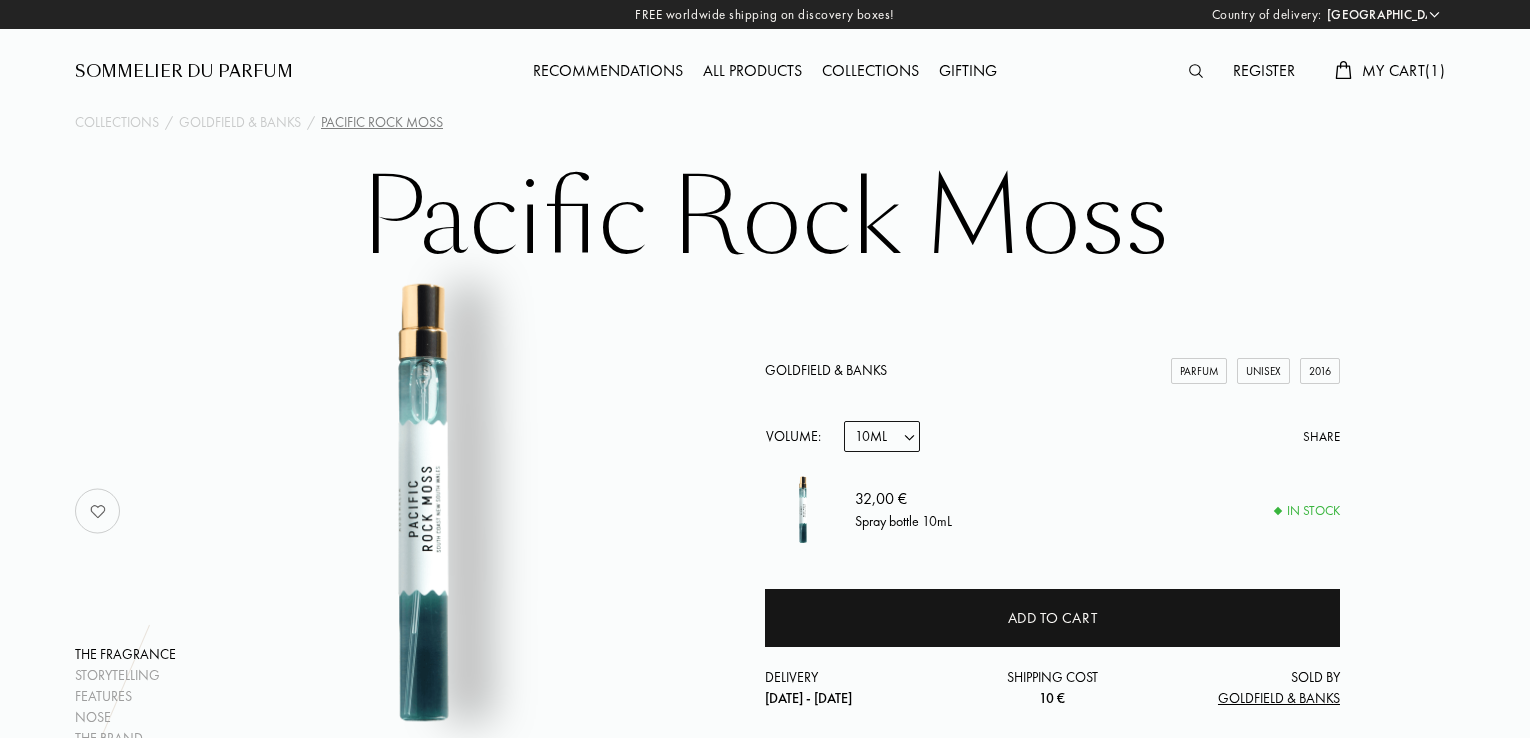 select on "SI" 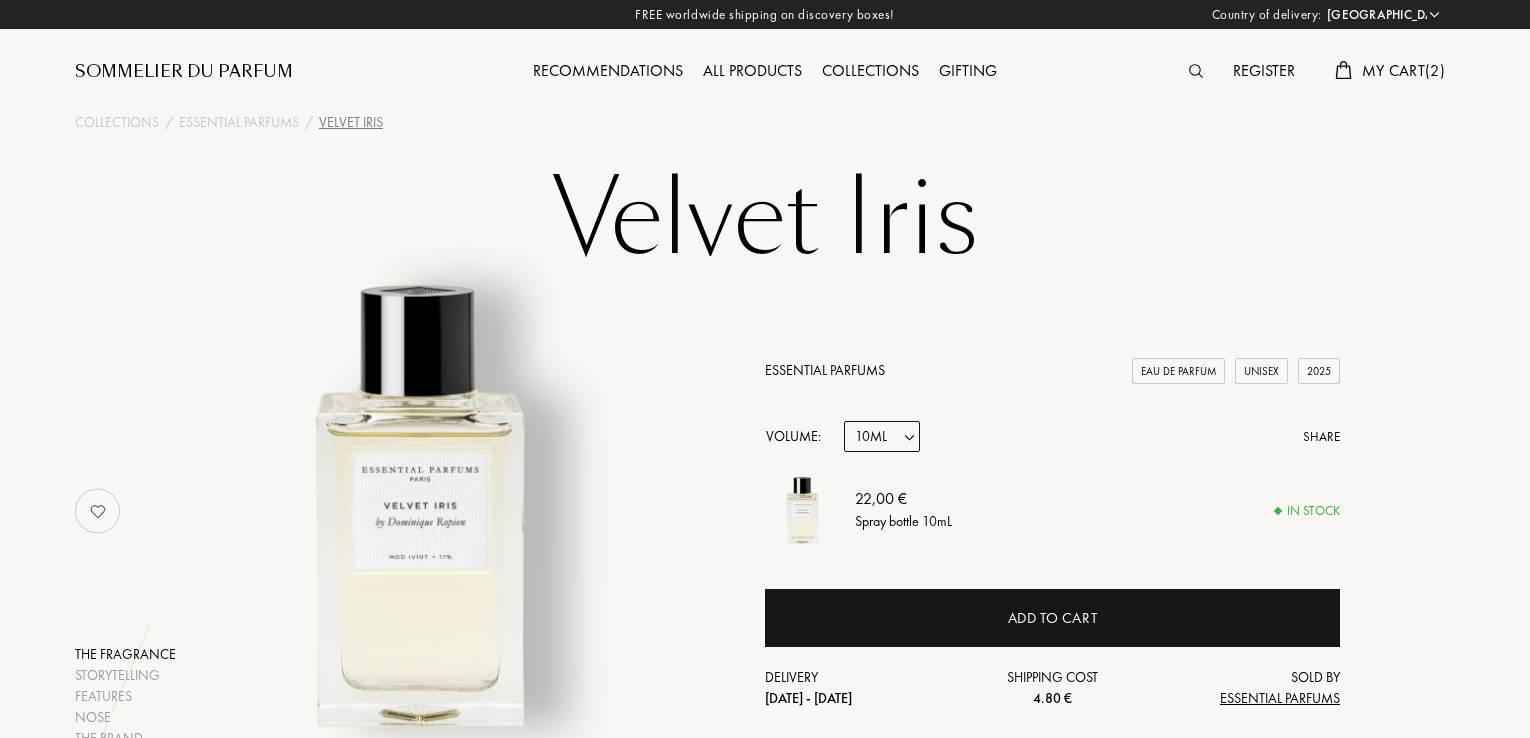 select on "SI" 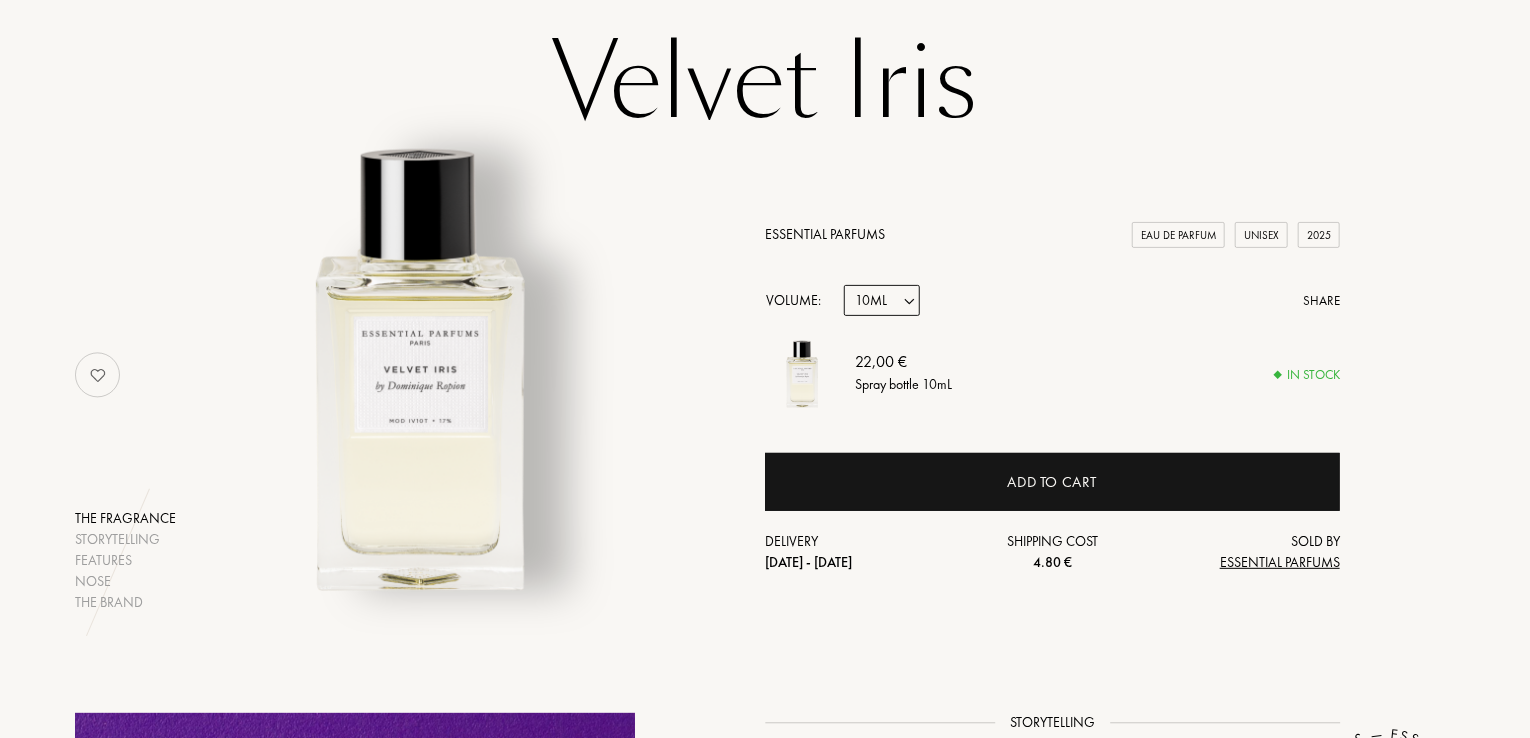 click on "Sample 10mL 100mL 150mL" at bounding box center (882, 300) 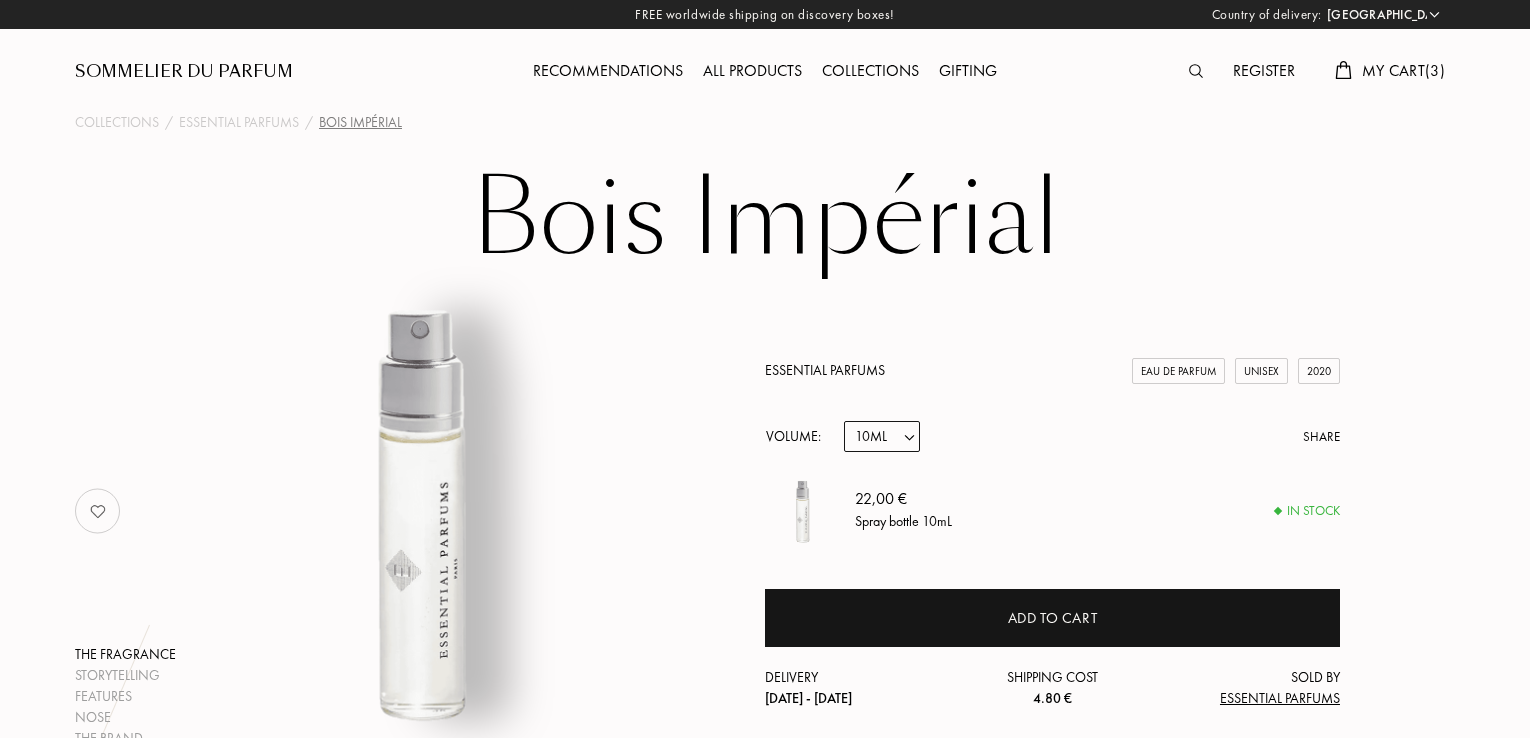 select on "SI" 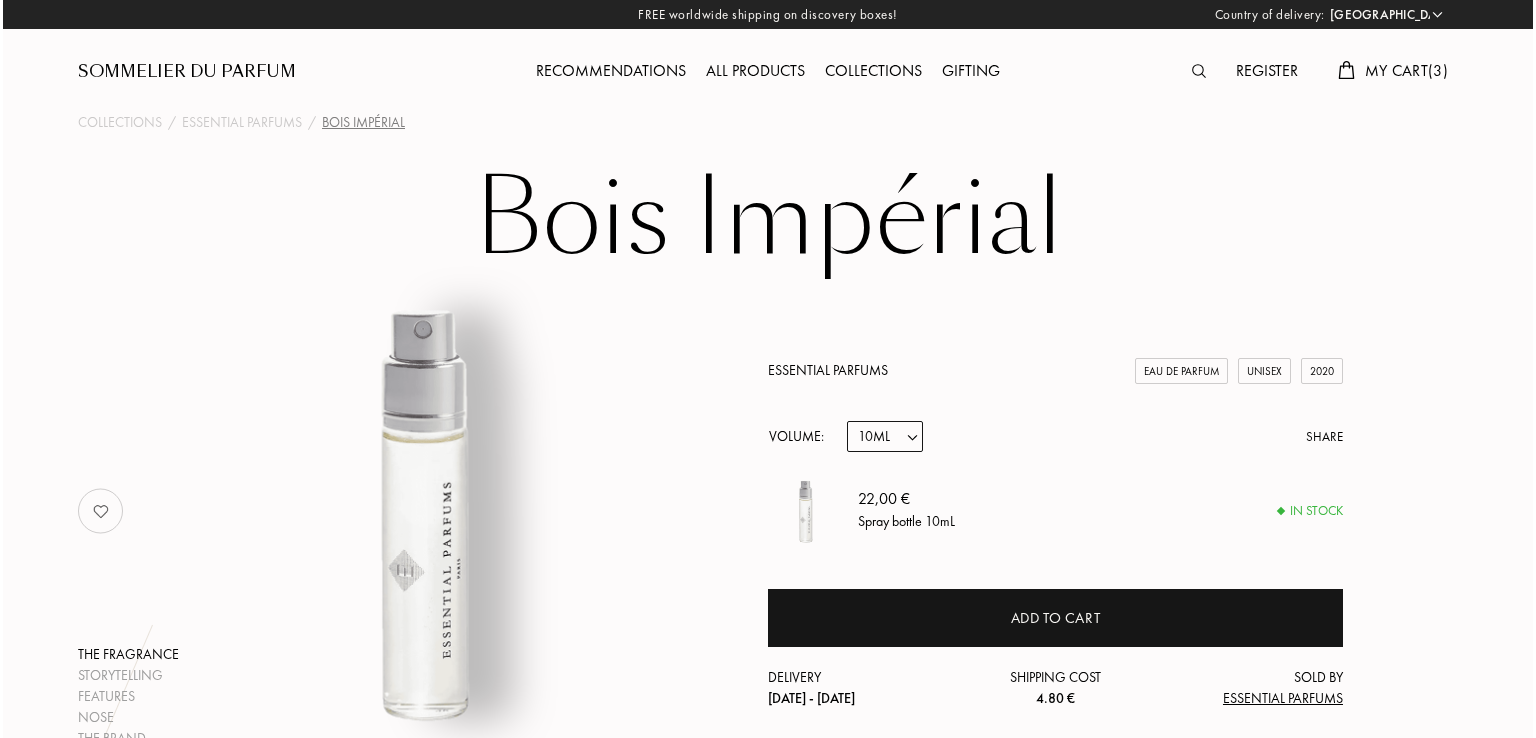 scroll, scrollTop: 0, scrollLeft: 0, axis: both 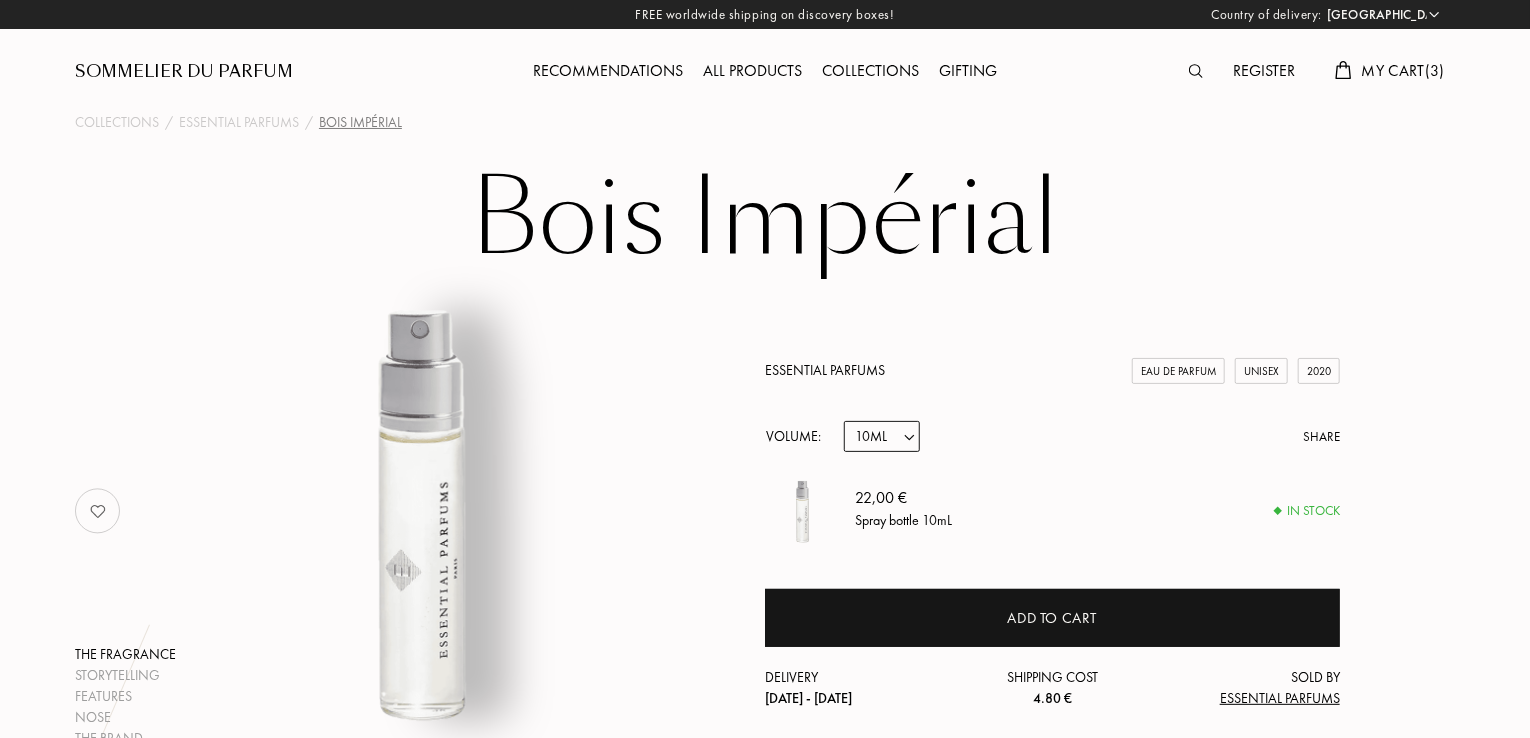 click on "My Cart  ( 3 )" at bounding box center [1390, 72] 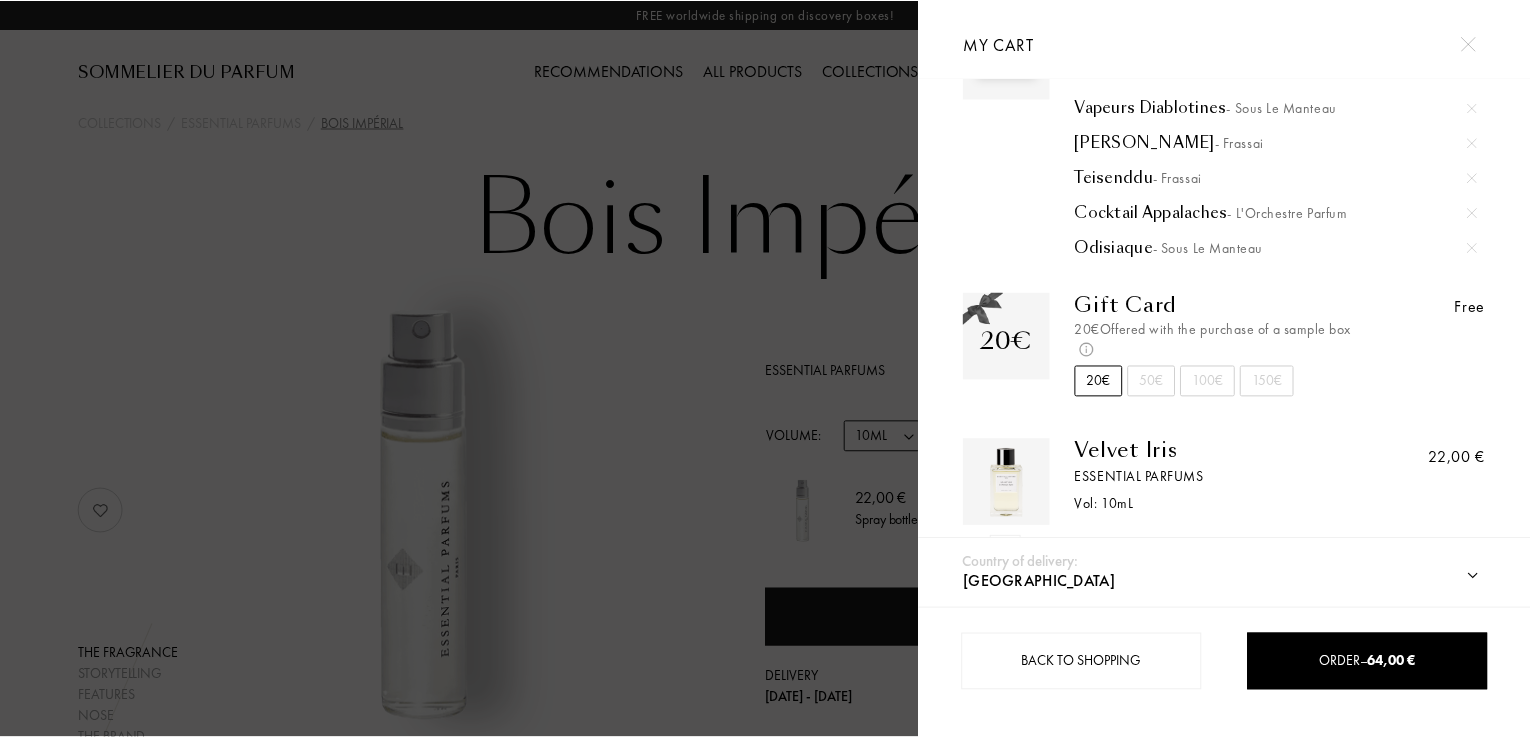 scroll, scrollTop: 0, scrollLeft: 0, axis: both 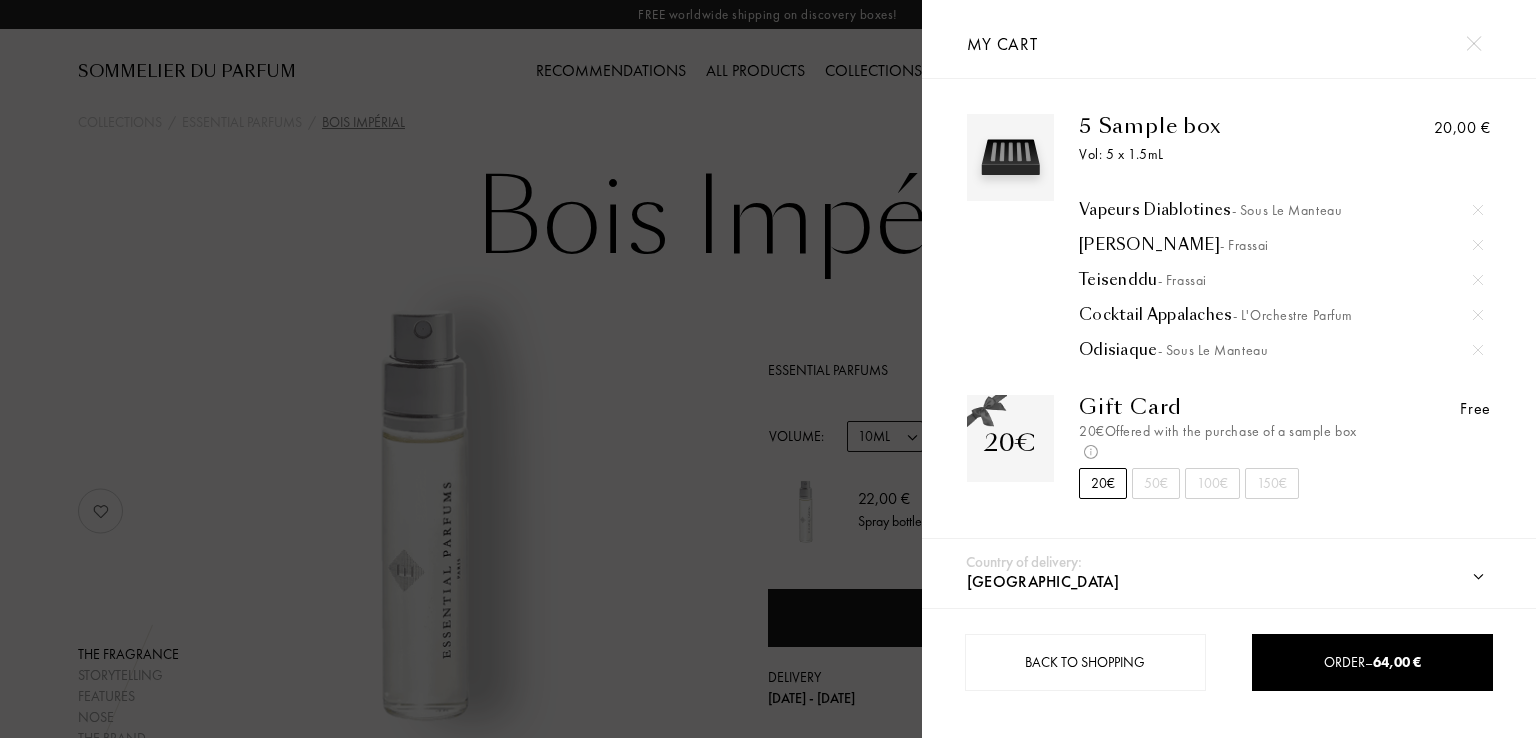 click at bounding box center [461, 369] 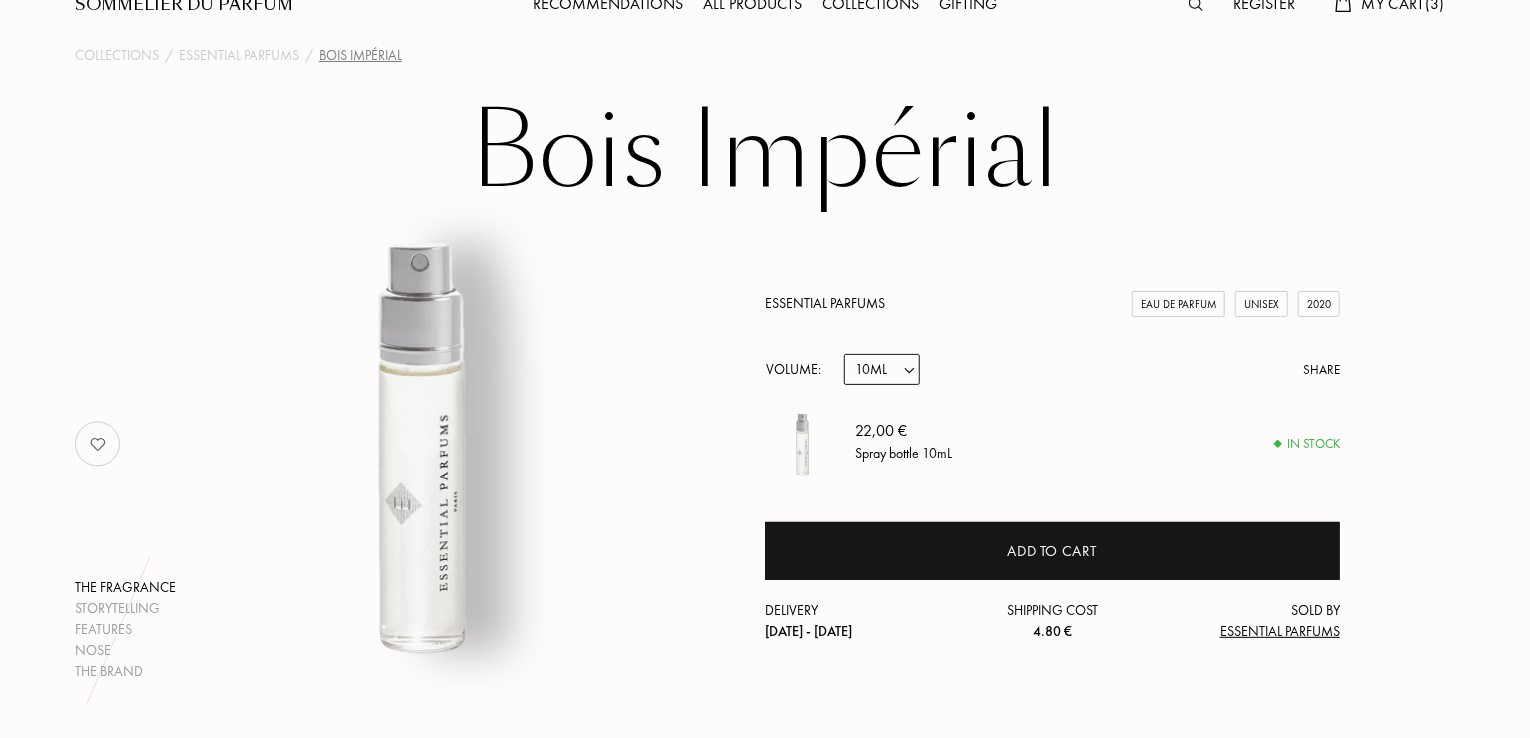 scroll, scrollTop: 100, scrollLeft: 0, axis: vertical 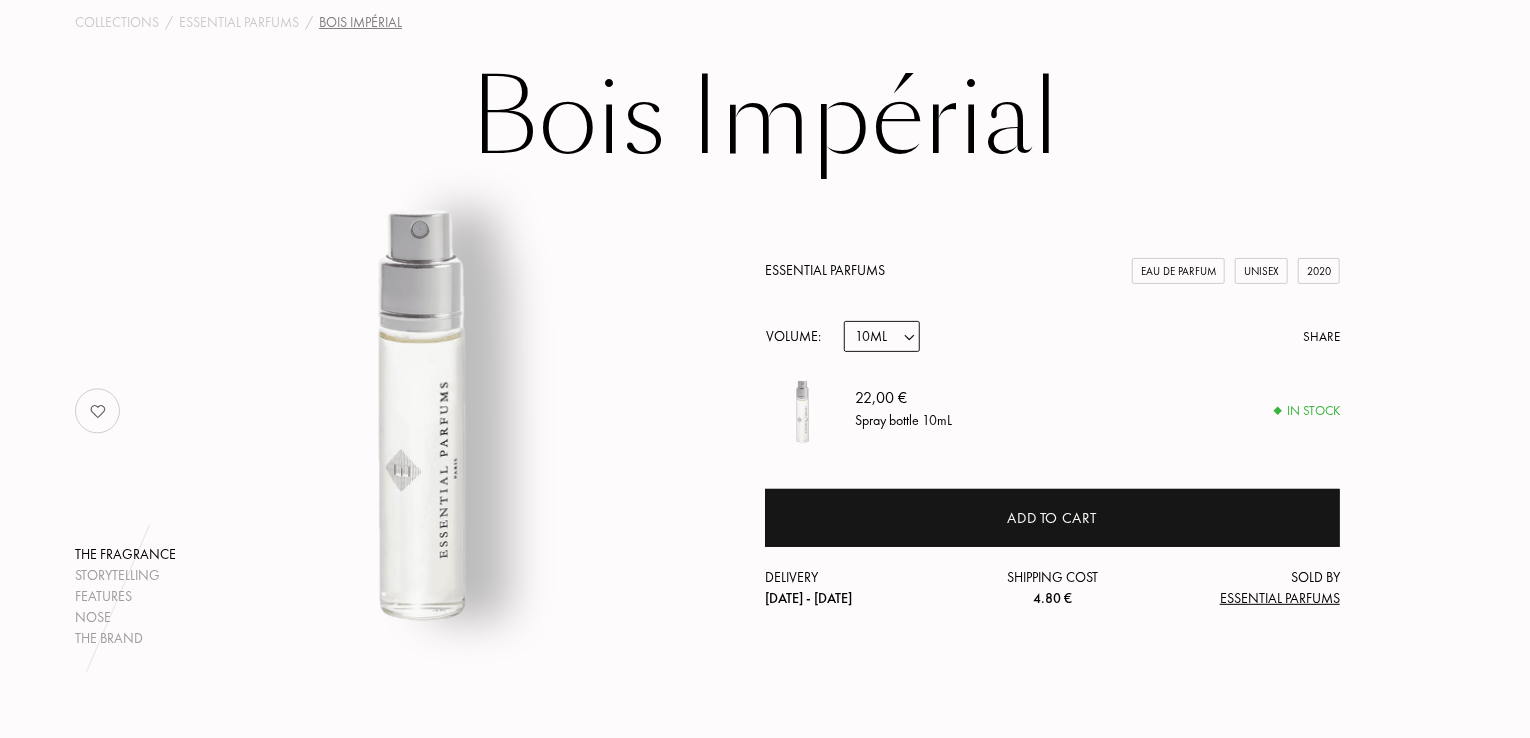 click on "Sample 10mL 100mL 150mL" at bounding box center [882, 336] 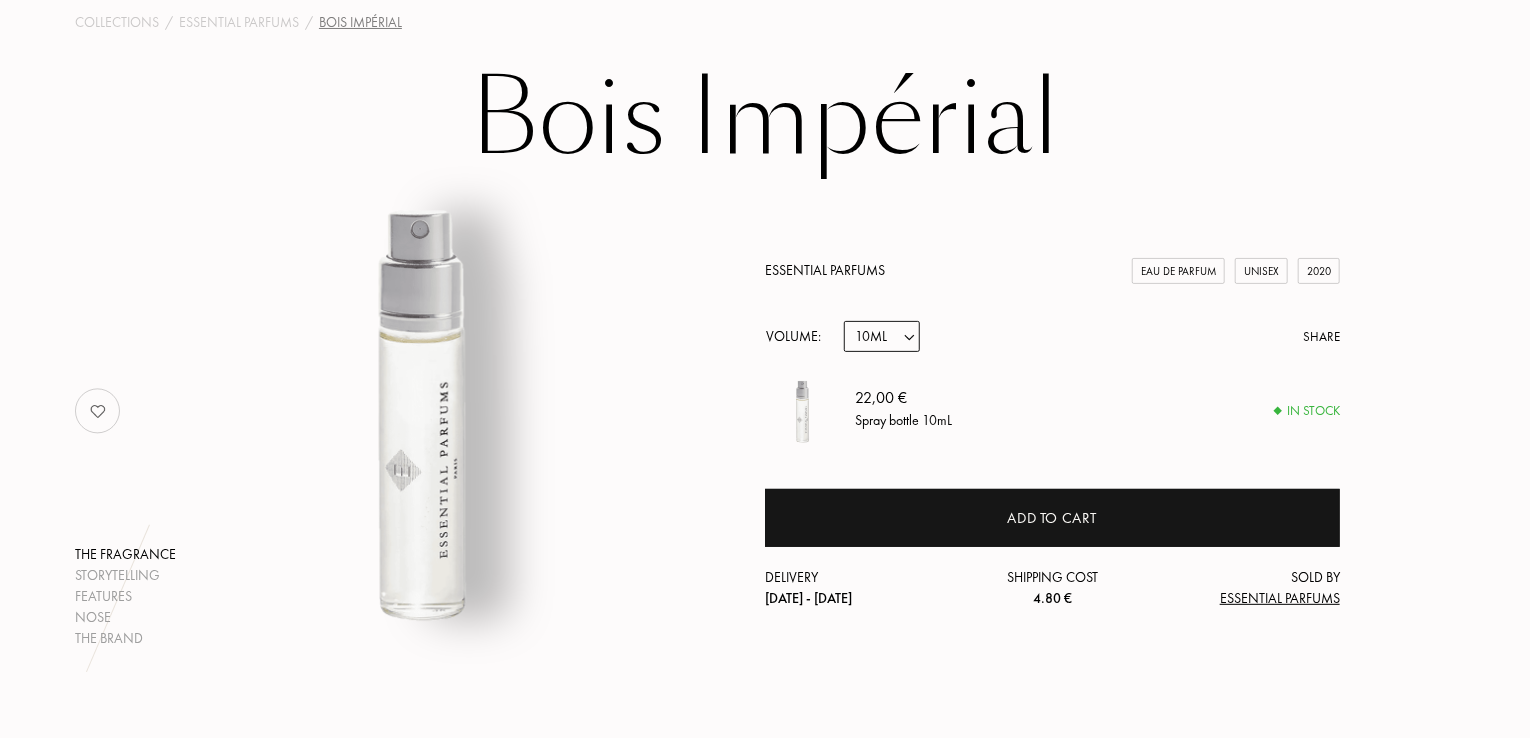 select on "2" 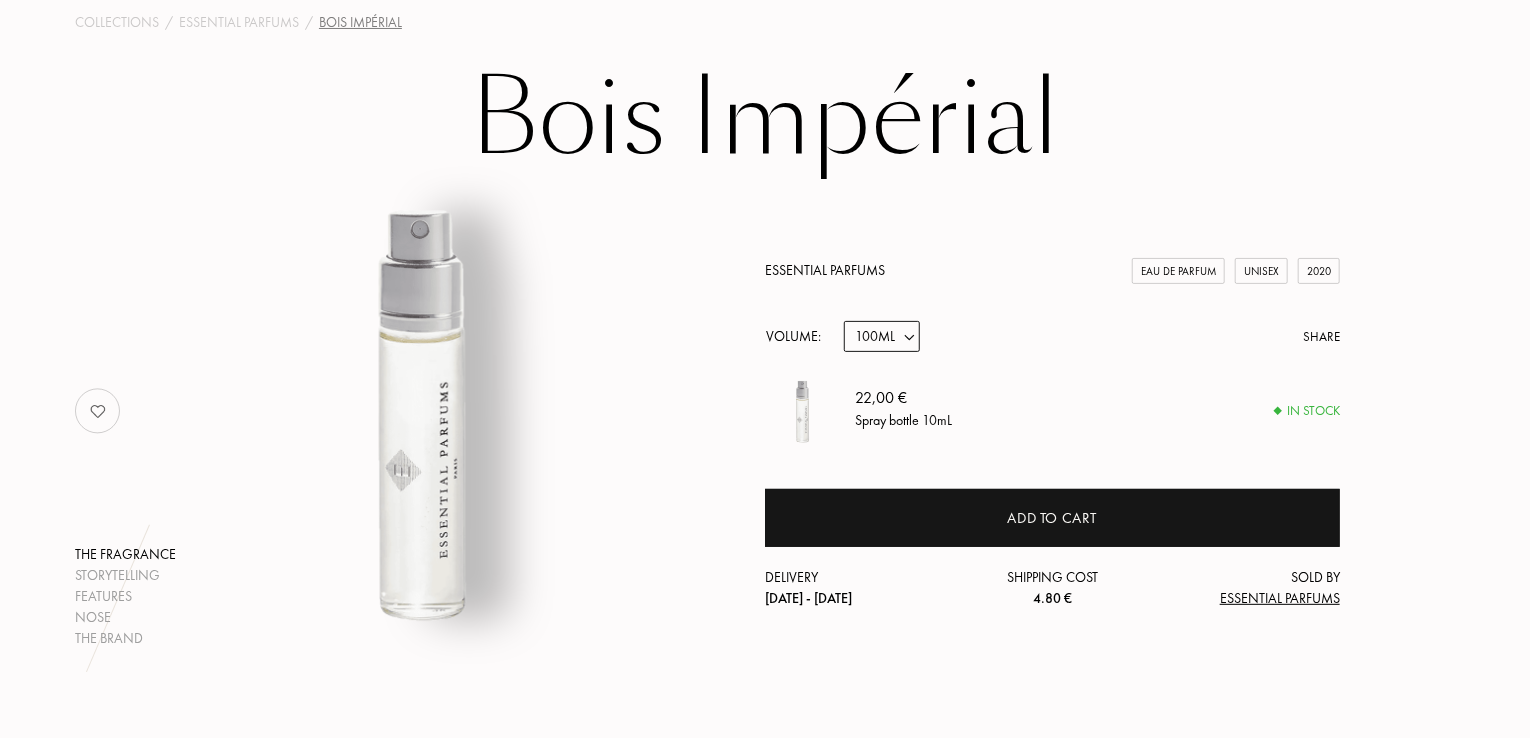 click on "Sample 10mL 100mL 150mL" at bounding box center (882, 336) 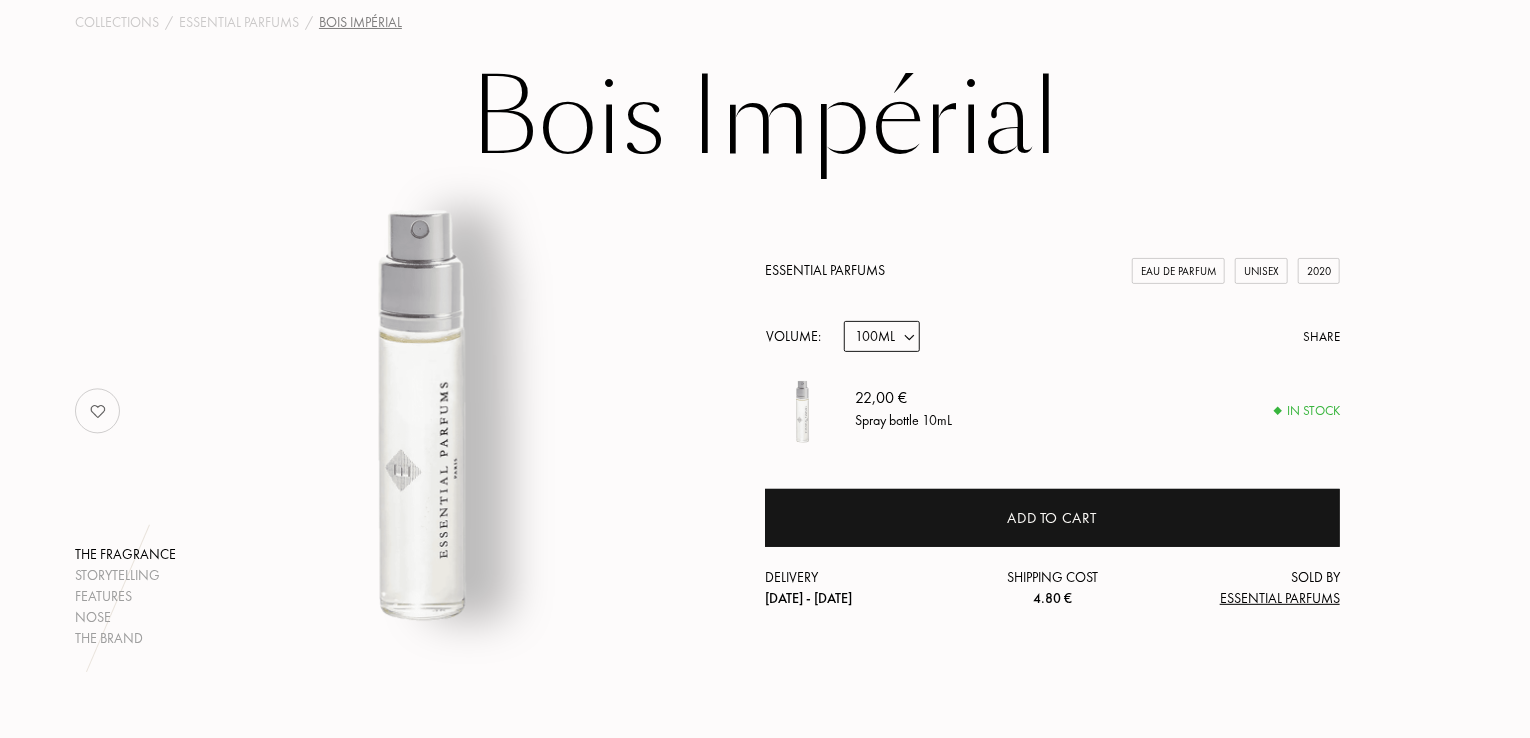 select on "2" 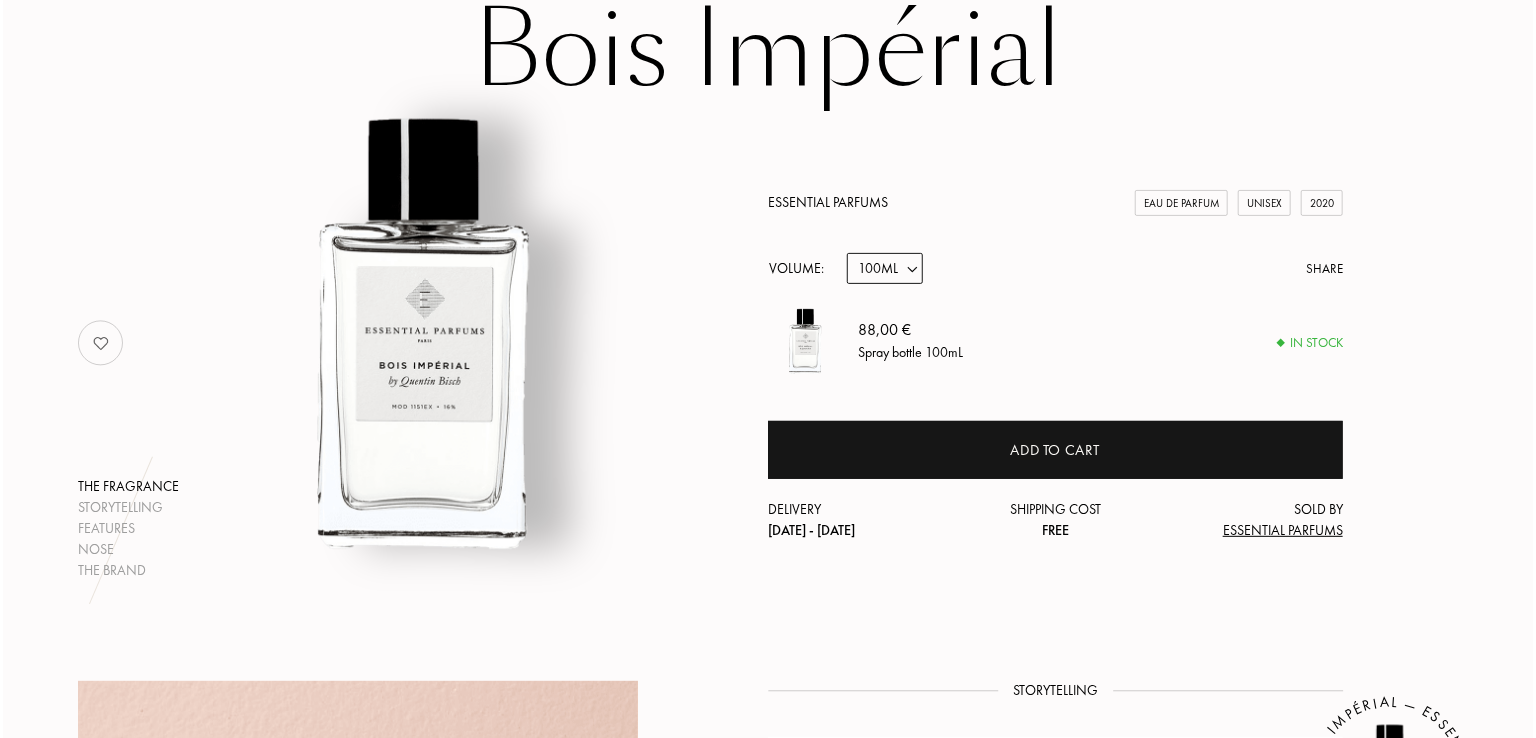 scroll, scrollTop: 200, scrollLeft: 0, axis: vertical 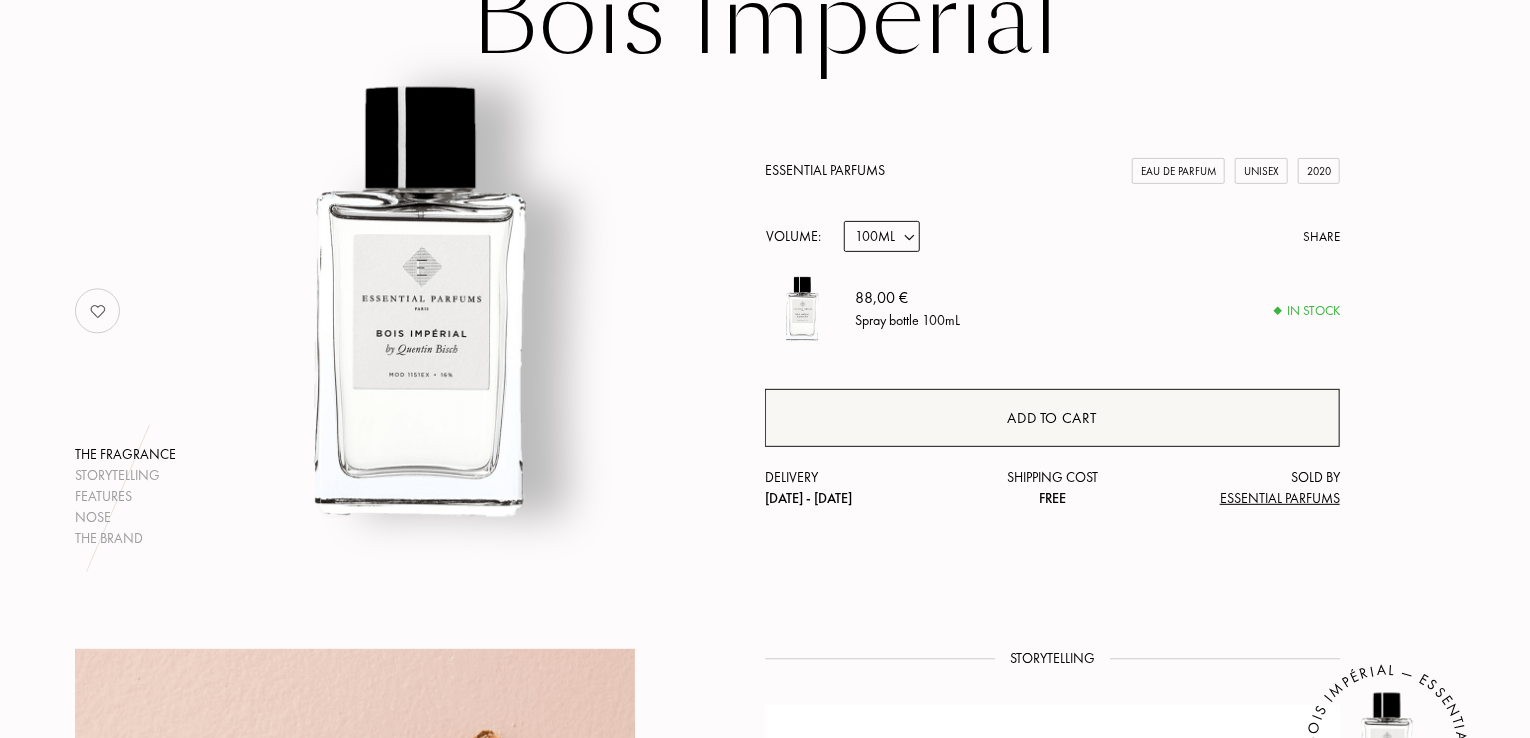 click on "Add to cart" at bounding box center (1052, 418) 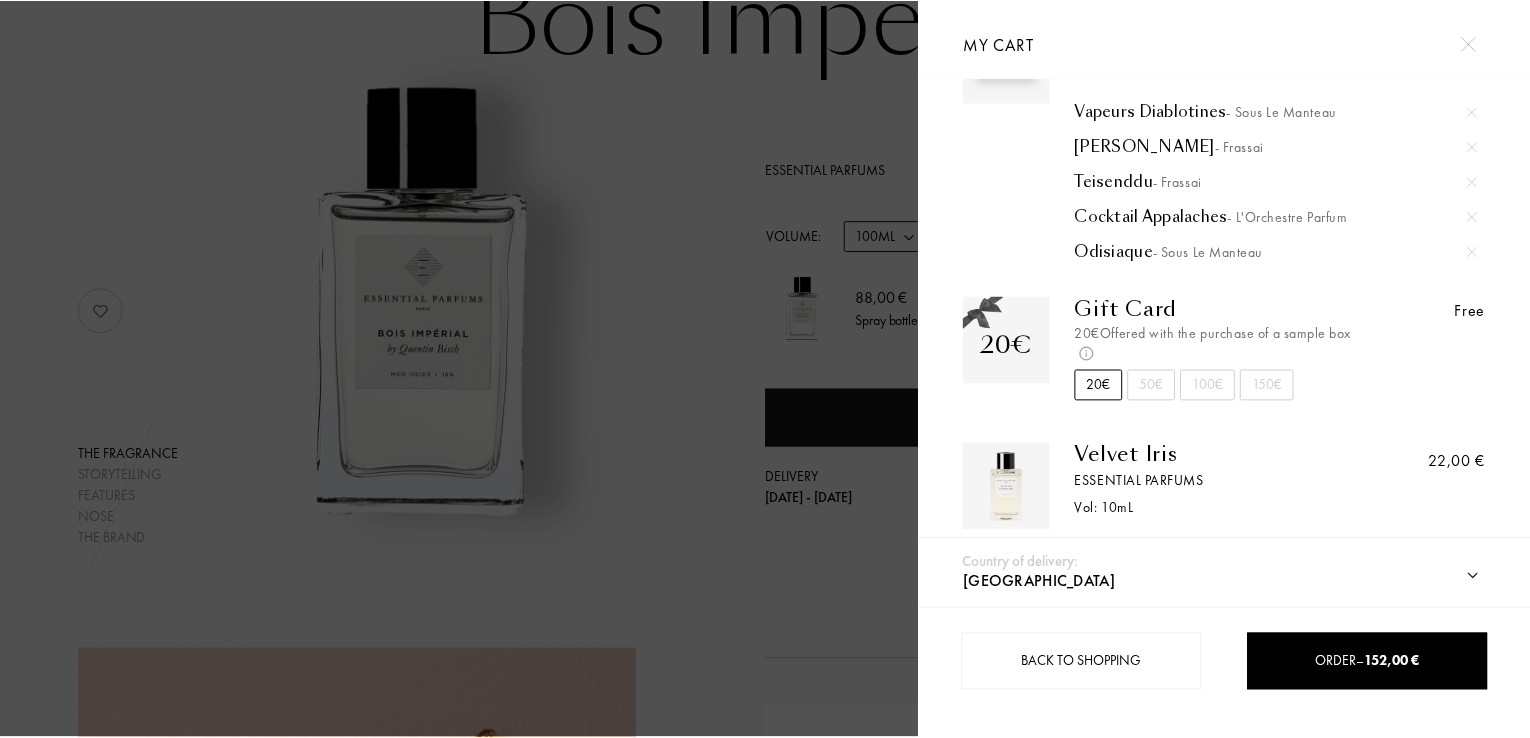 scroll, scrollTop: 300, scrollLeft: 0, axis: vertical 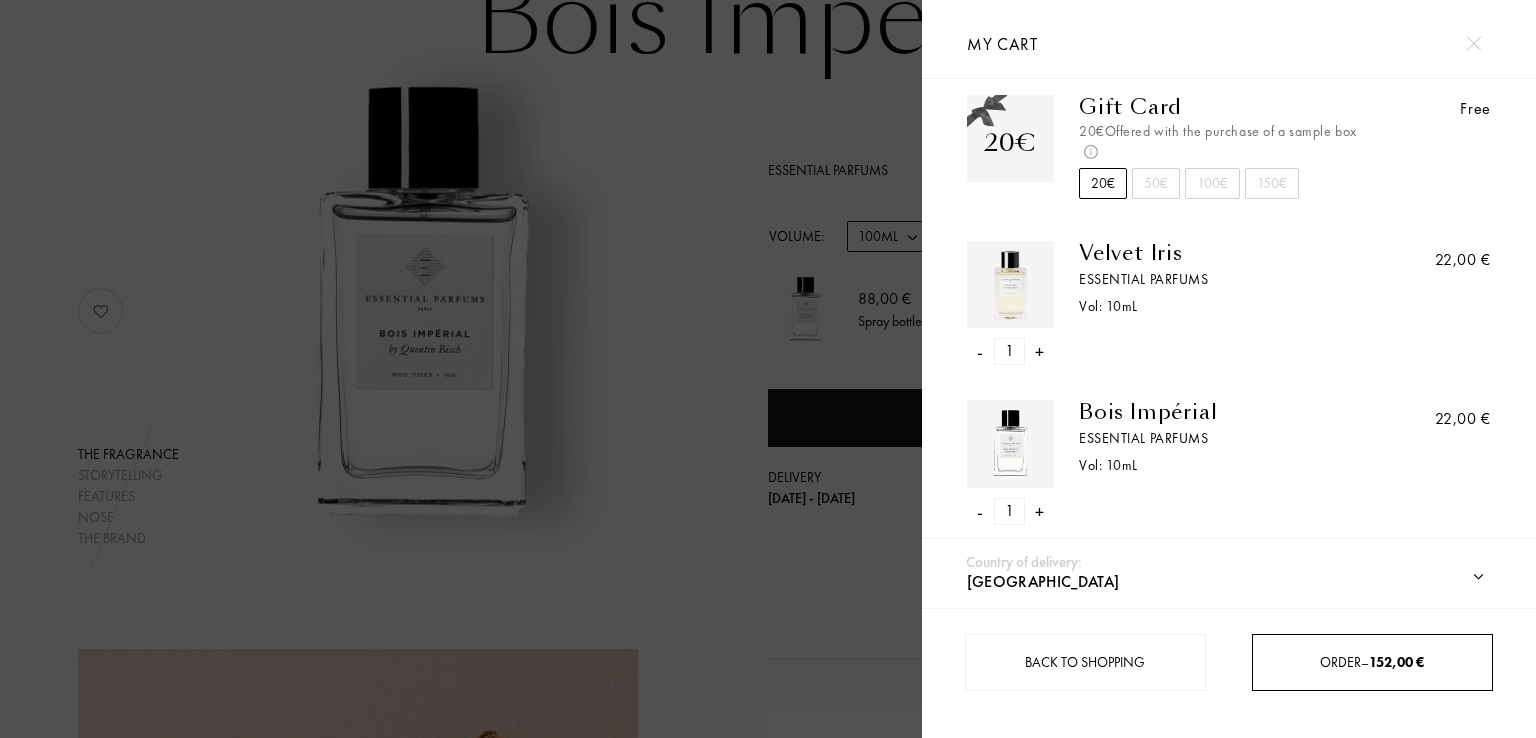 click on "Order  –  152,00 €" at bounding box center (1372, 662) 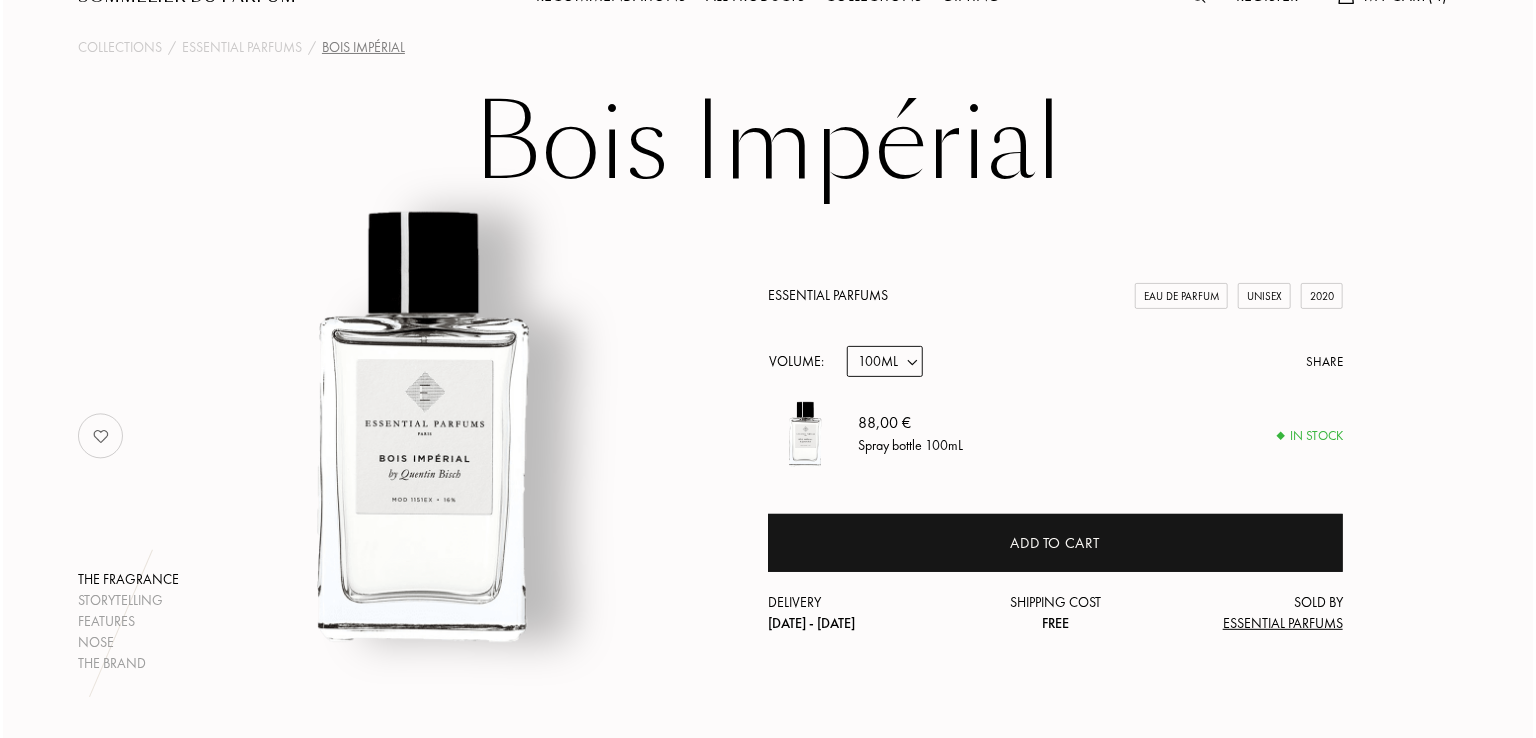 scroll, scrollTop: 0, scrollLeft: 0, axis: both 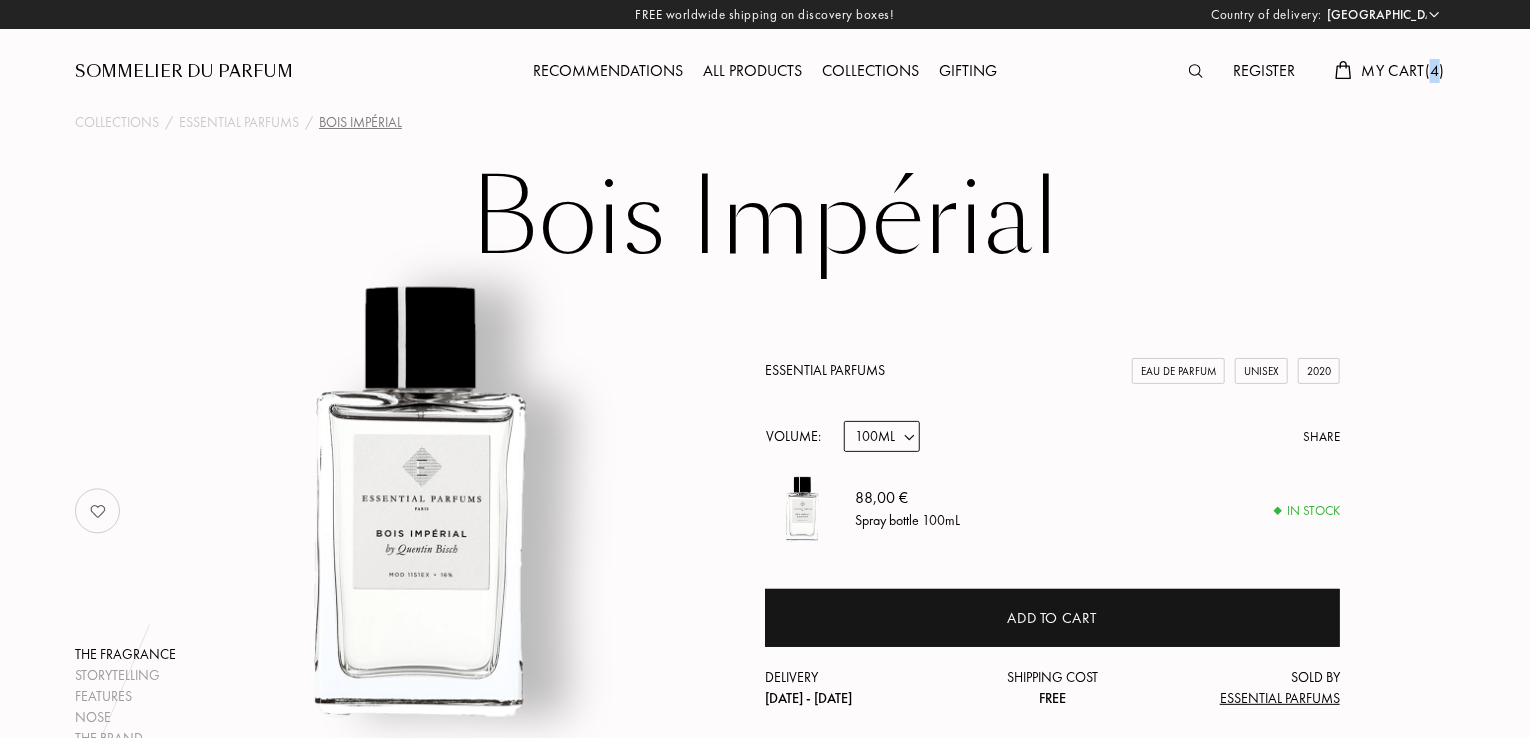 click on "My Cart  ( 4 )" at bounding box center (1403, 70) 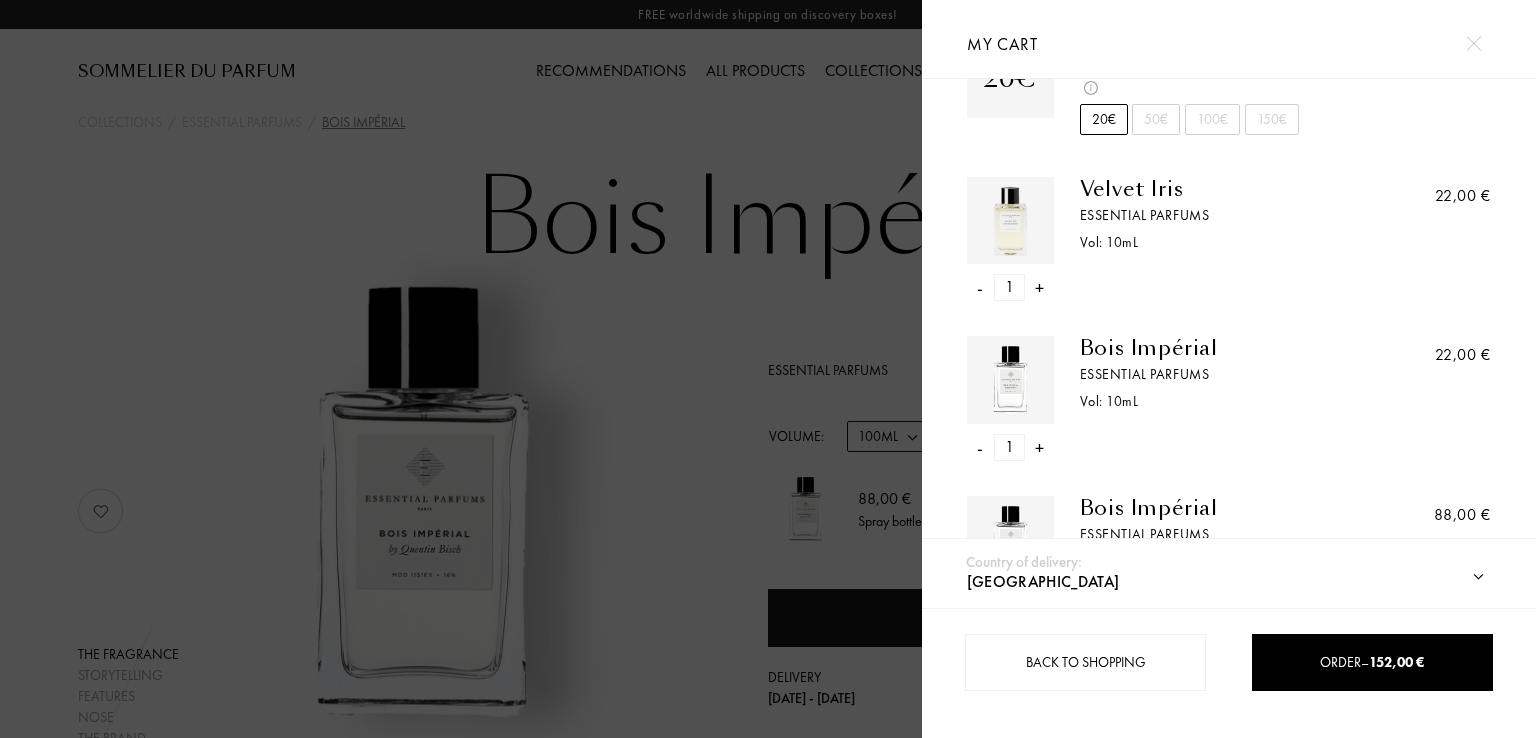 scroll, scrollTop: 400, scrollLeft: 0, axis: vertical 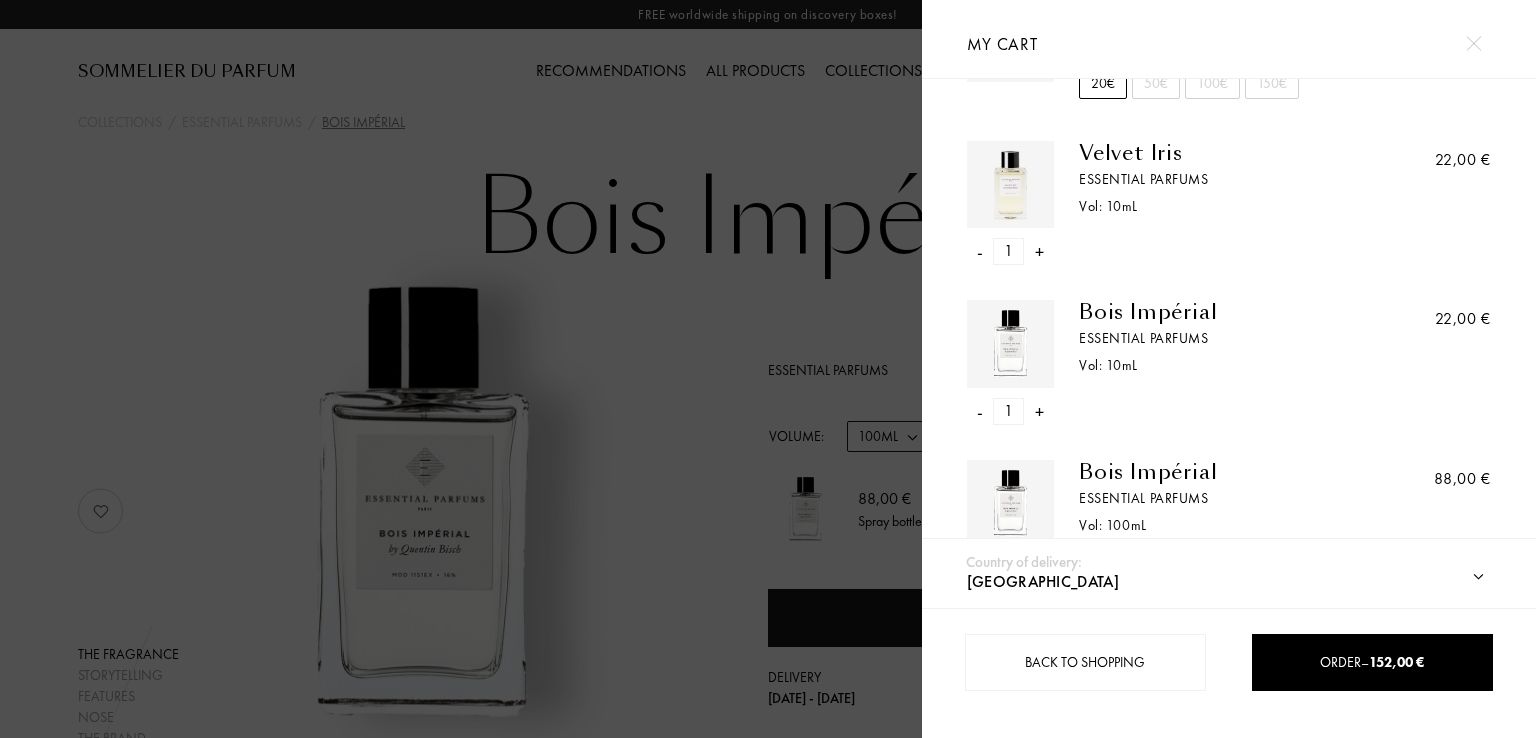 click on "-" at bounding box center [980, 251] 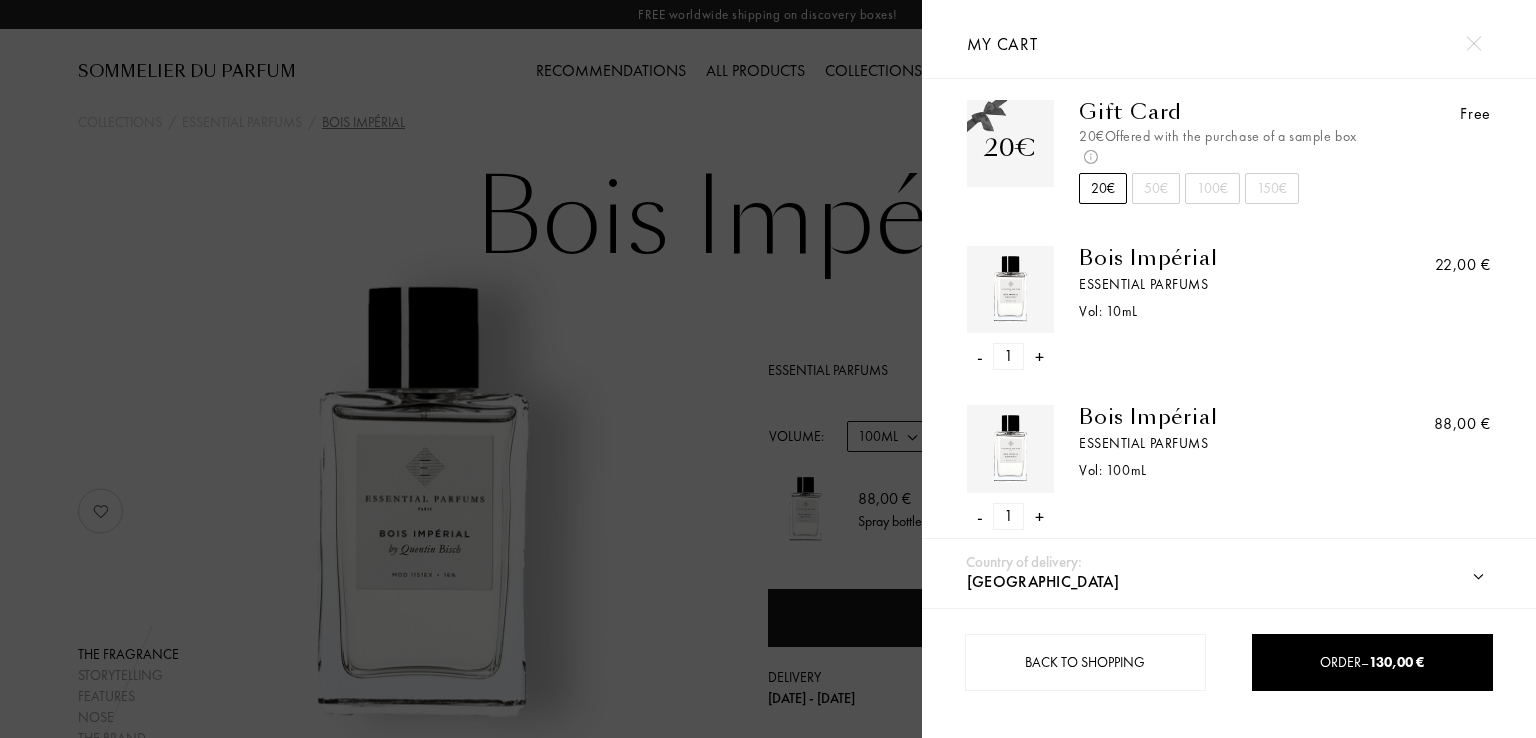 click on "- 1 +" at bounding box center [1010, 356] 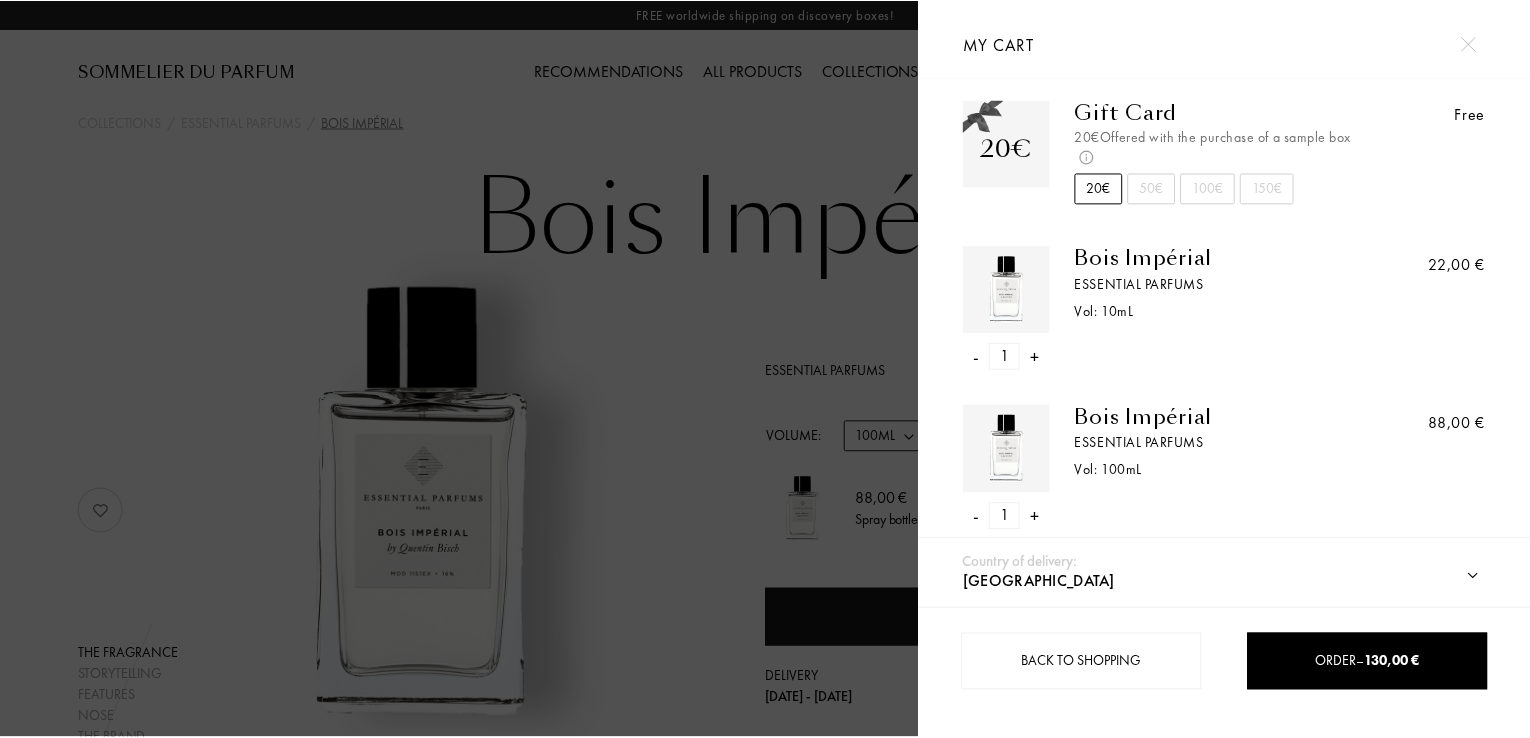 scroll, scrollTop: 138, scrollLeft: 0, axis: vertical 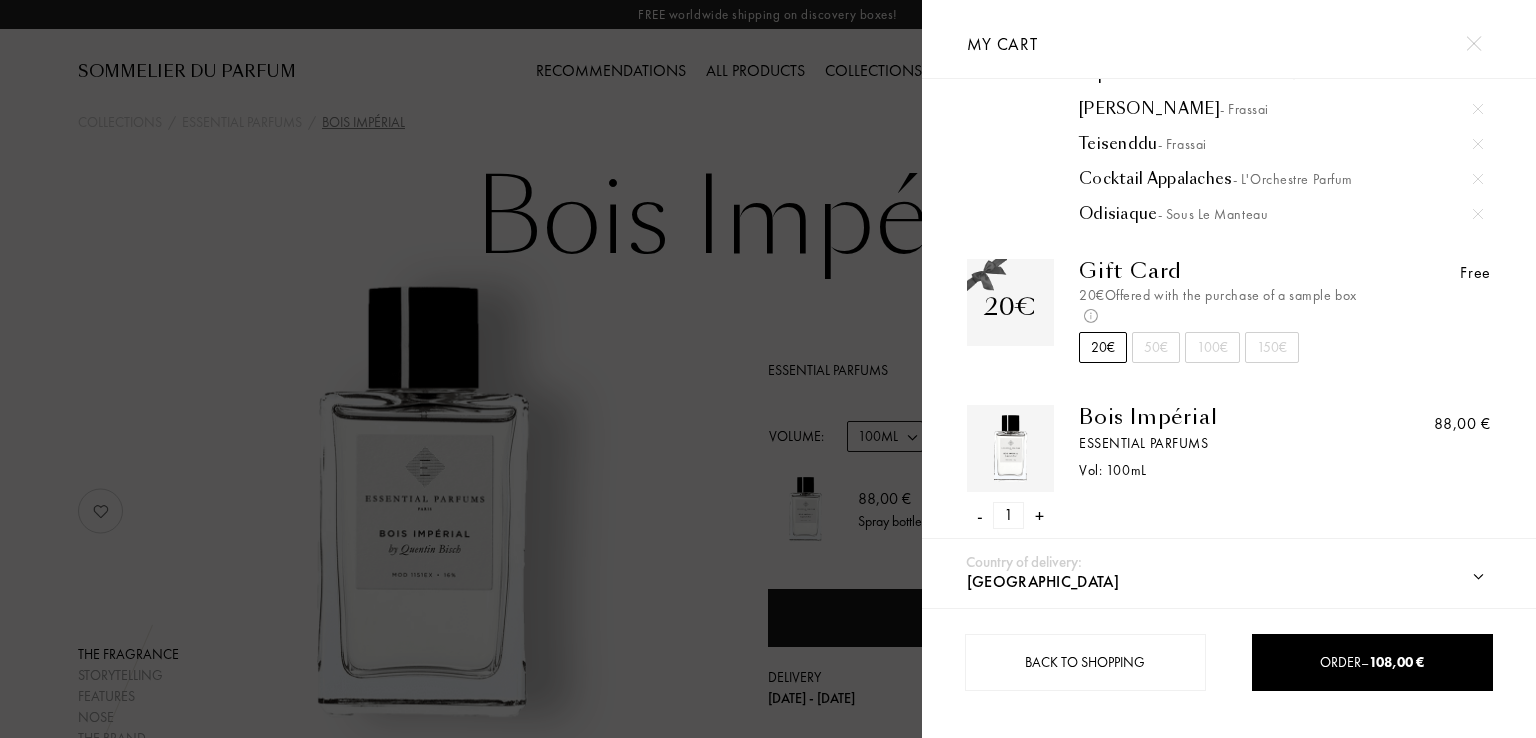 click at bounding box center (461, 369) 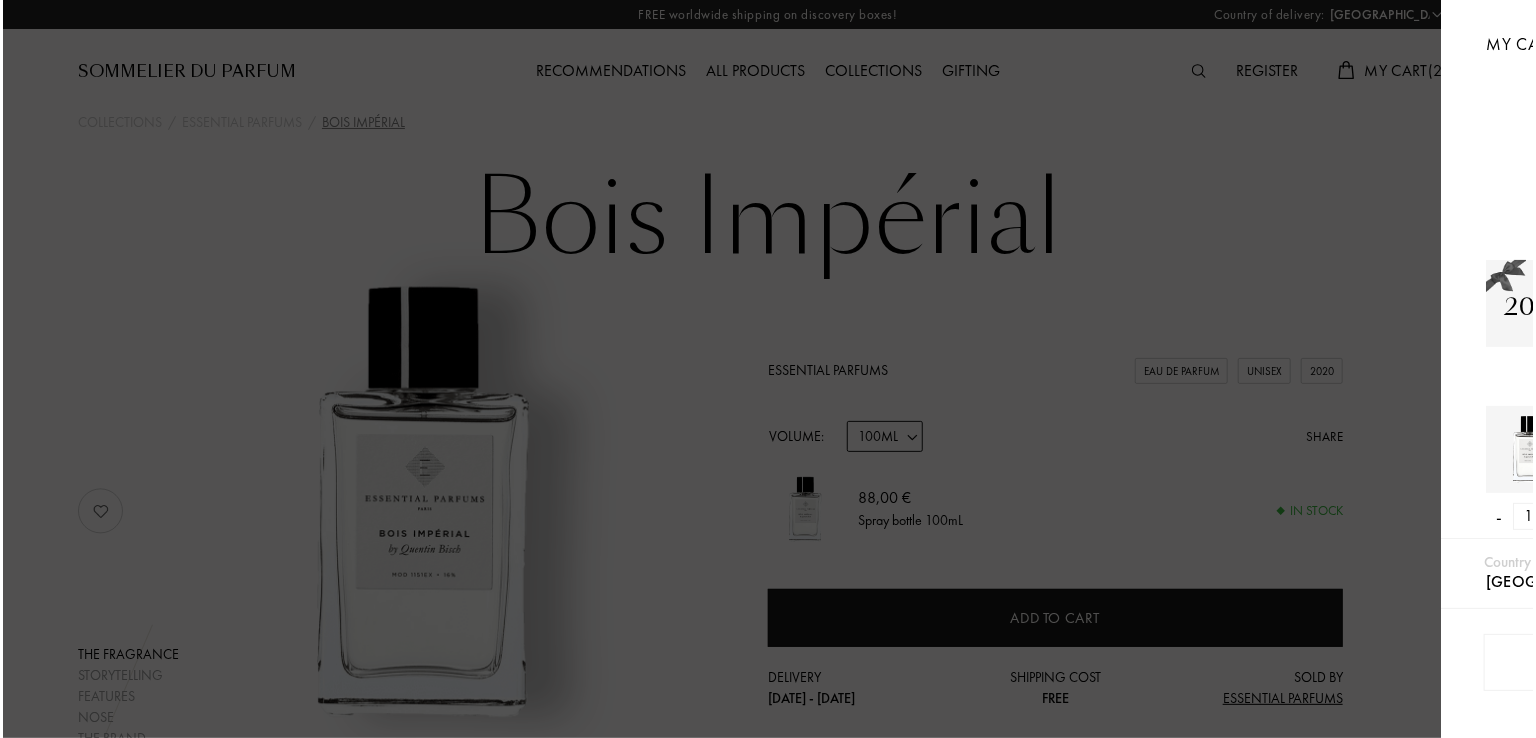 scroll, scrollTop: 137, scrollLeft: 0, axis: vertical 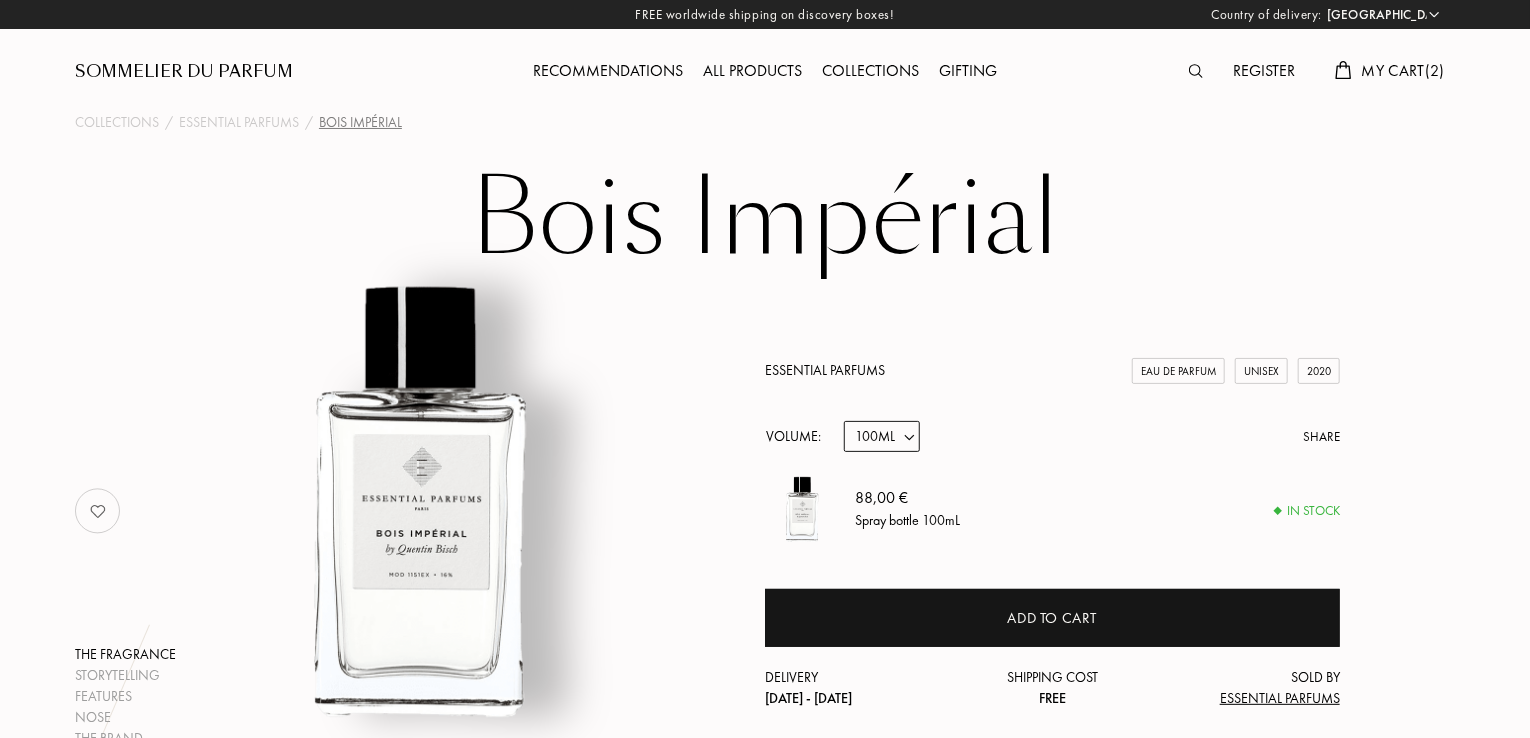 click on "My Cart  ( 2 )" at bounding box center (1403, 70) 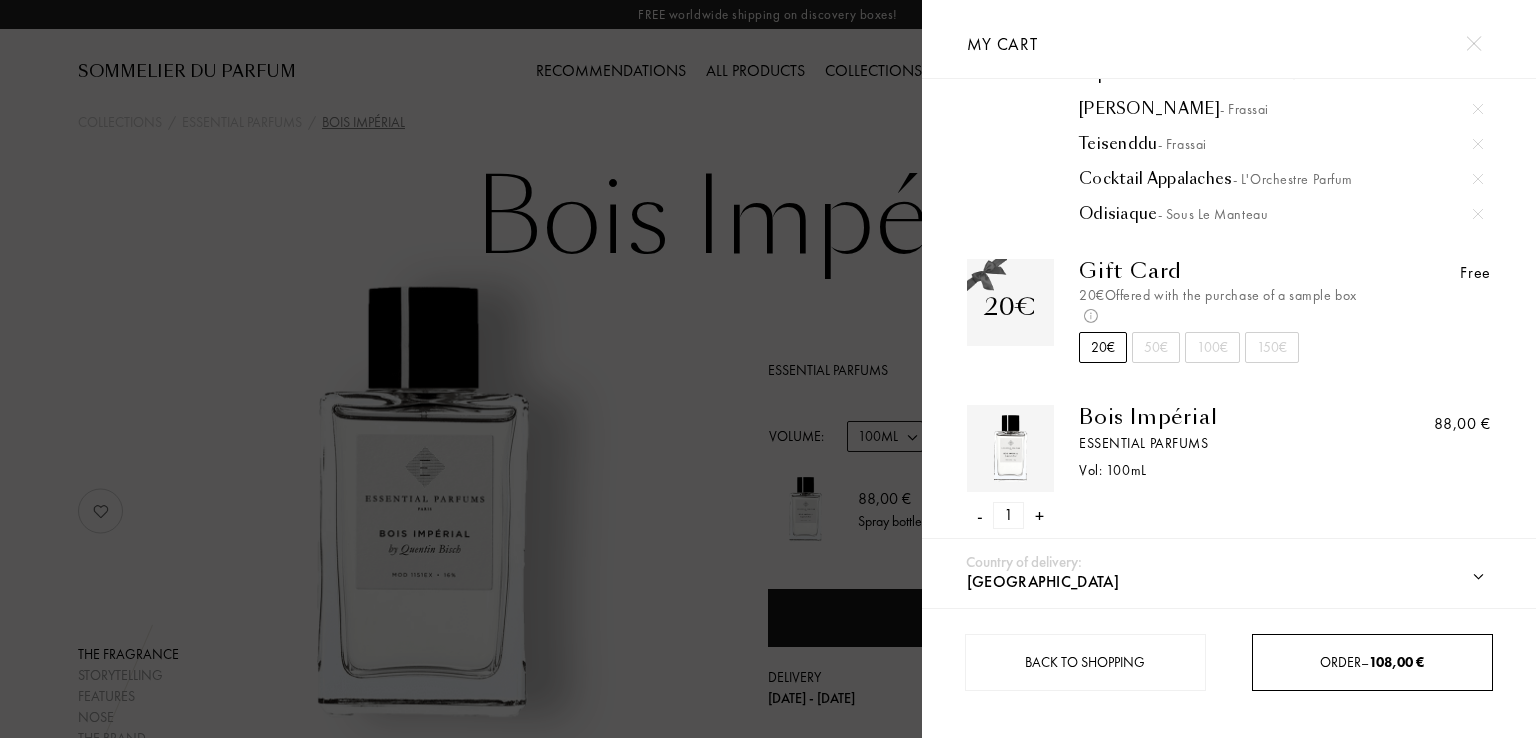 click on "Order  –  108,00 €" at bounding box center [1372, 662] 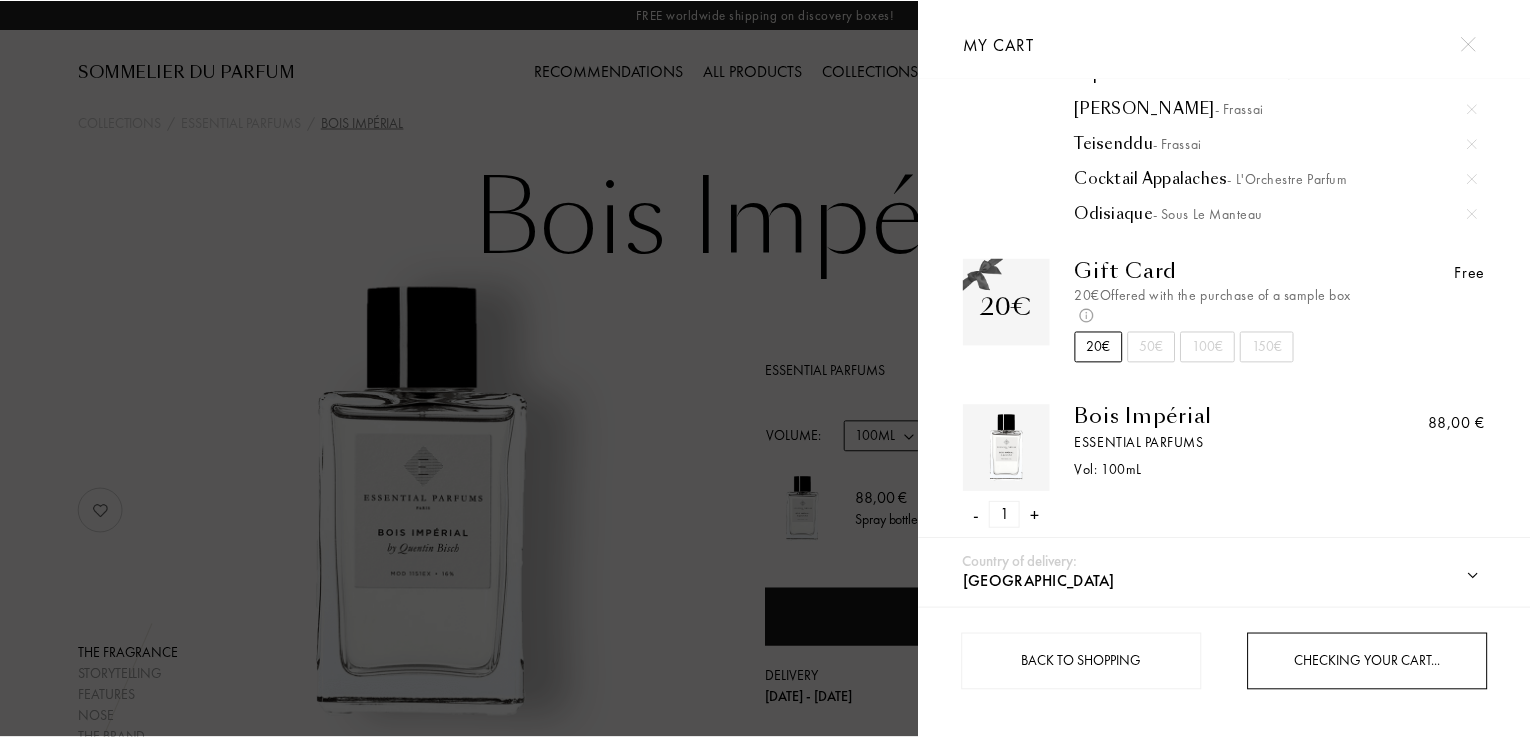 scroll, scrollTop: 138, scrollLeft: 0, axis: vertical 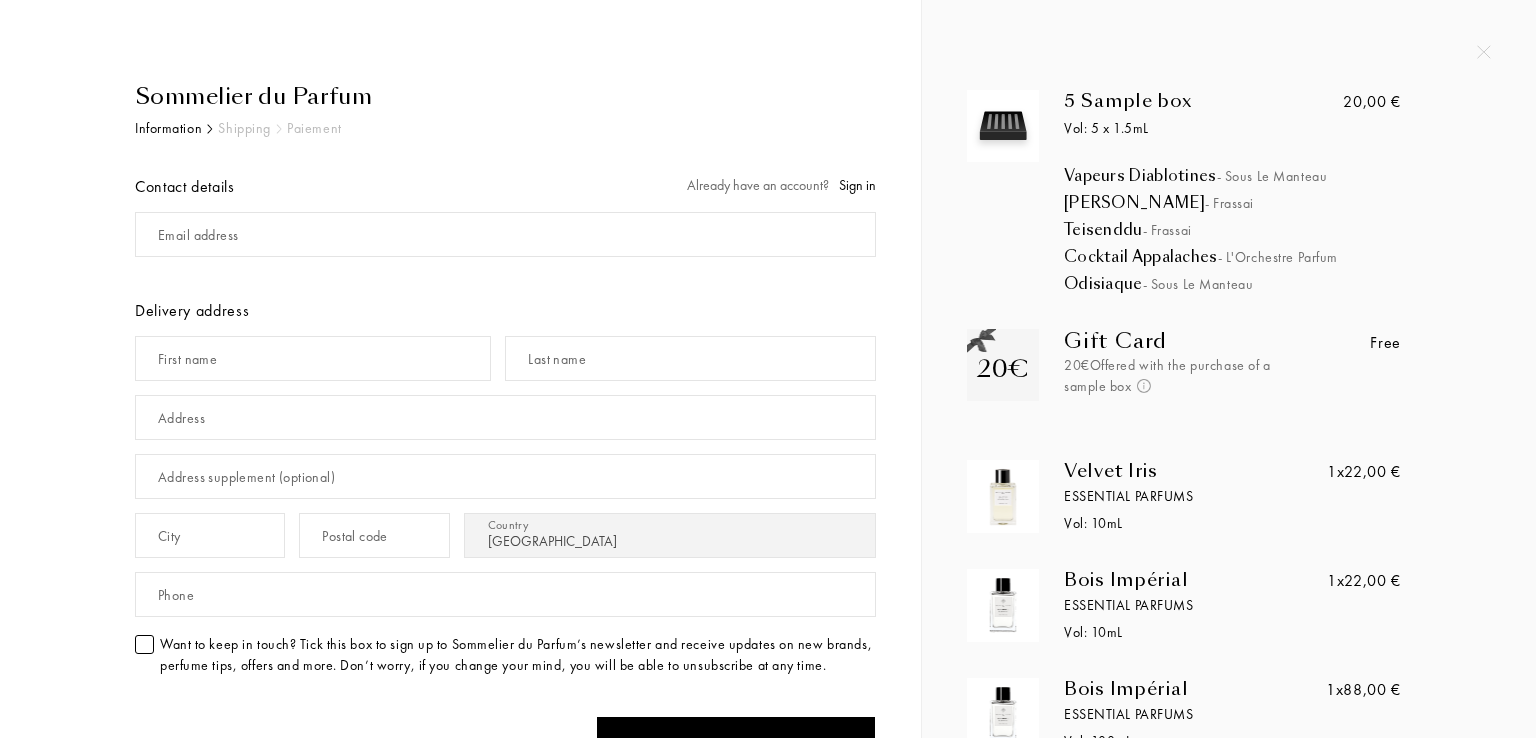 select on "SI" 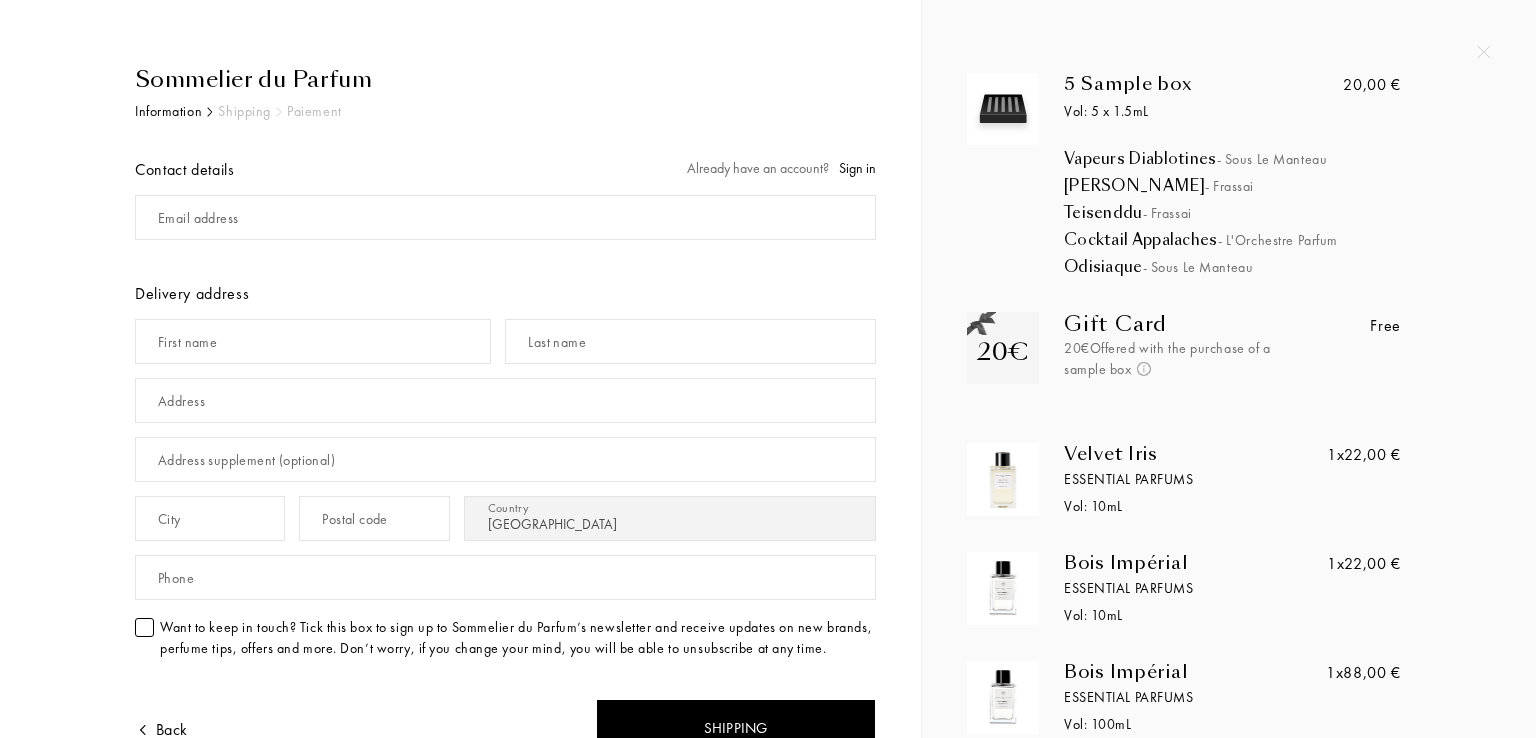 scroll, scrollTop: 117, scrollLeft: 0, axis: vertical 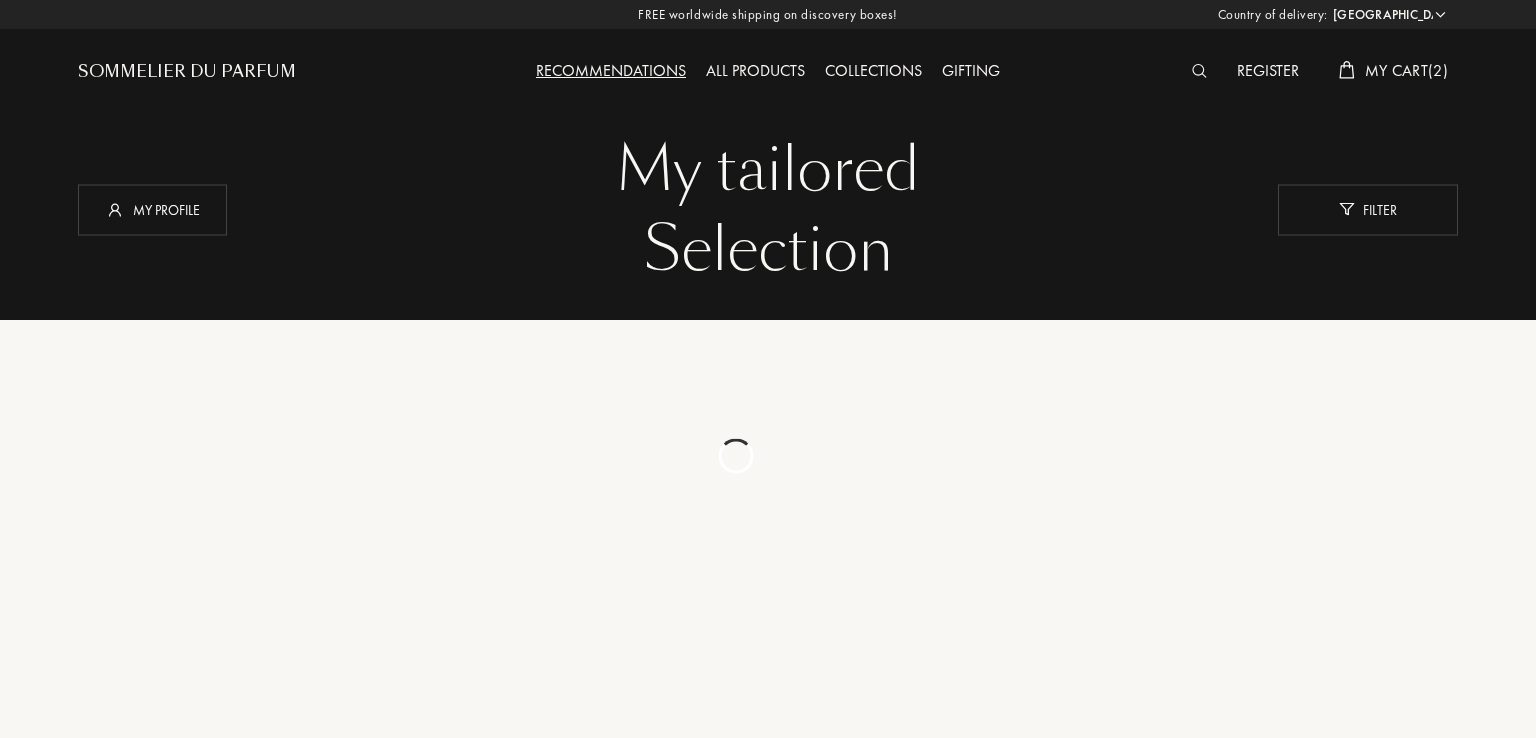 select on "SI" 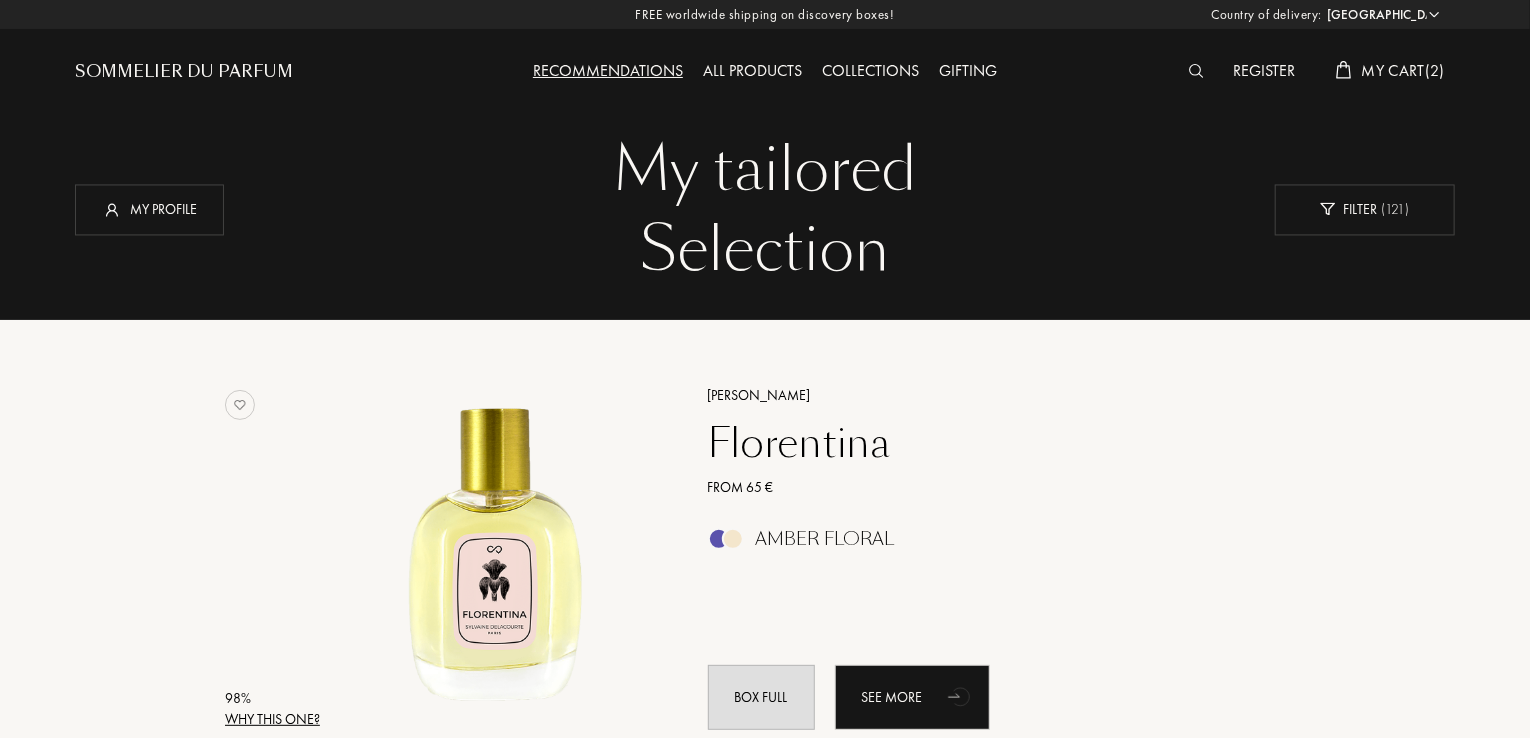 click on "My Cart  ( 2 )" at bounding box center [1403, 70] 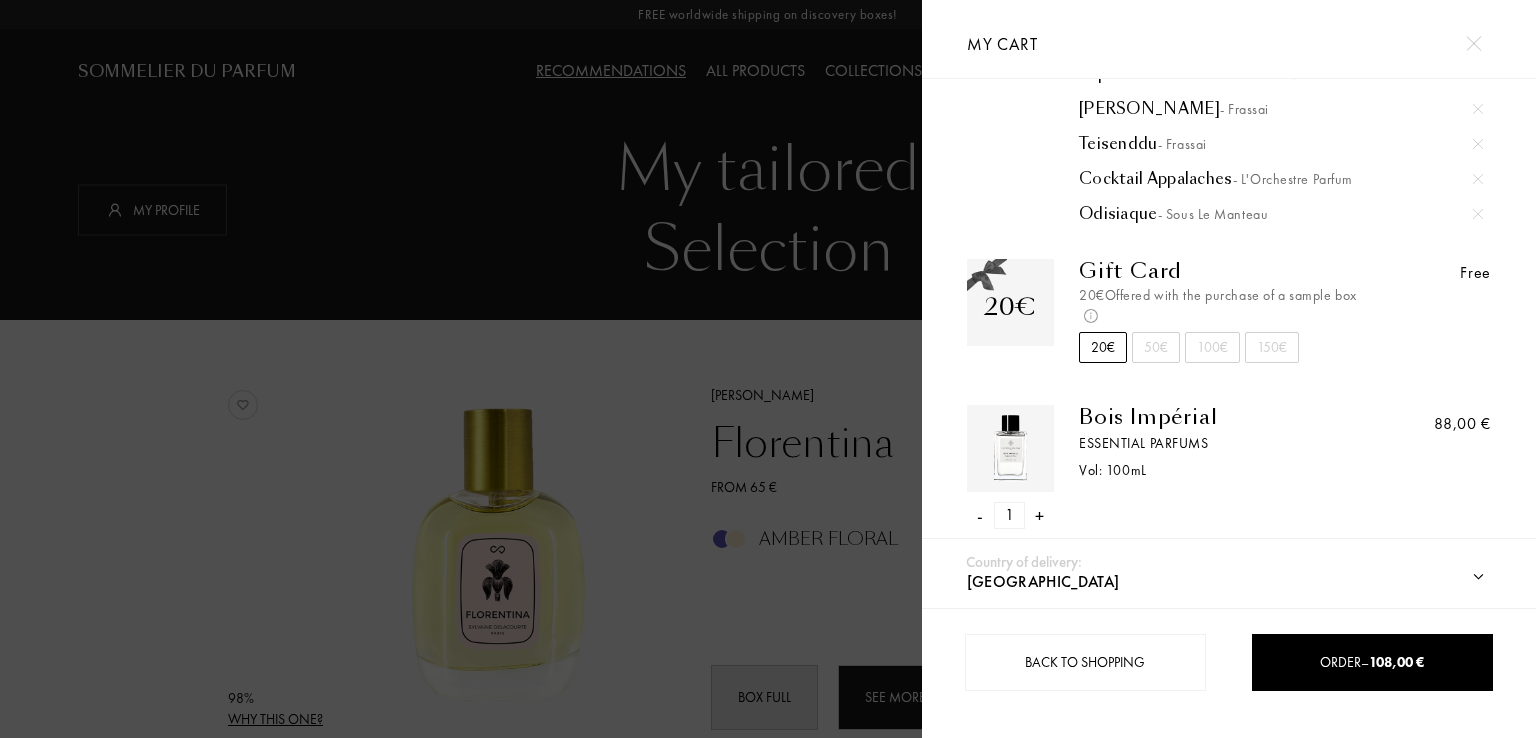 scroll, scrollTop: 0, scrollLeft: 0, axis: both 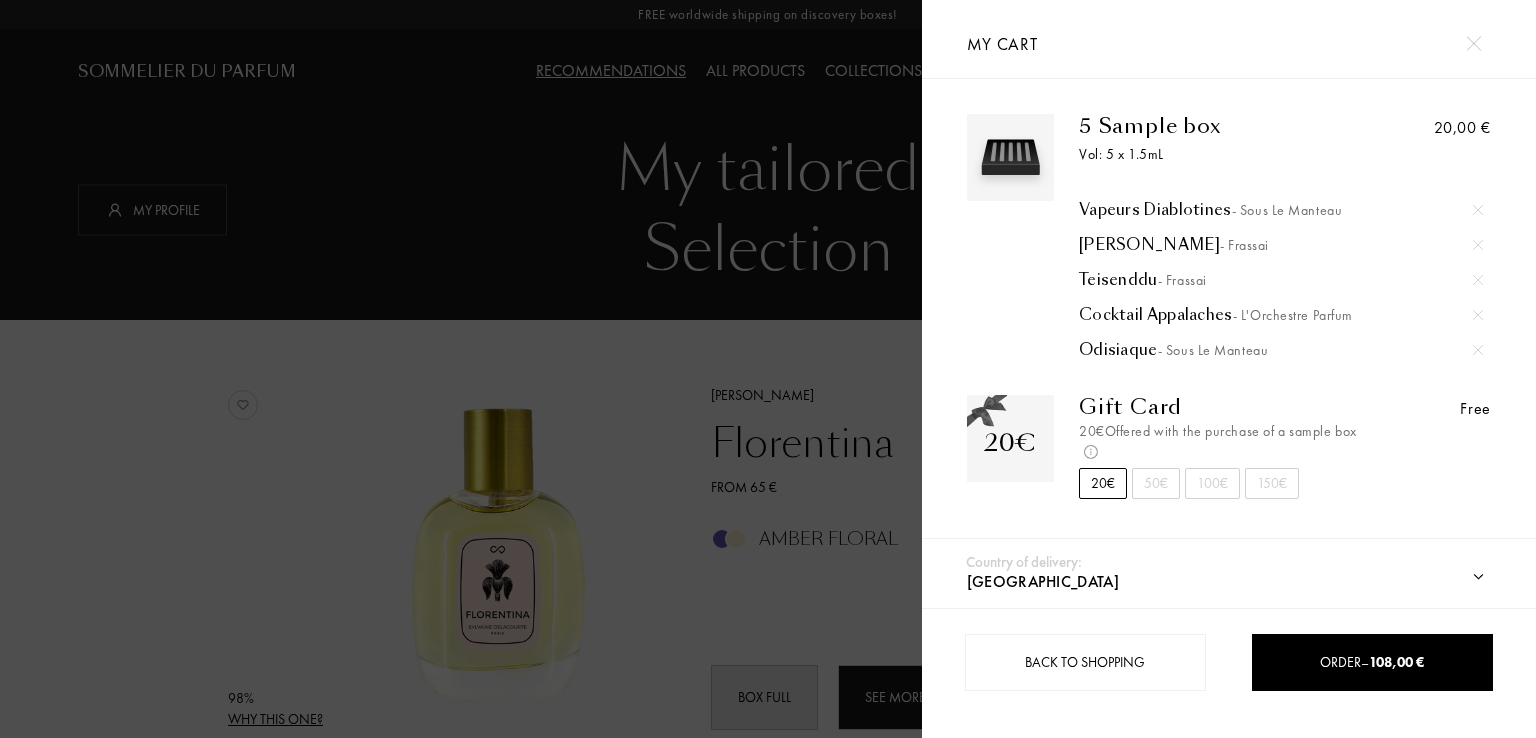 click at bounding box center [1478, 210] 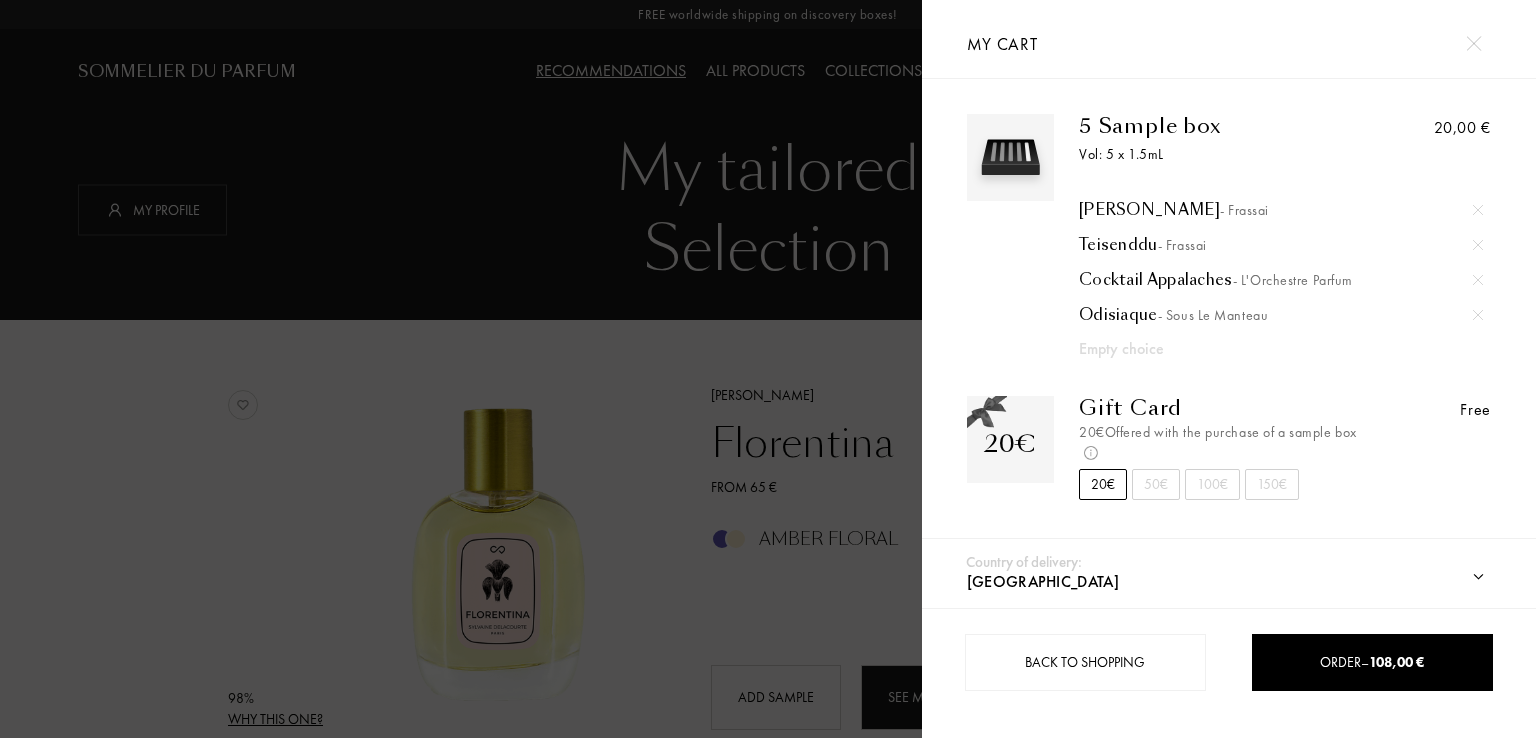 click at bounding box center (1478, 210) 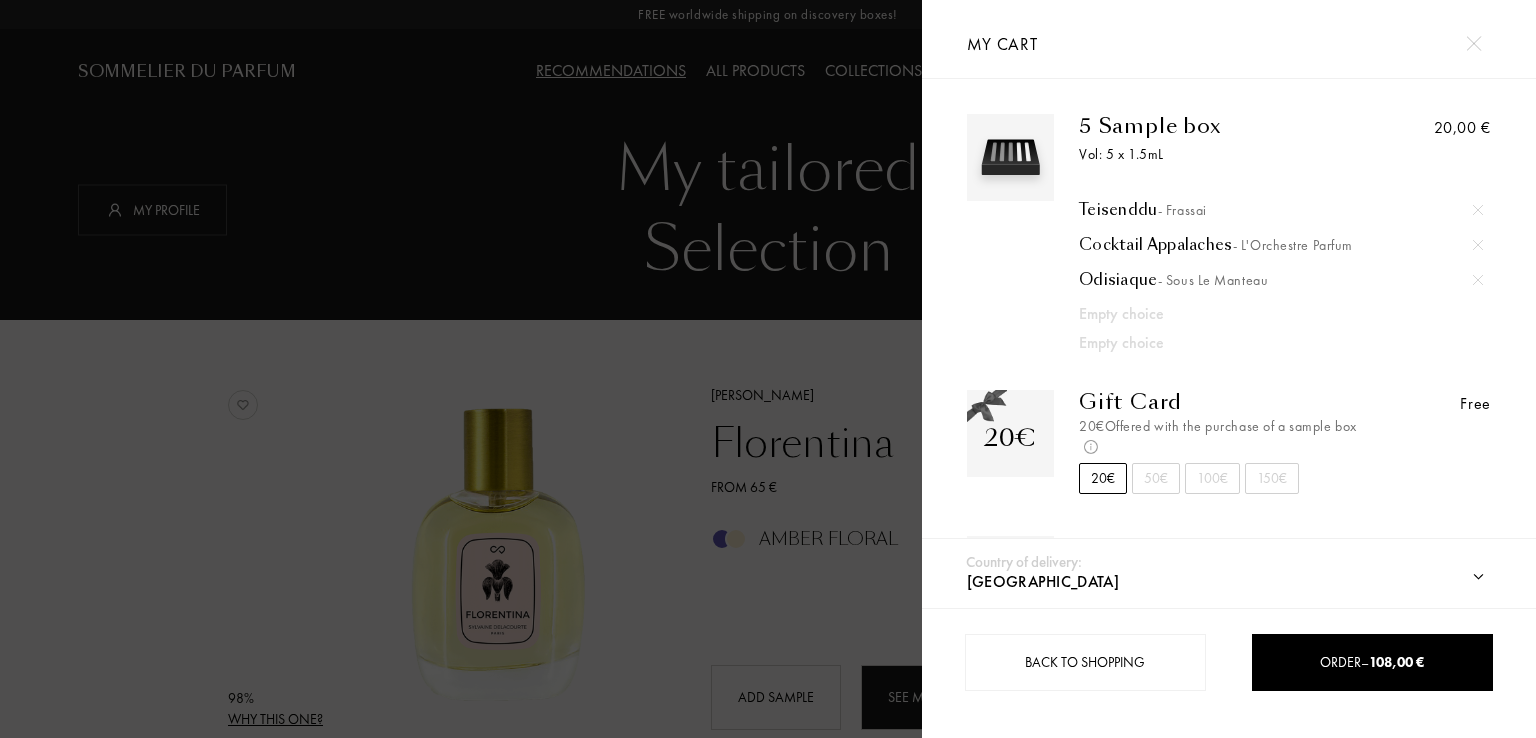 click at bounding box center [1478, 210] 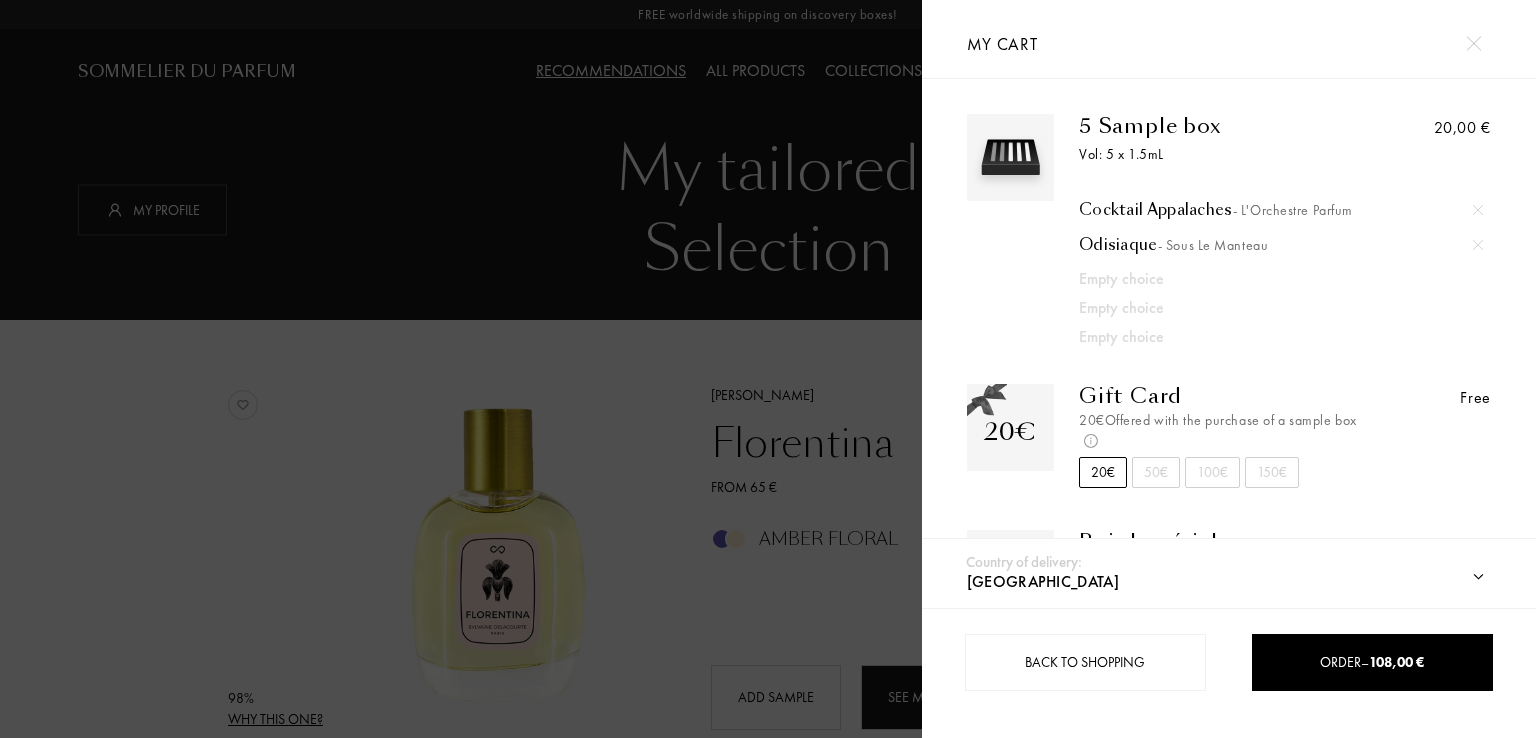 click at bounding box center (1478, 210) 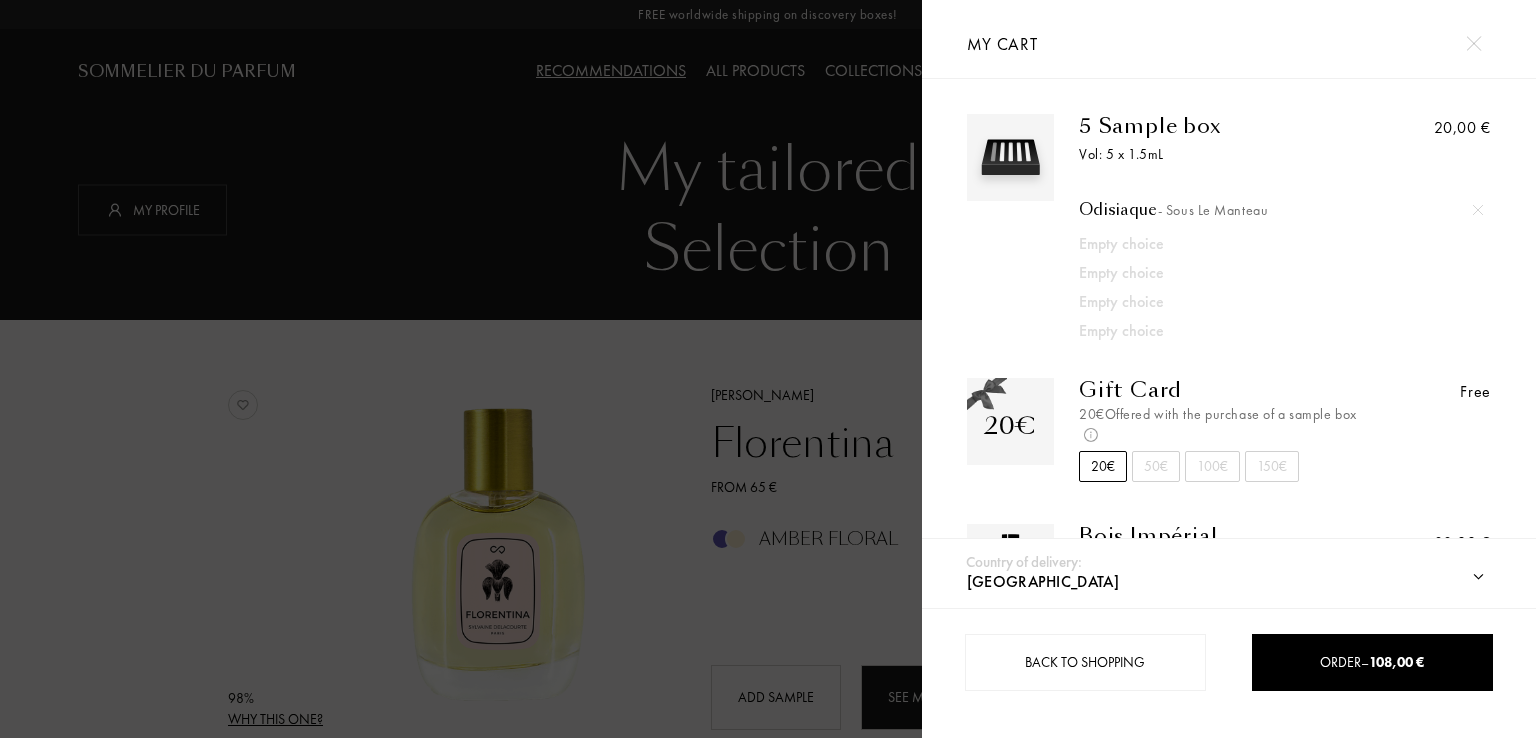 click at bounding box center [1478, 210] 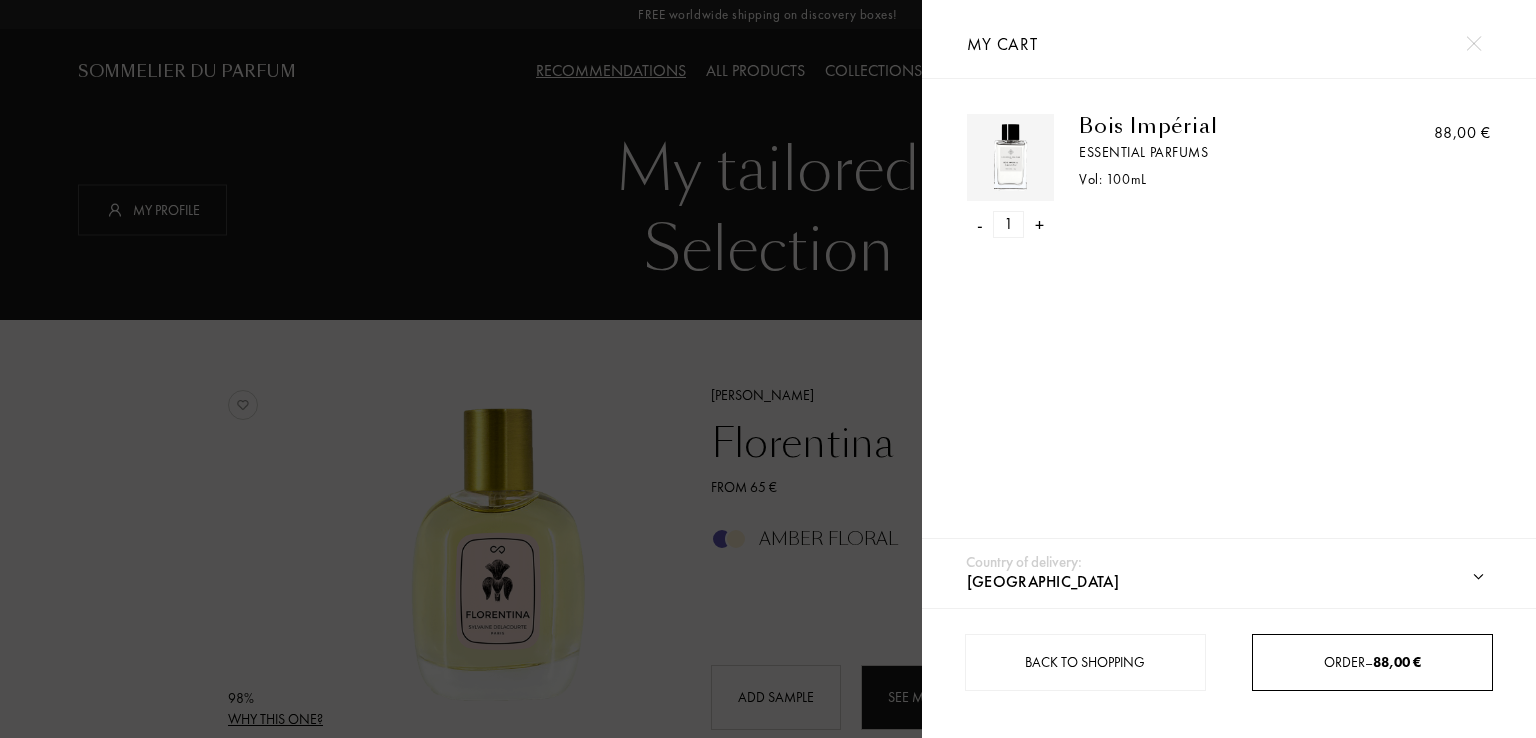 click on "88,00 €" at bounding box center (1397, 662) 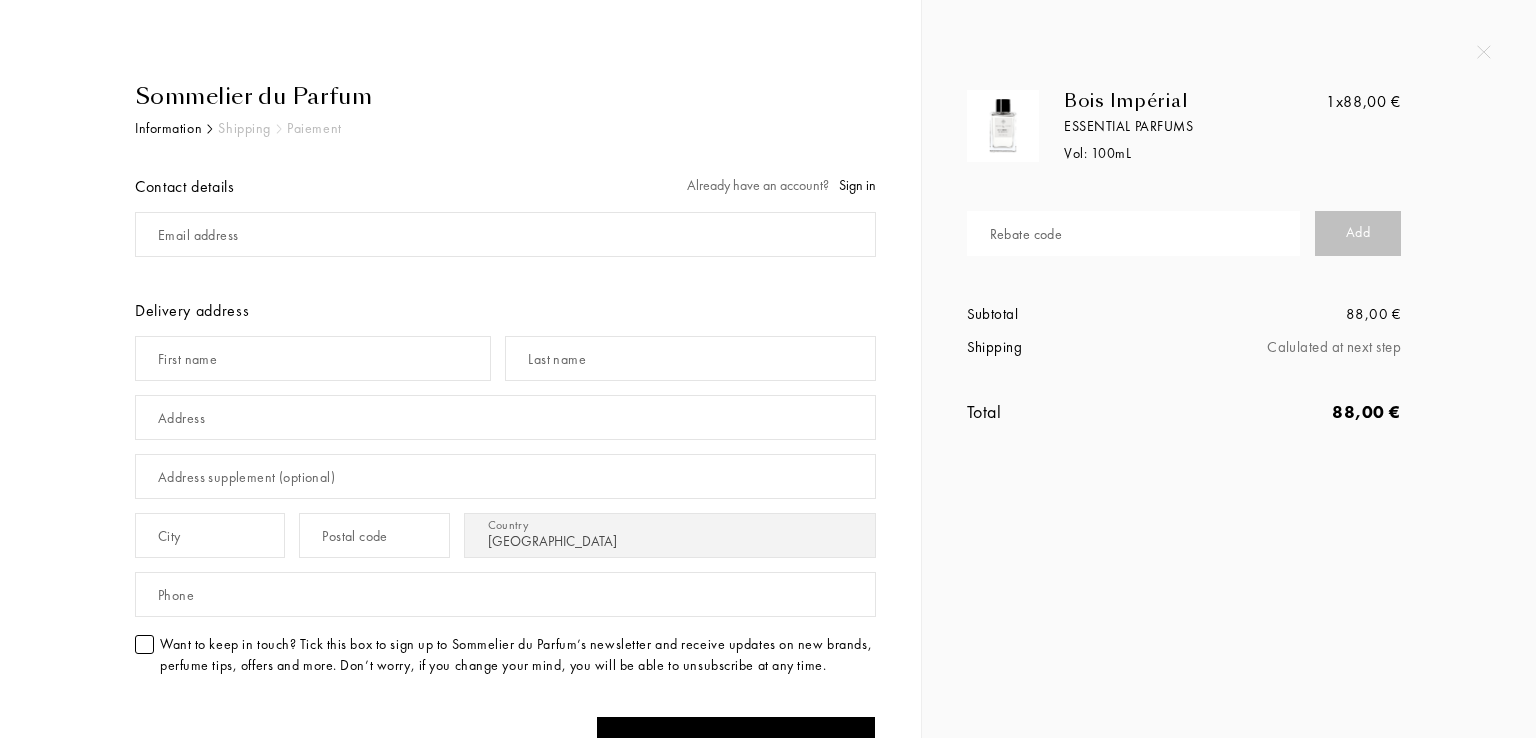 select on "SI" 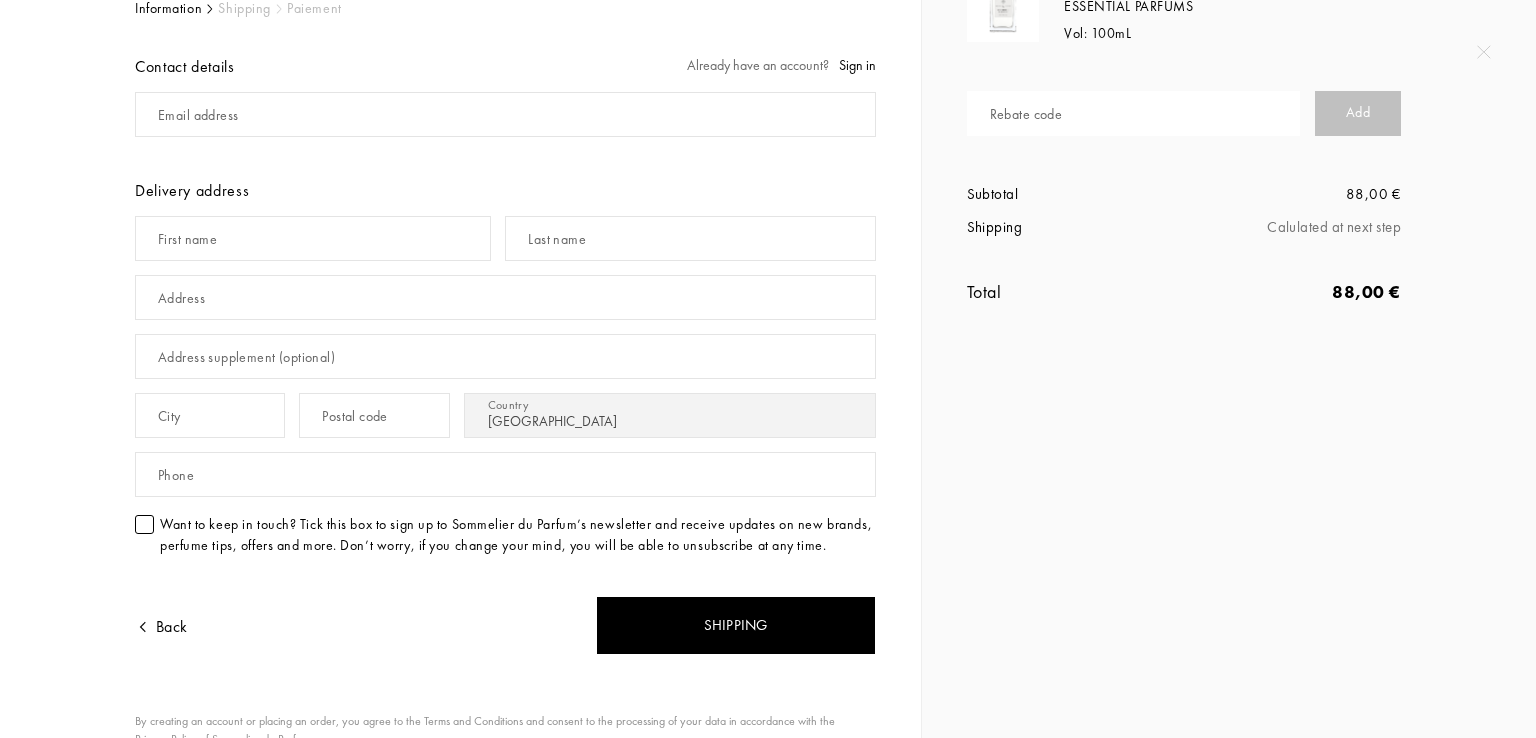 scroll, scrollTop: 0, scrollLeft: 0, axis: both 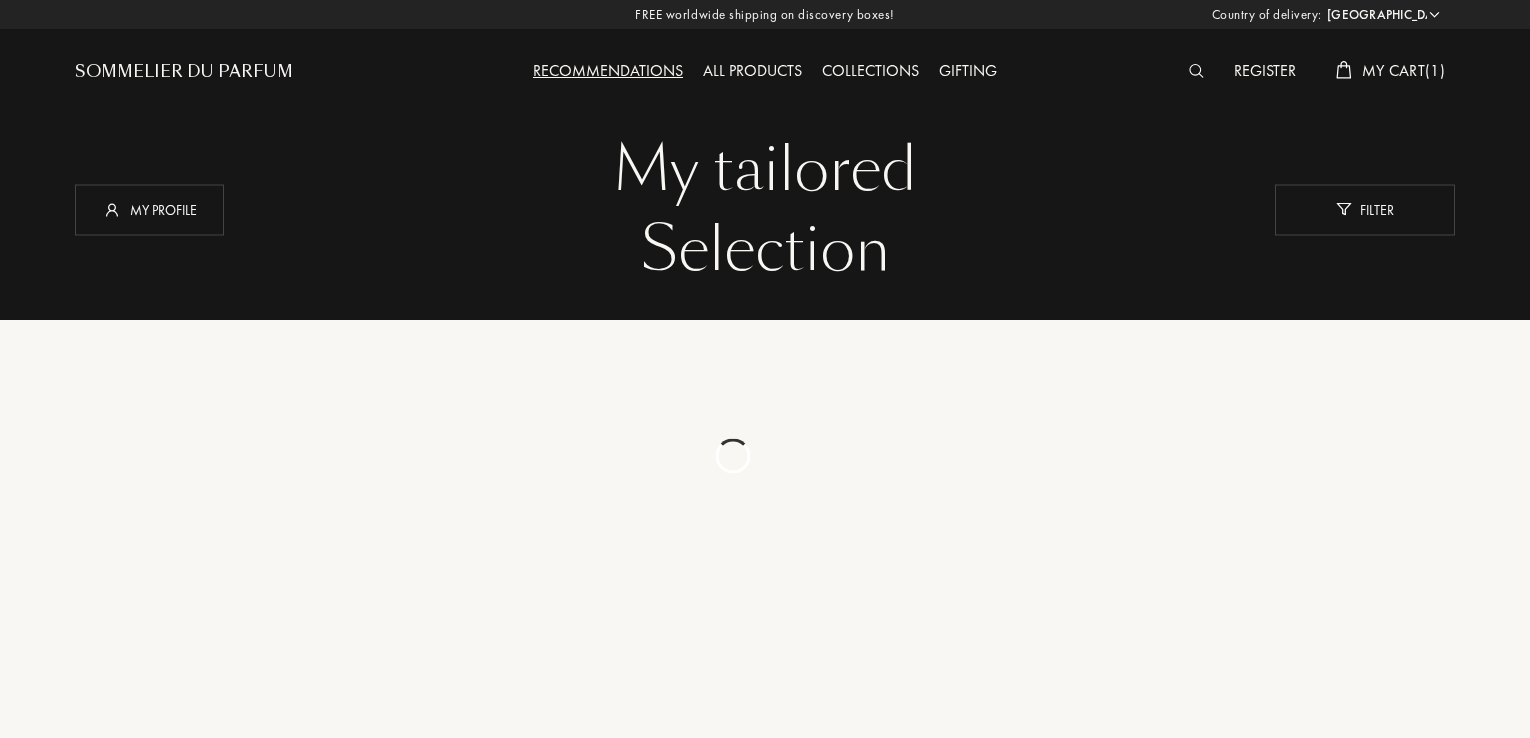 select on "SI" 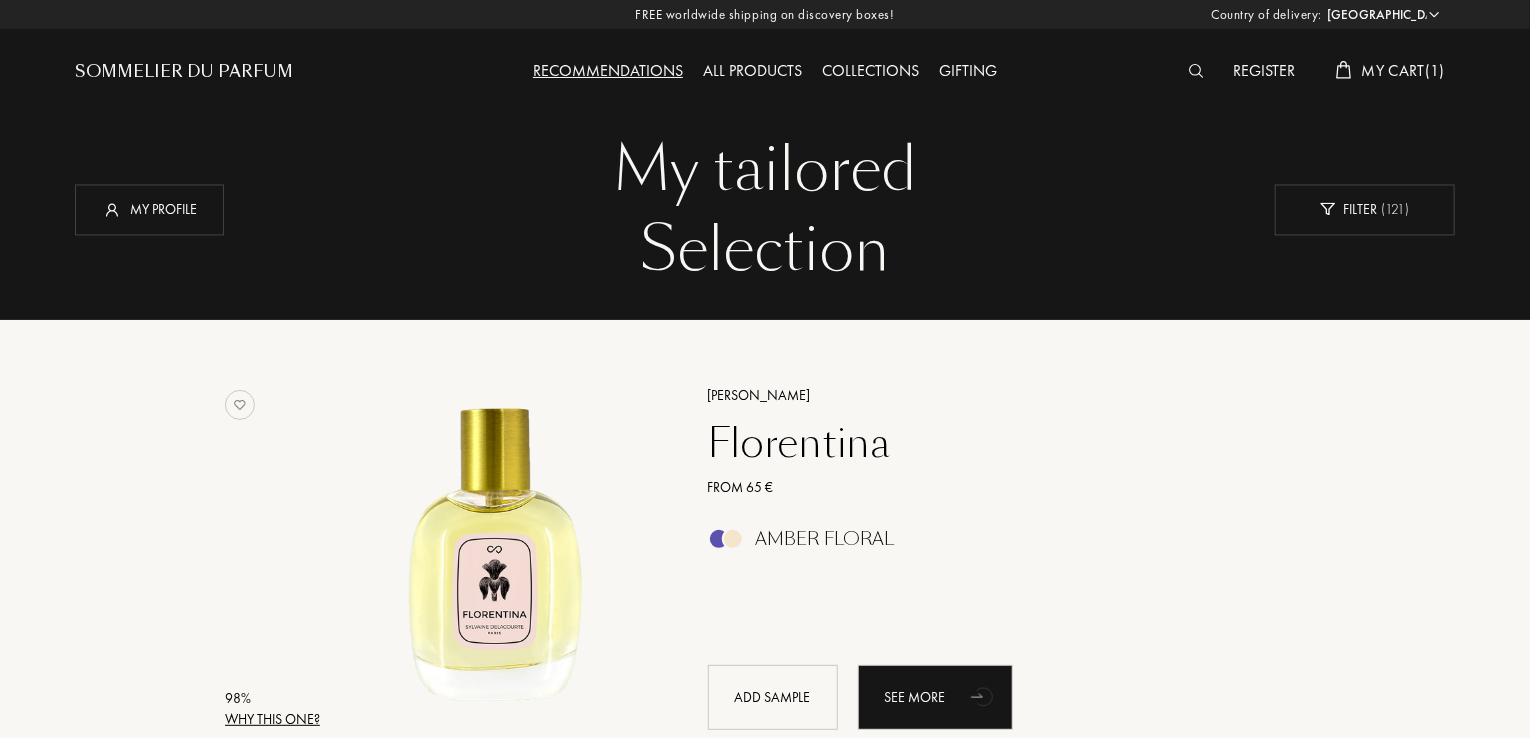 click on "My Cart  ( 1 )" at bounding box center [1403, 70] 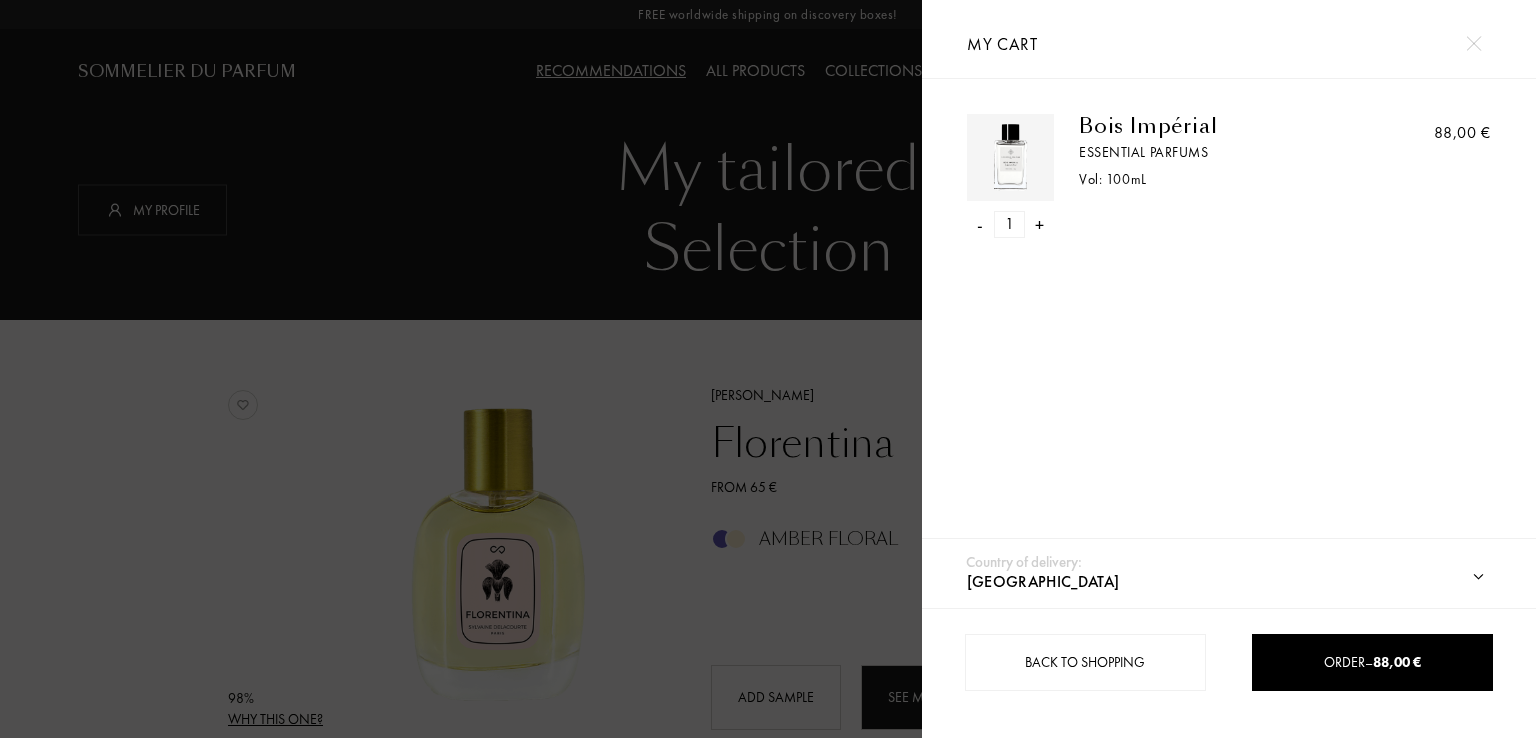 click at bounding box center (461, 369) 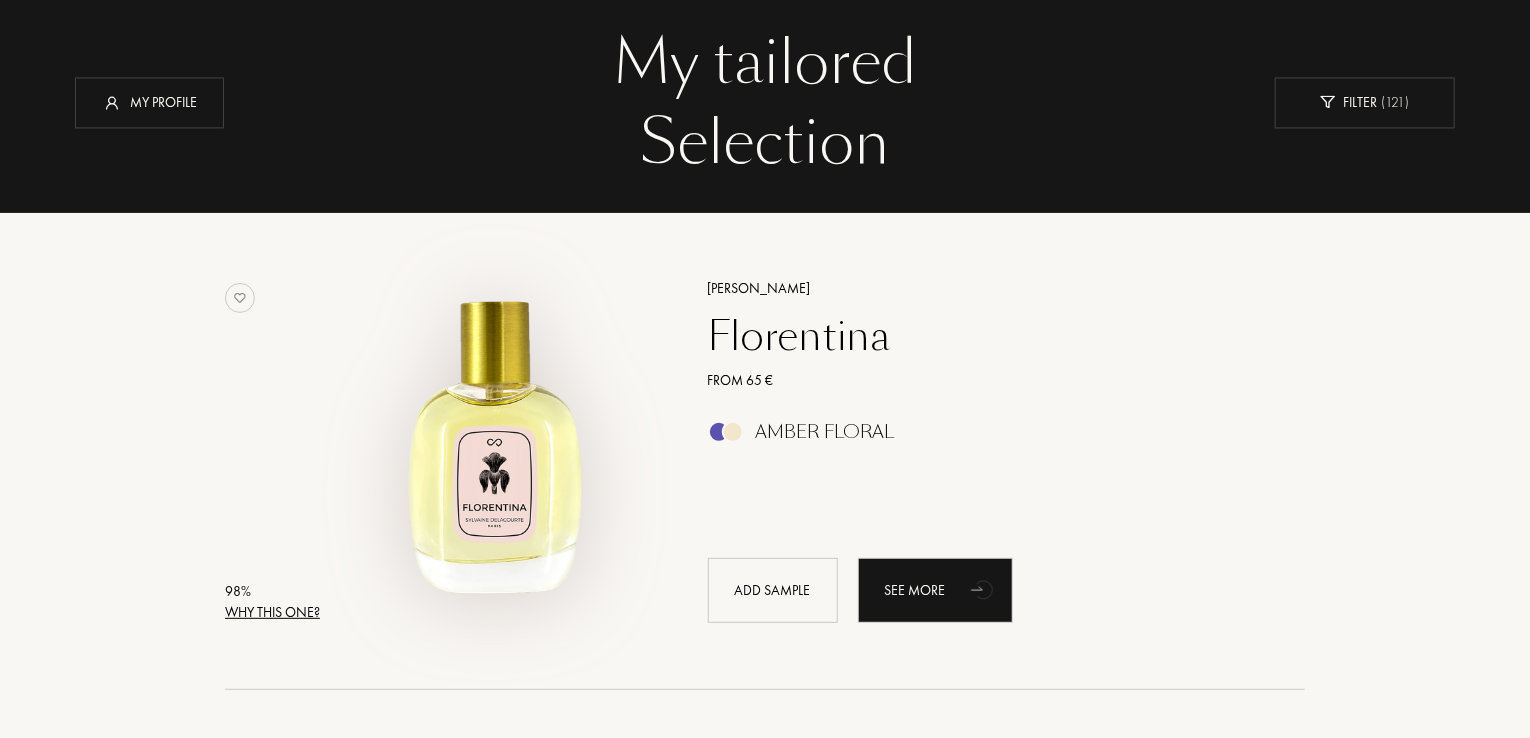 scroll, scrollTop: 0, scrollLeft: 0, axis: both 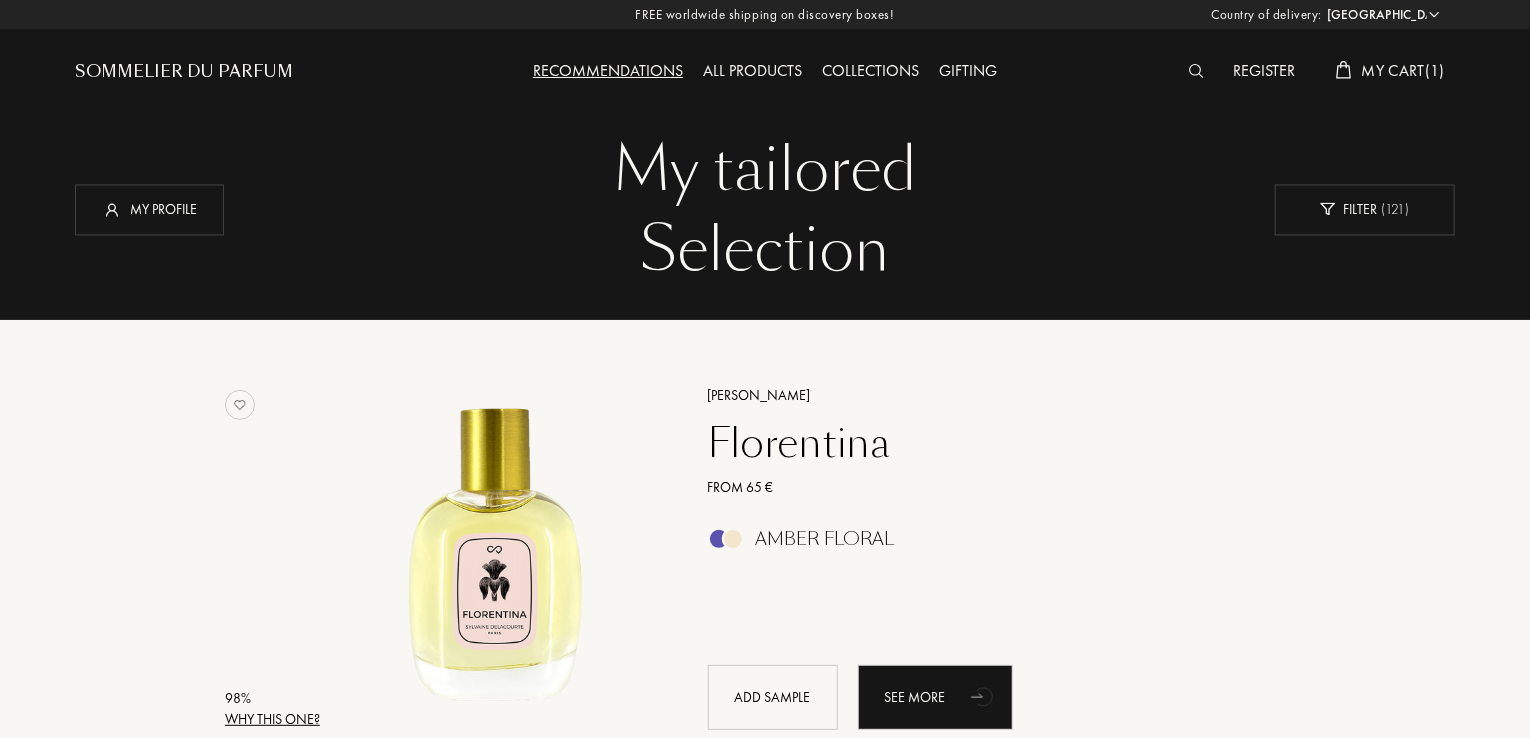 click at bounding box center (1201, 72) 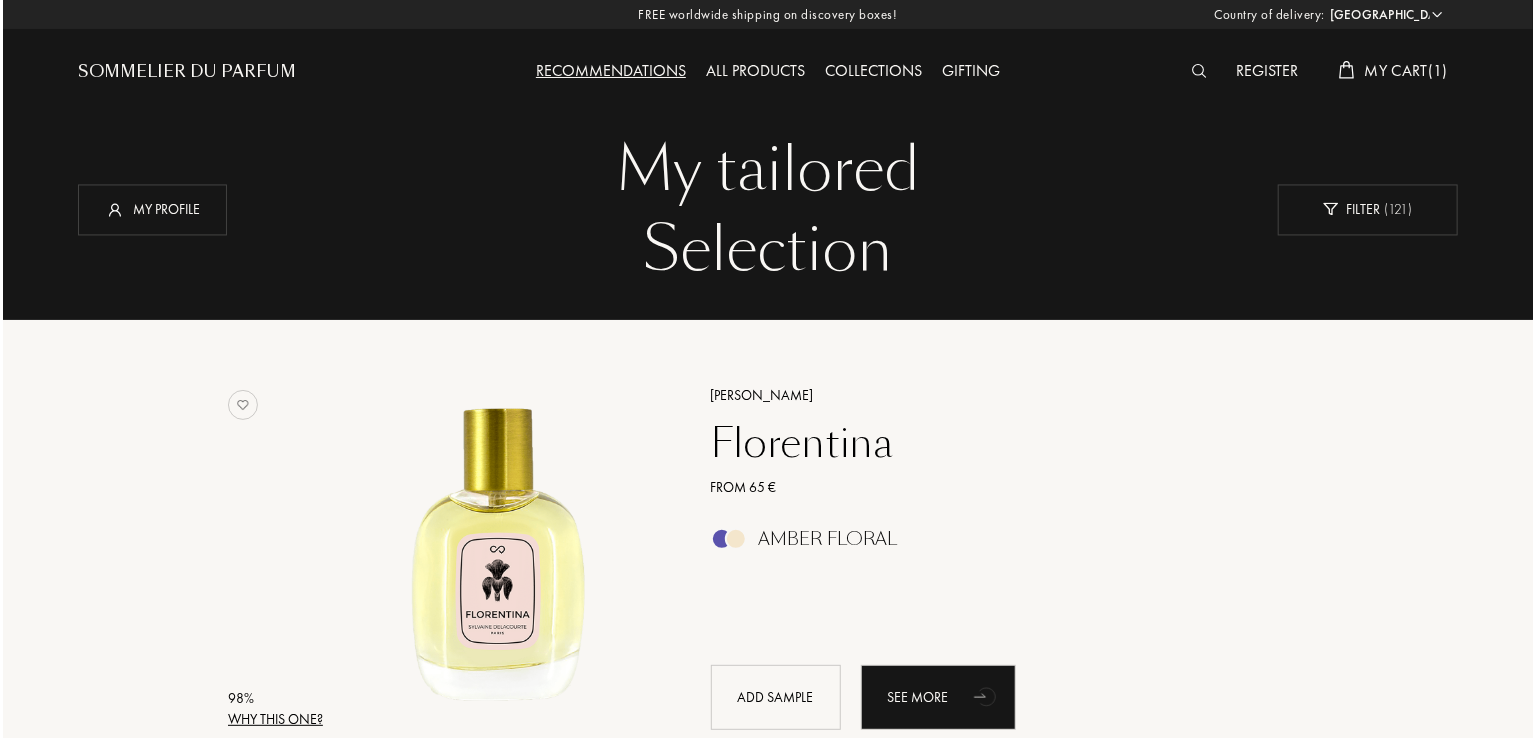 scroll, scrollTop: 0, scrollLeft: 0, axis: both 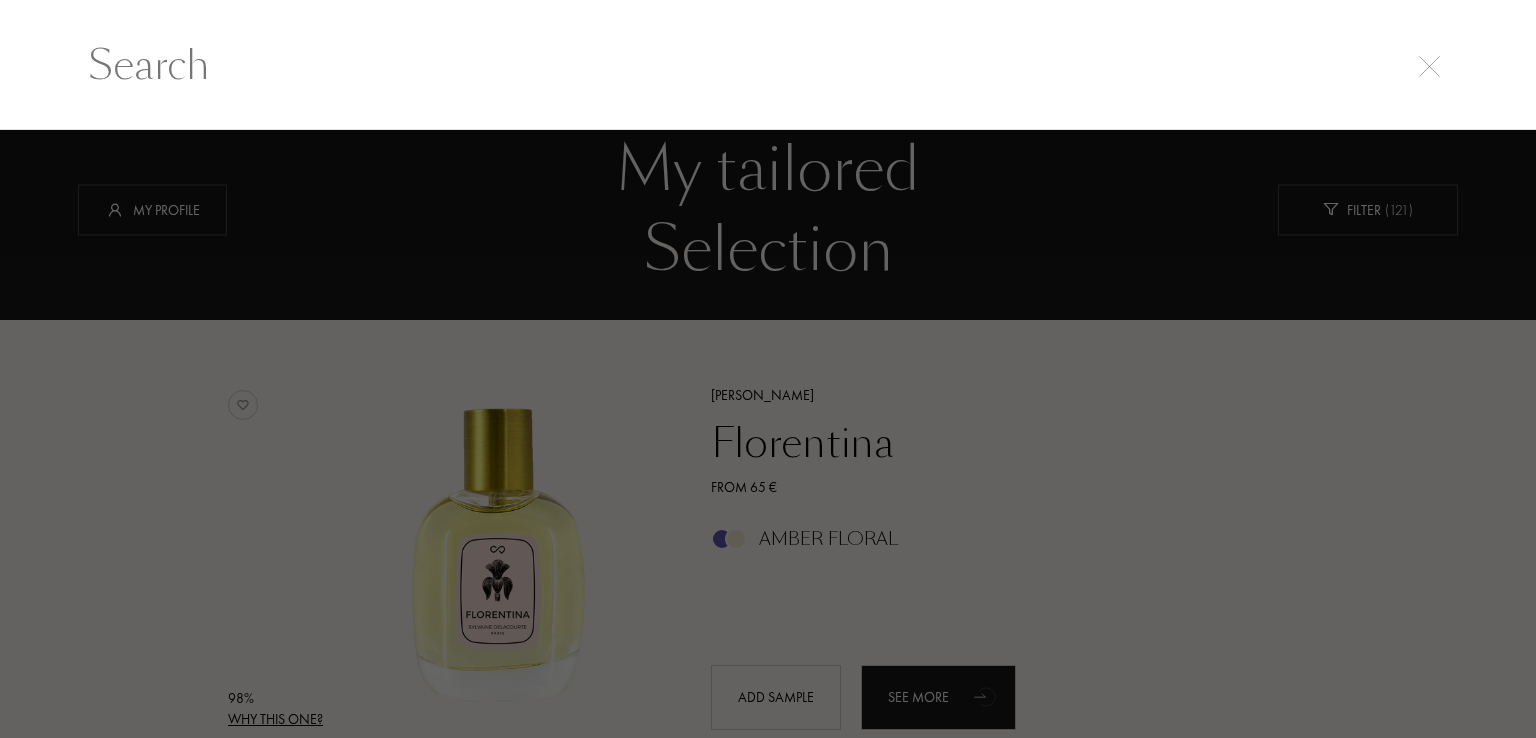 click at bounding box center [768, 65] 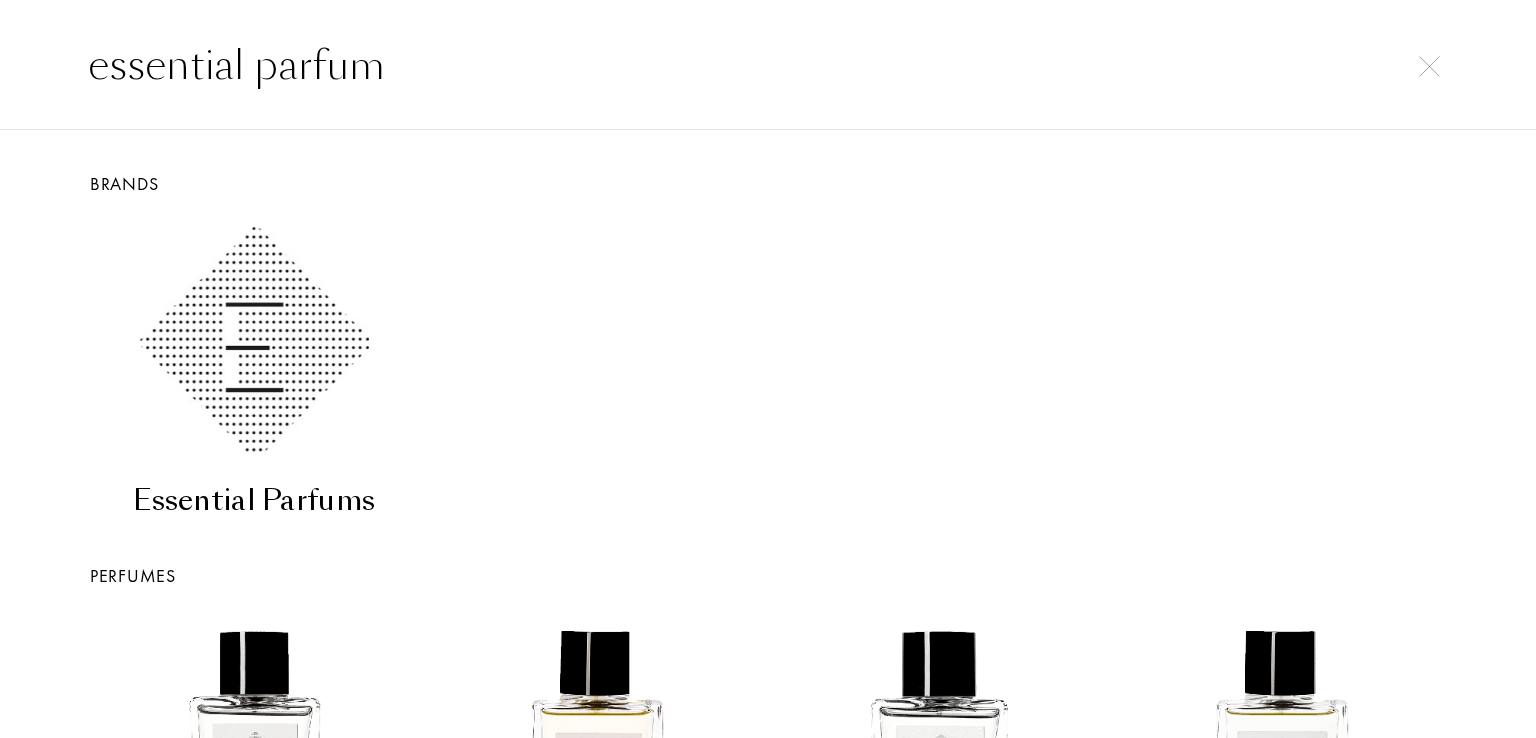 type on "essential parfum" 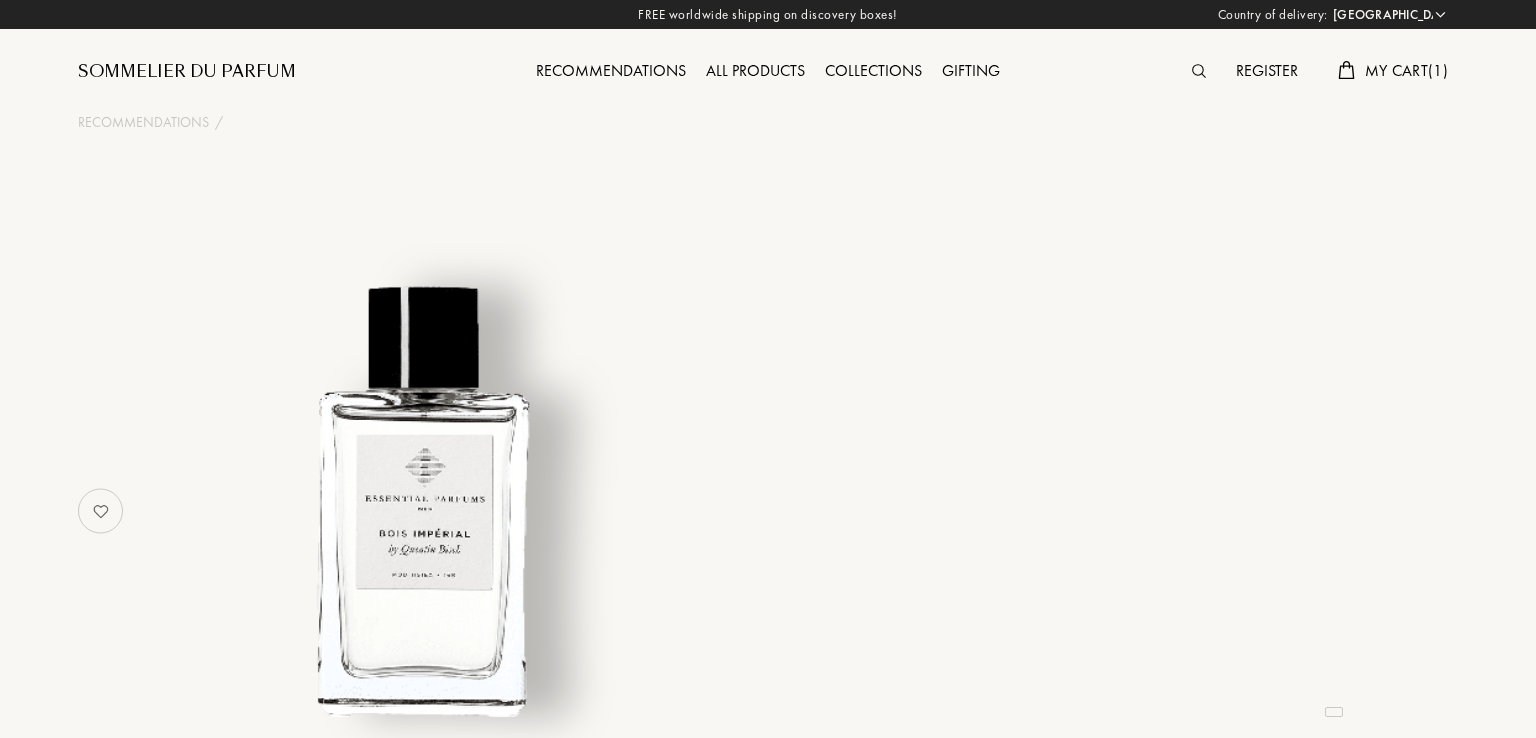 select on "SI" 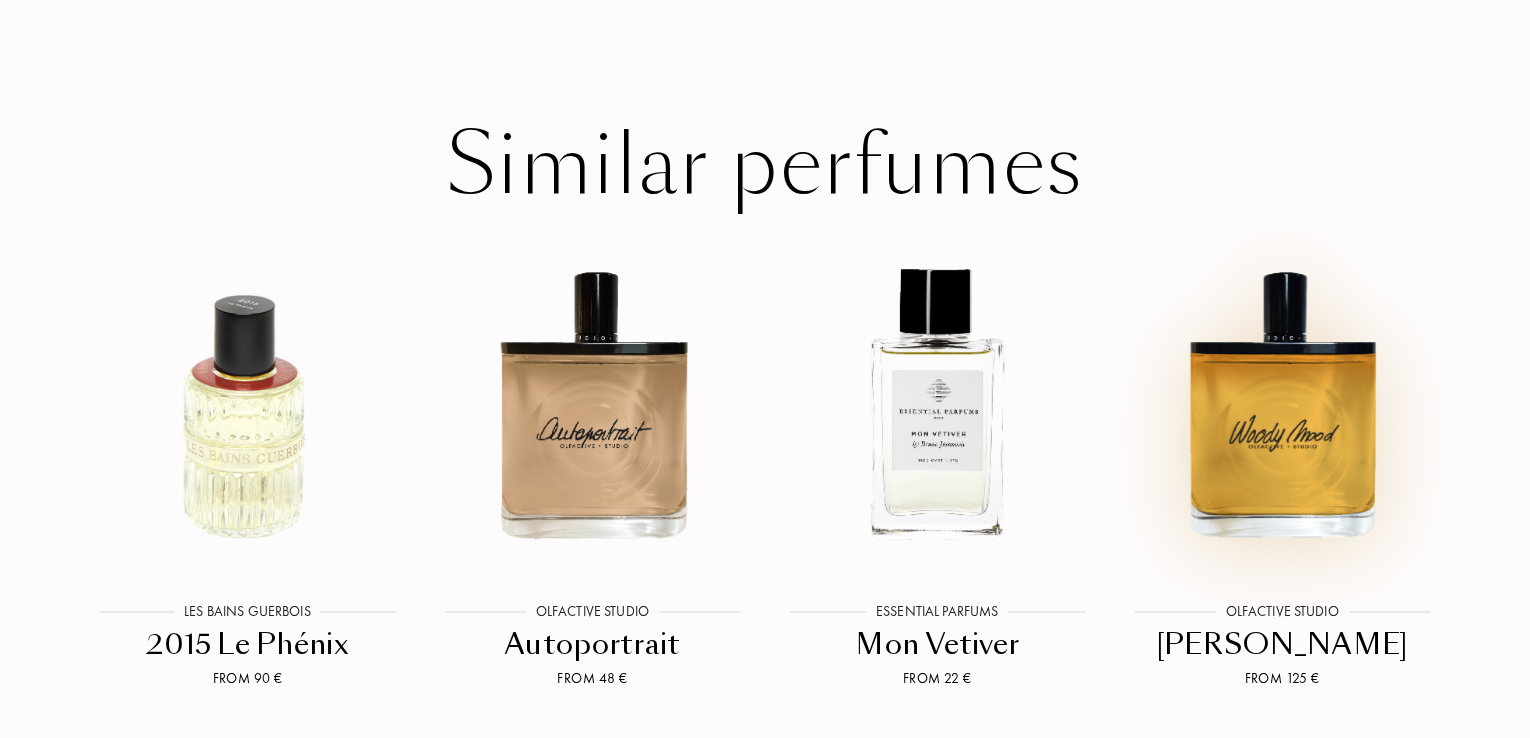 scroll, scrollTop: 3500, scrollLeft: 0, axis: vertical 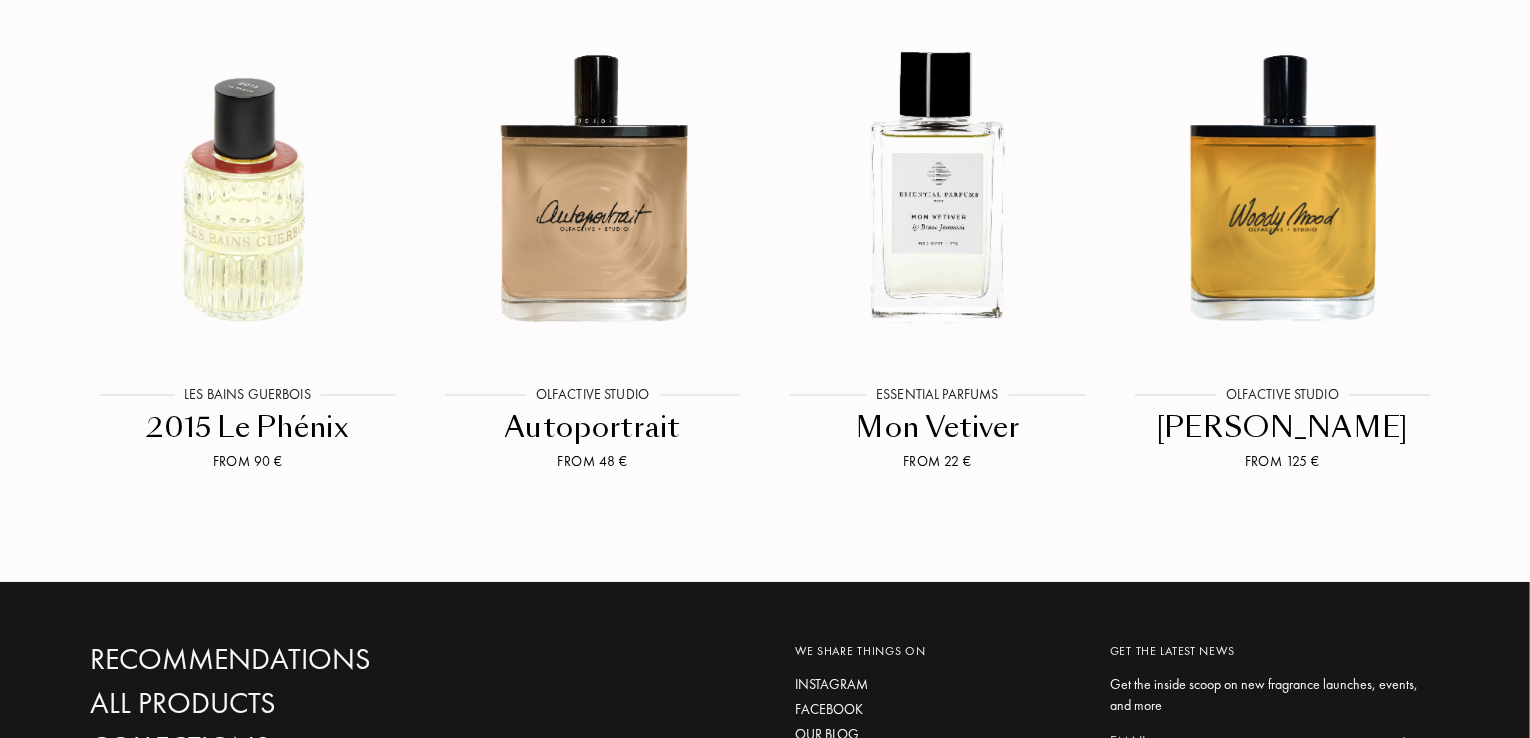 click on "Essential Parfums" at bounding box center (937, 394) 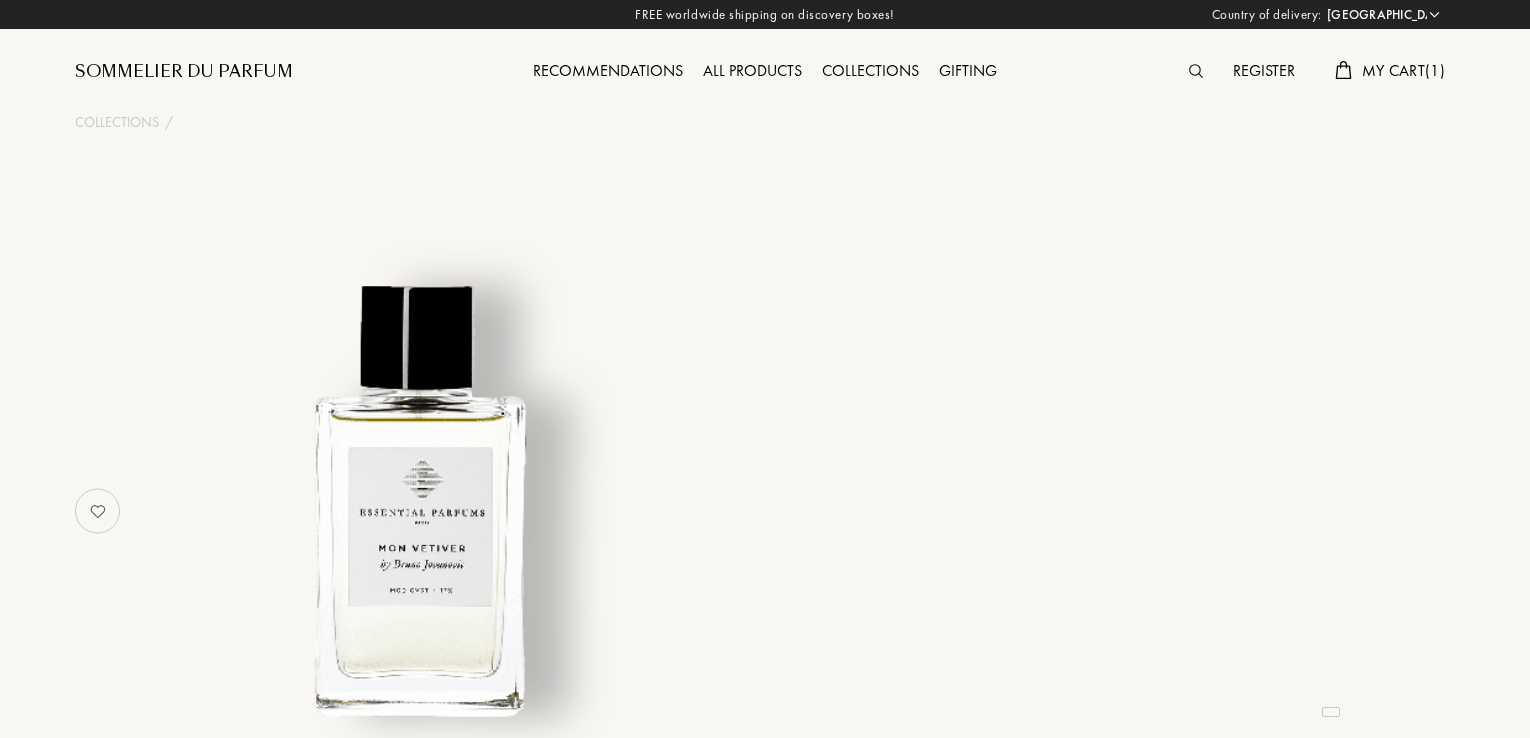 select on "SI" 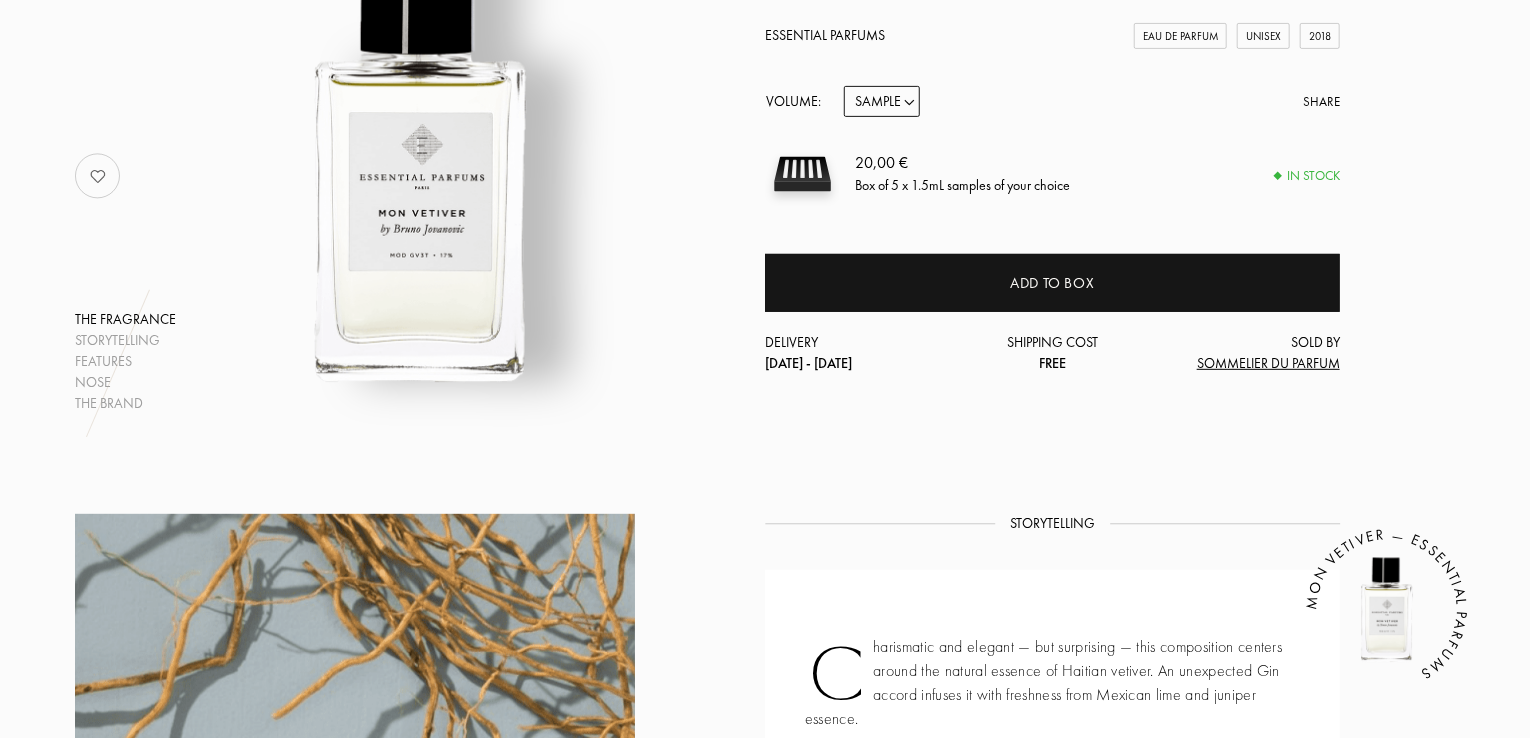 scroll, scrollTop: 0, scrollLeft: 0, axis: both 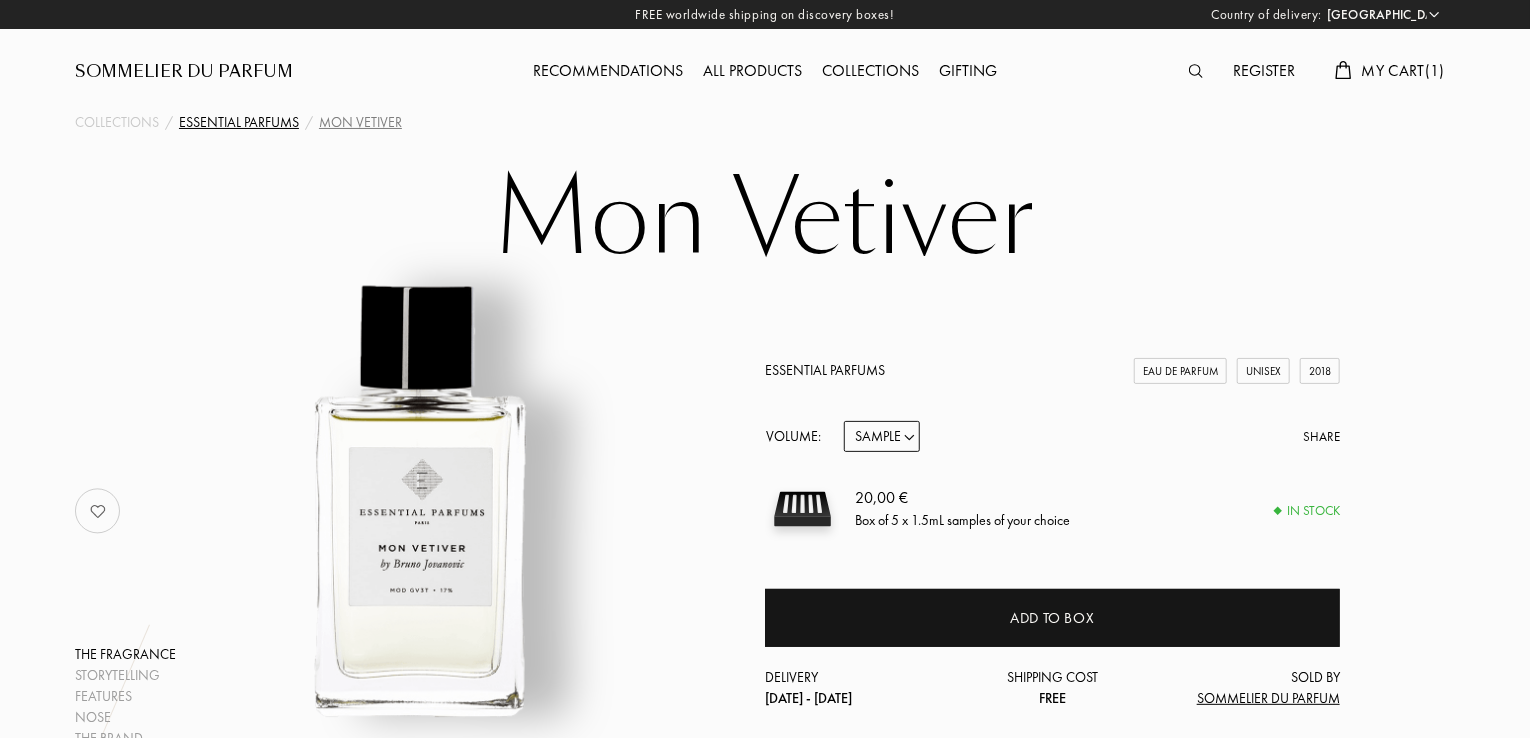 click on "Essential Parfums" at bounding box center (239, 122) 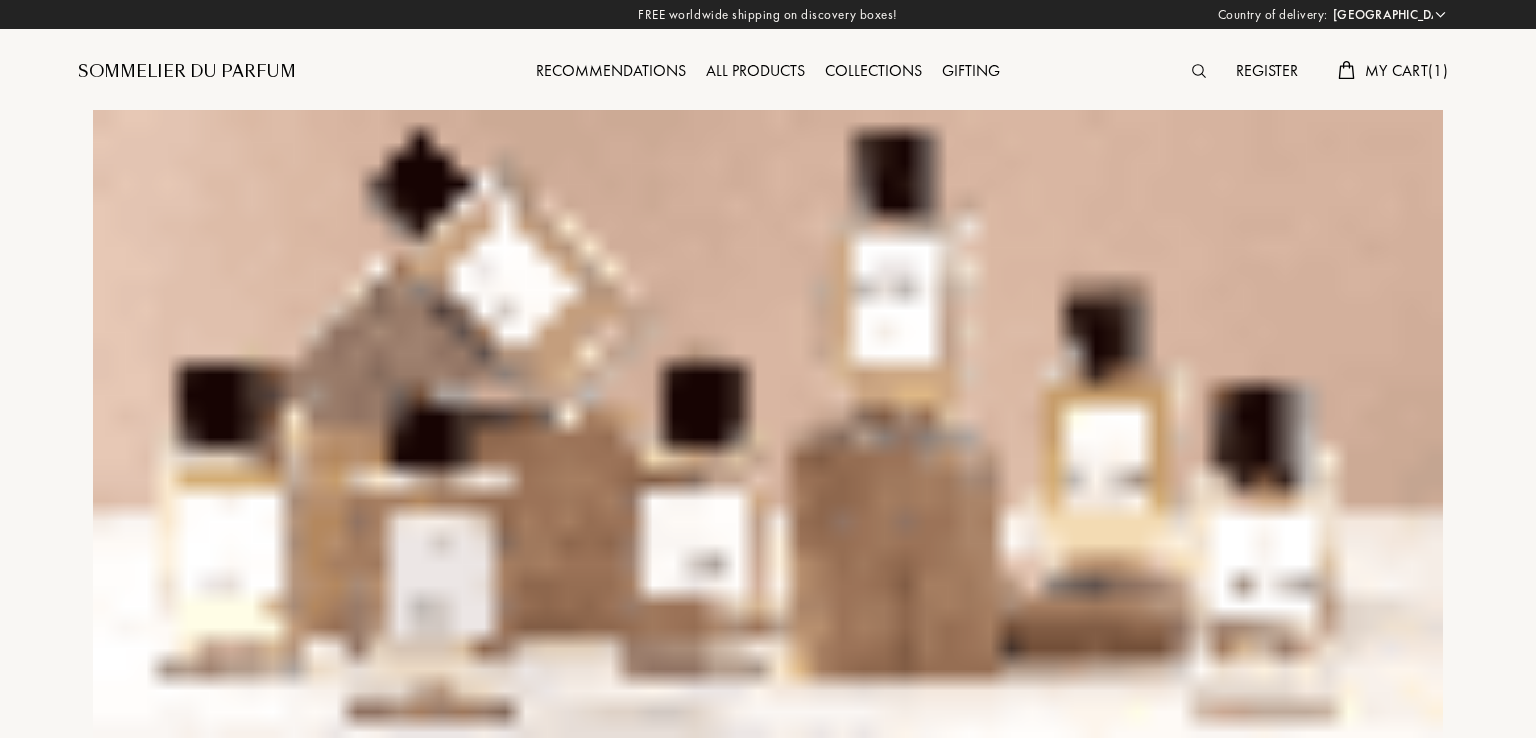 select on "SI" 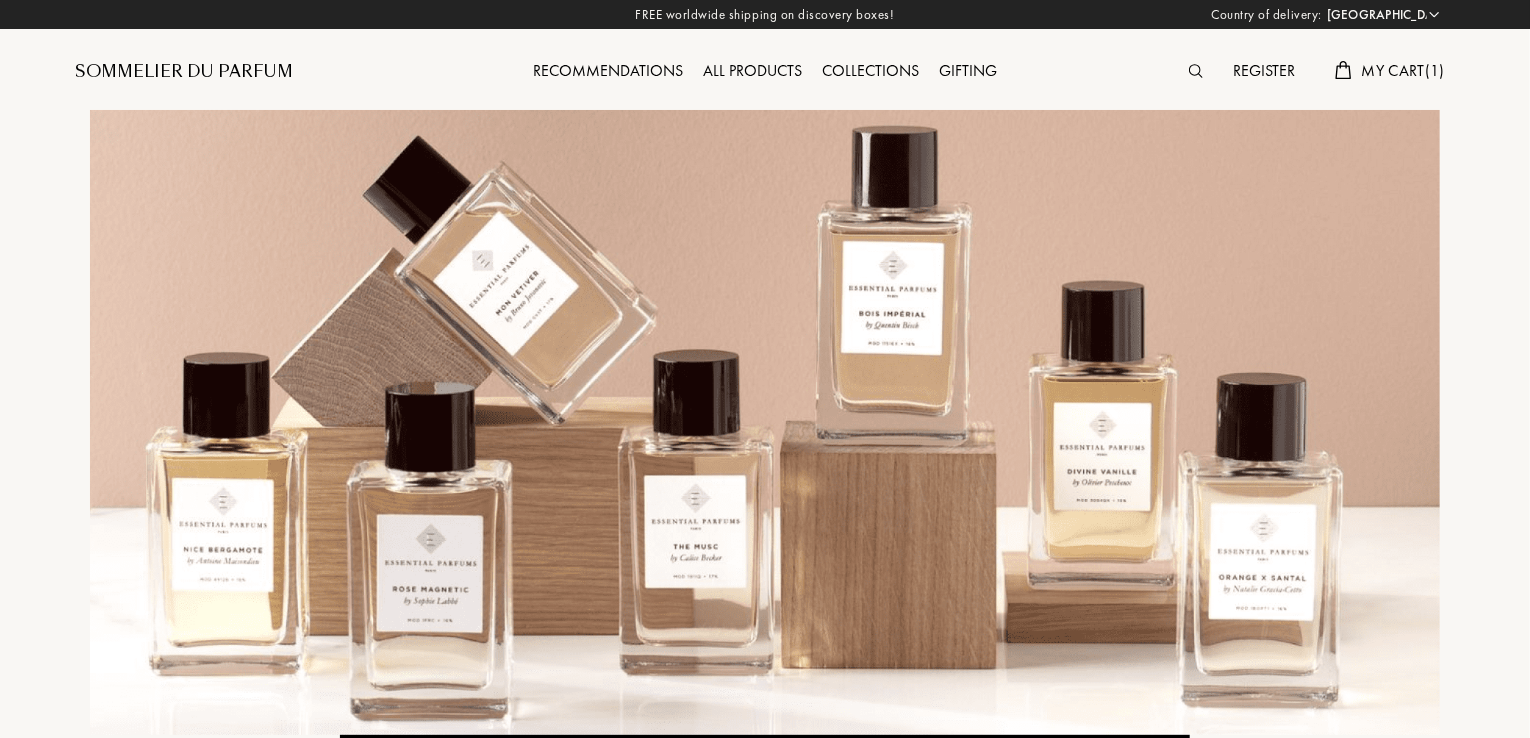 click on "My Cart  ( 1 )" at bounding box center (1403, 70) 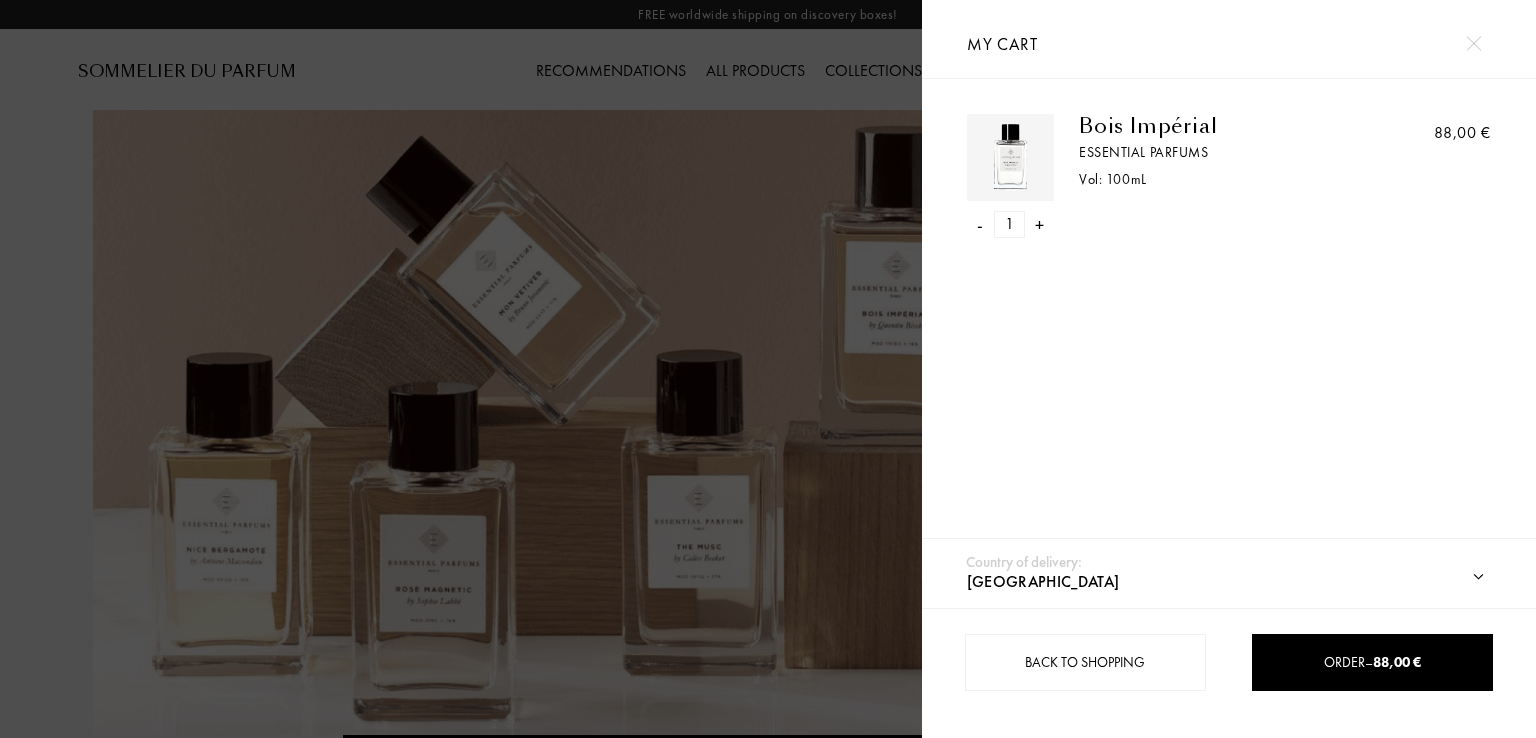 click on "Bois Impérial" at bounding box center [1219, 126] 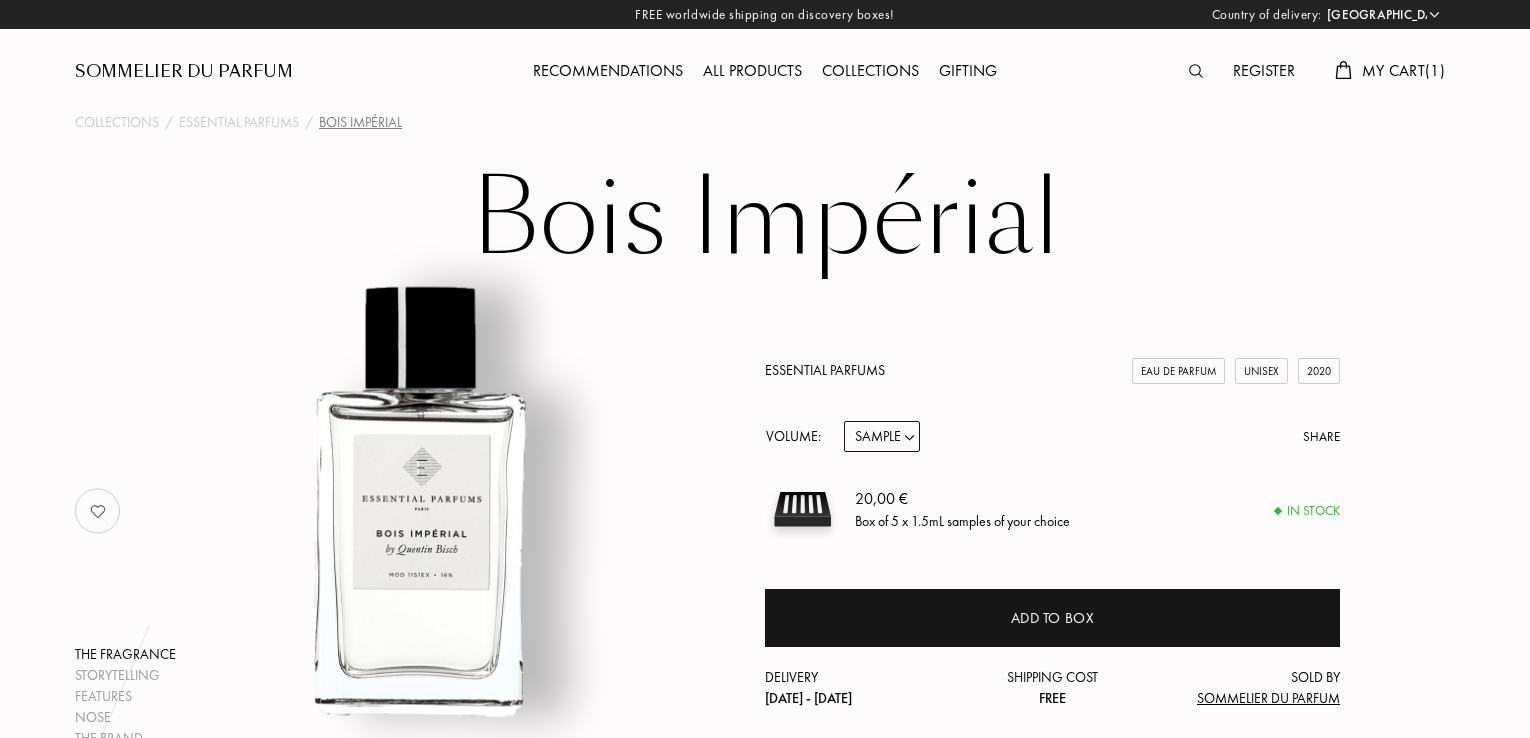 select on "SI" 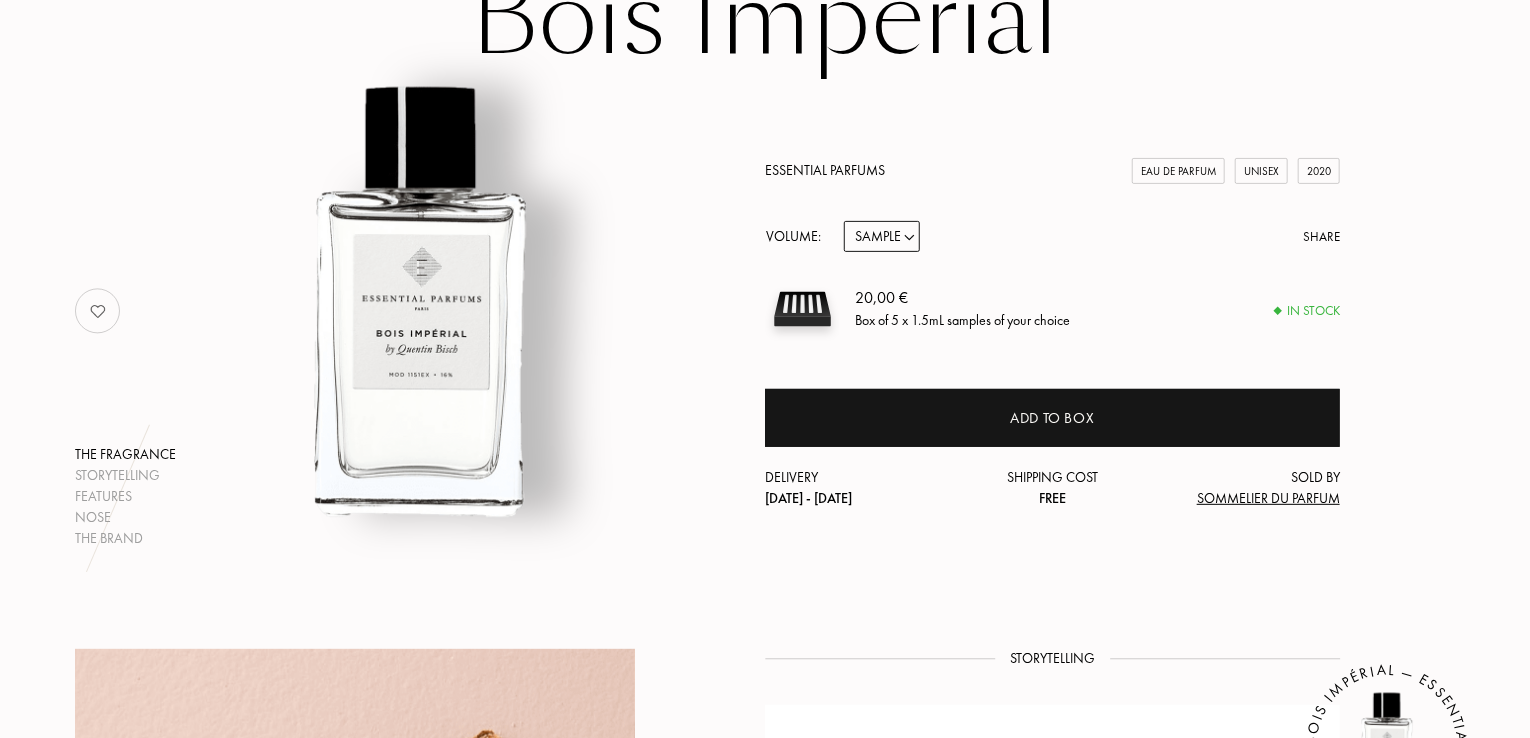 scroll, scrollTop: 0, scrollLeft: 0, axis: both 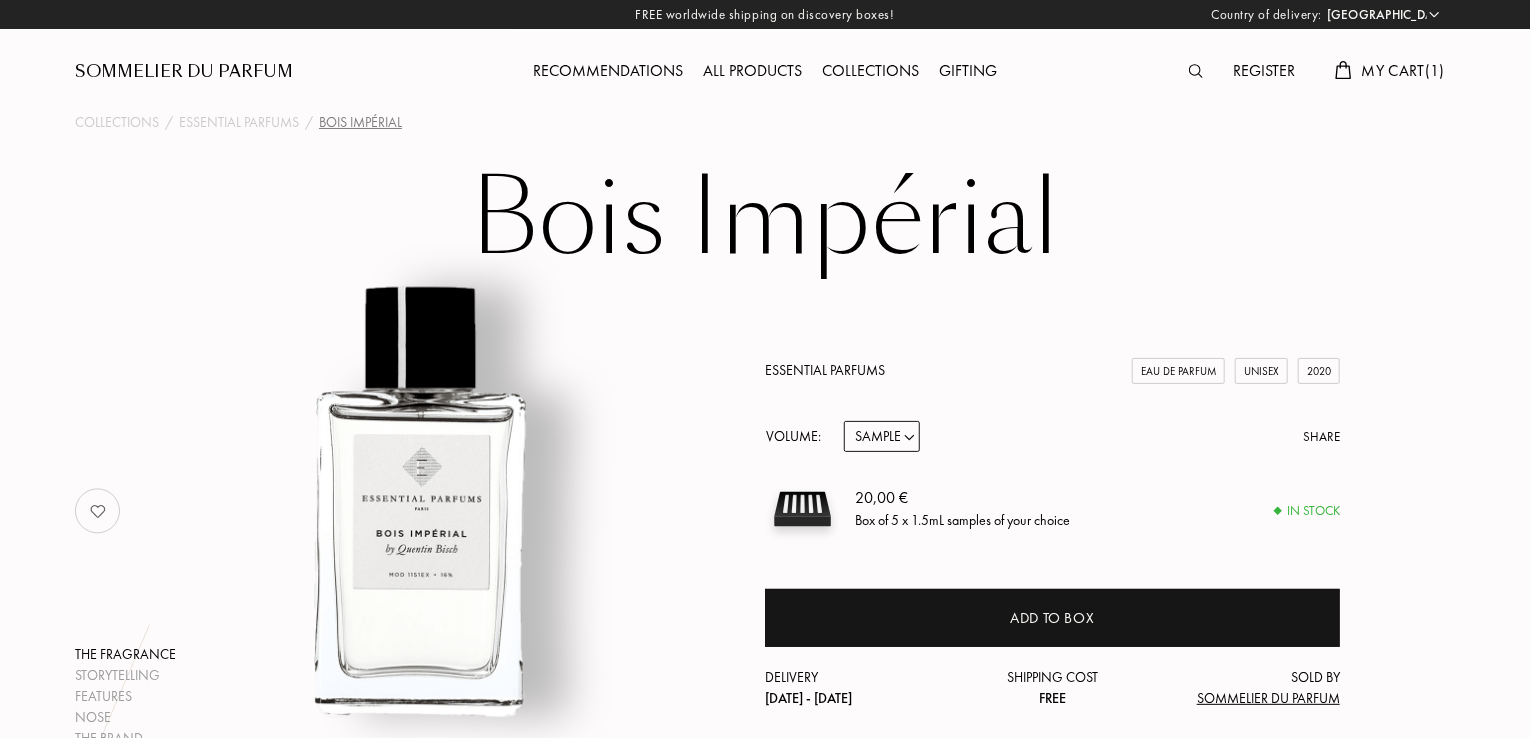 click on "All products" at bounding box center (752, 72) 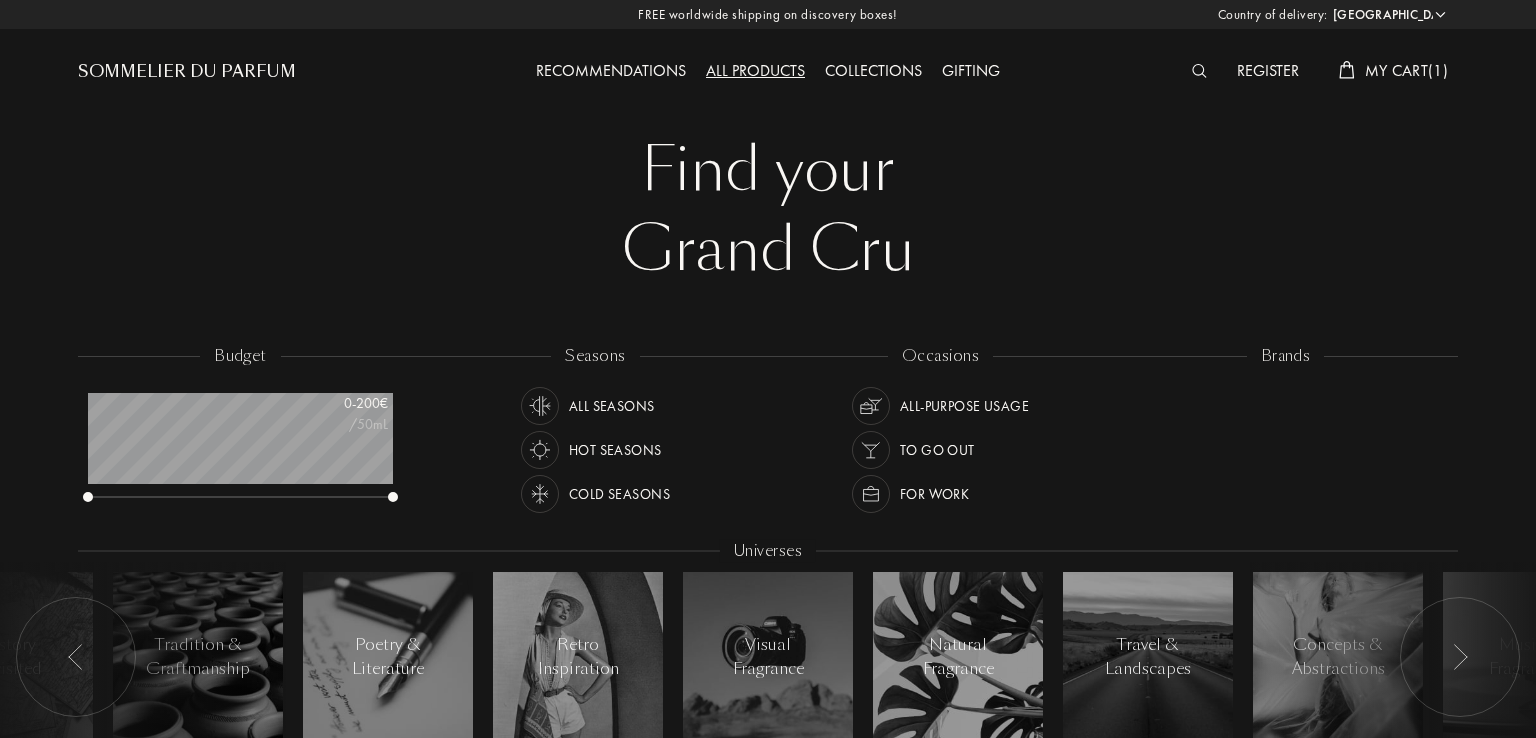 select on "SI" 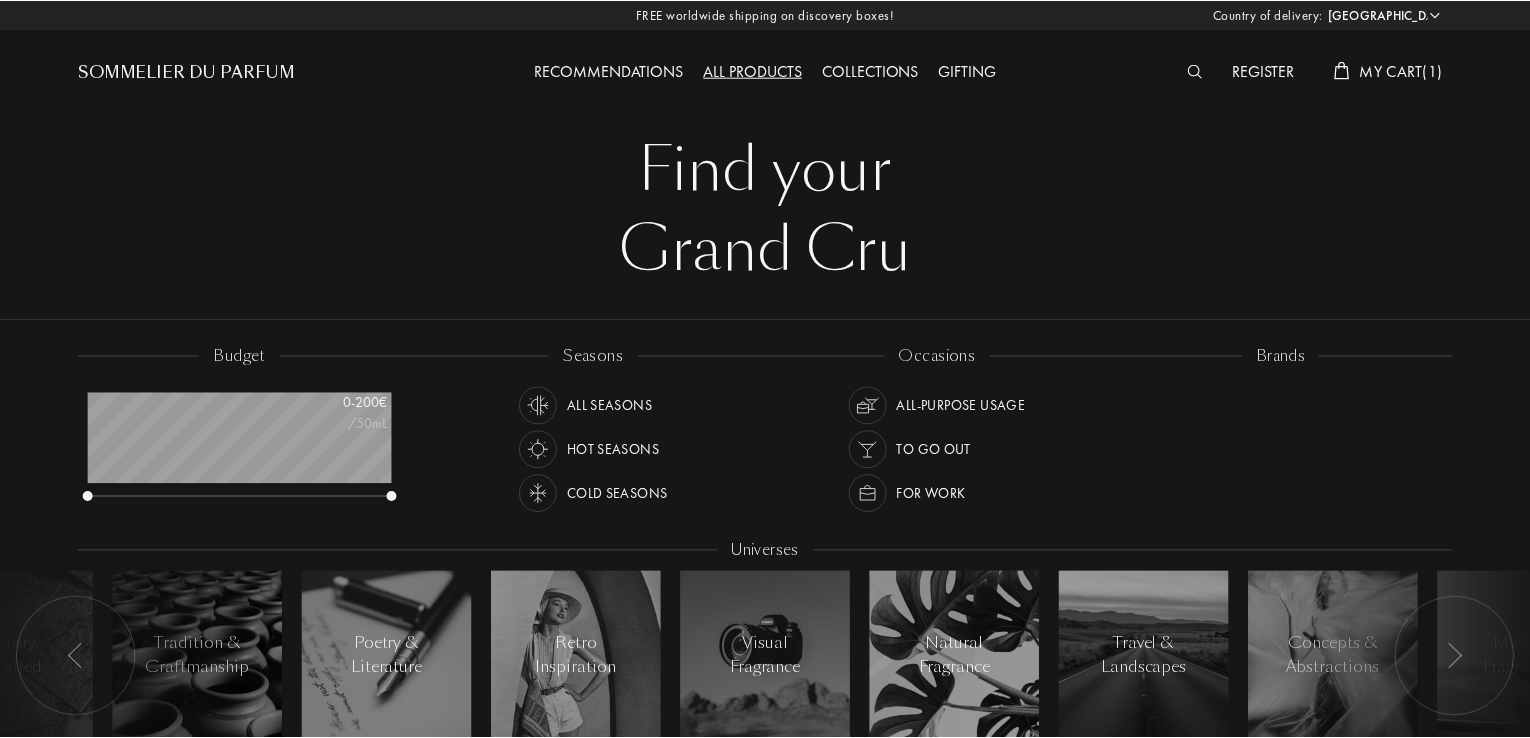 scroll, scrollTop: 0, scrollLeft: 0, axis: both 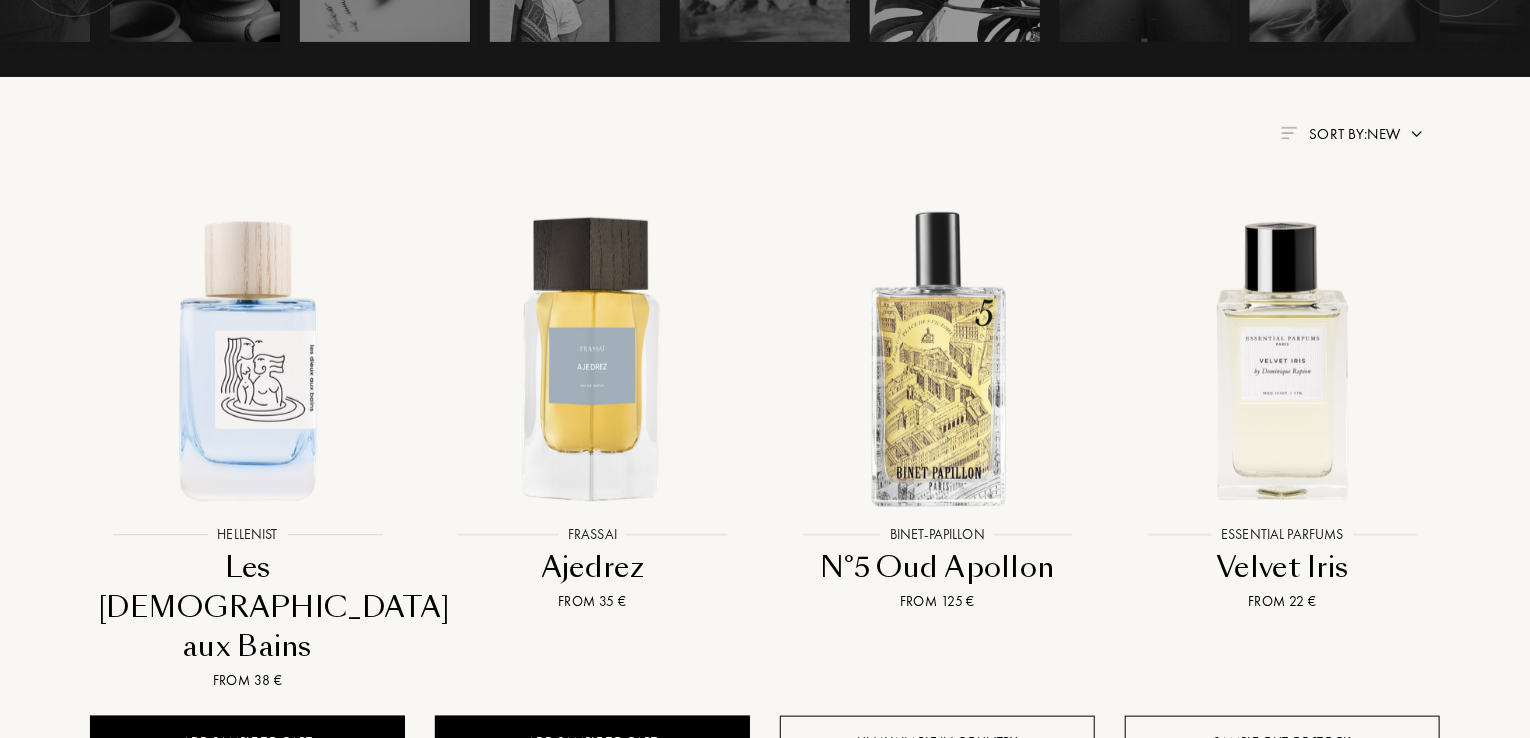 click on "Sort by:  New" at bounding box center [1355, 134] 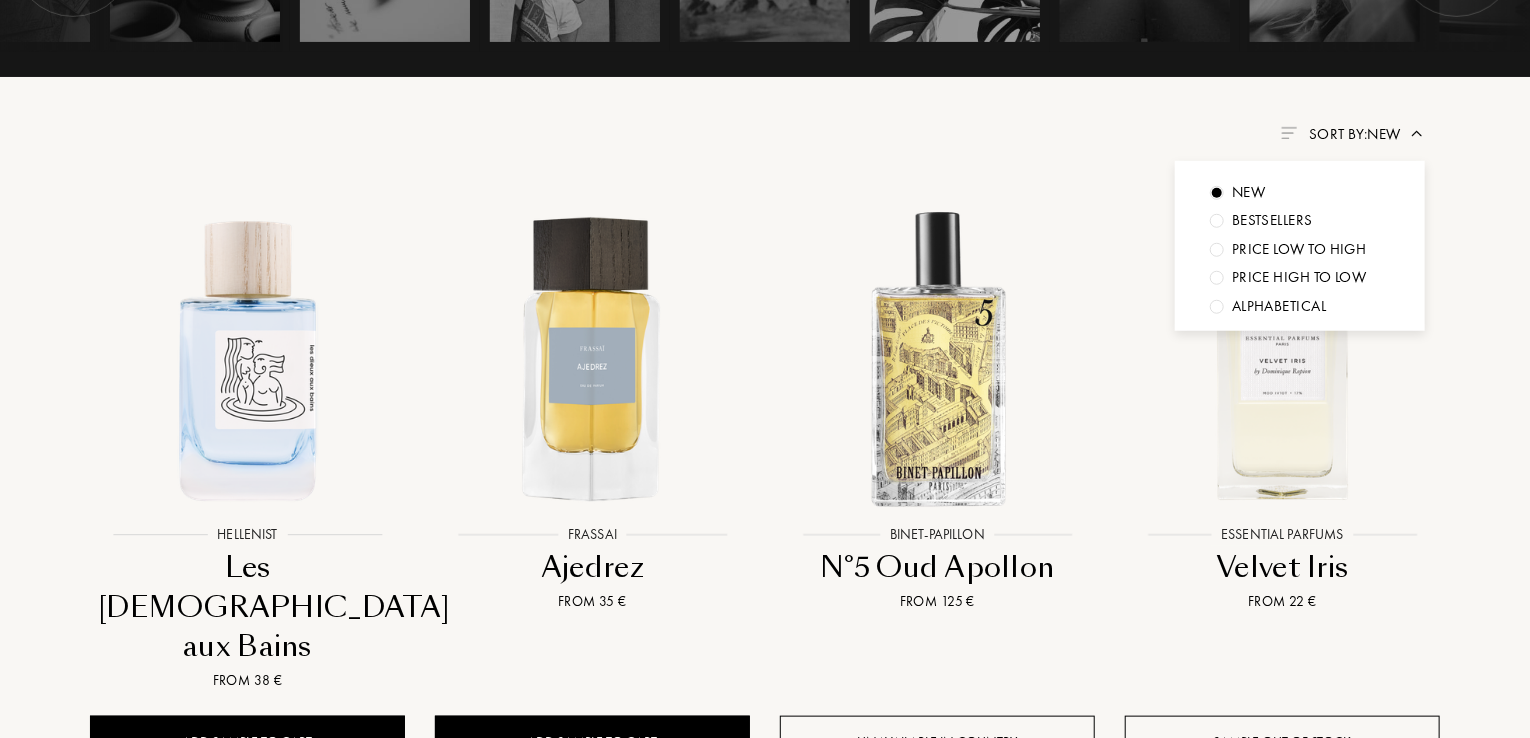 click on "Price low to high" at bounding box center (1248, 192) 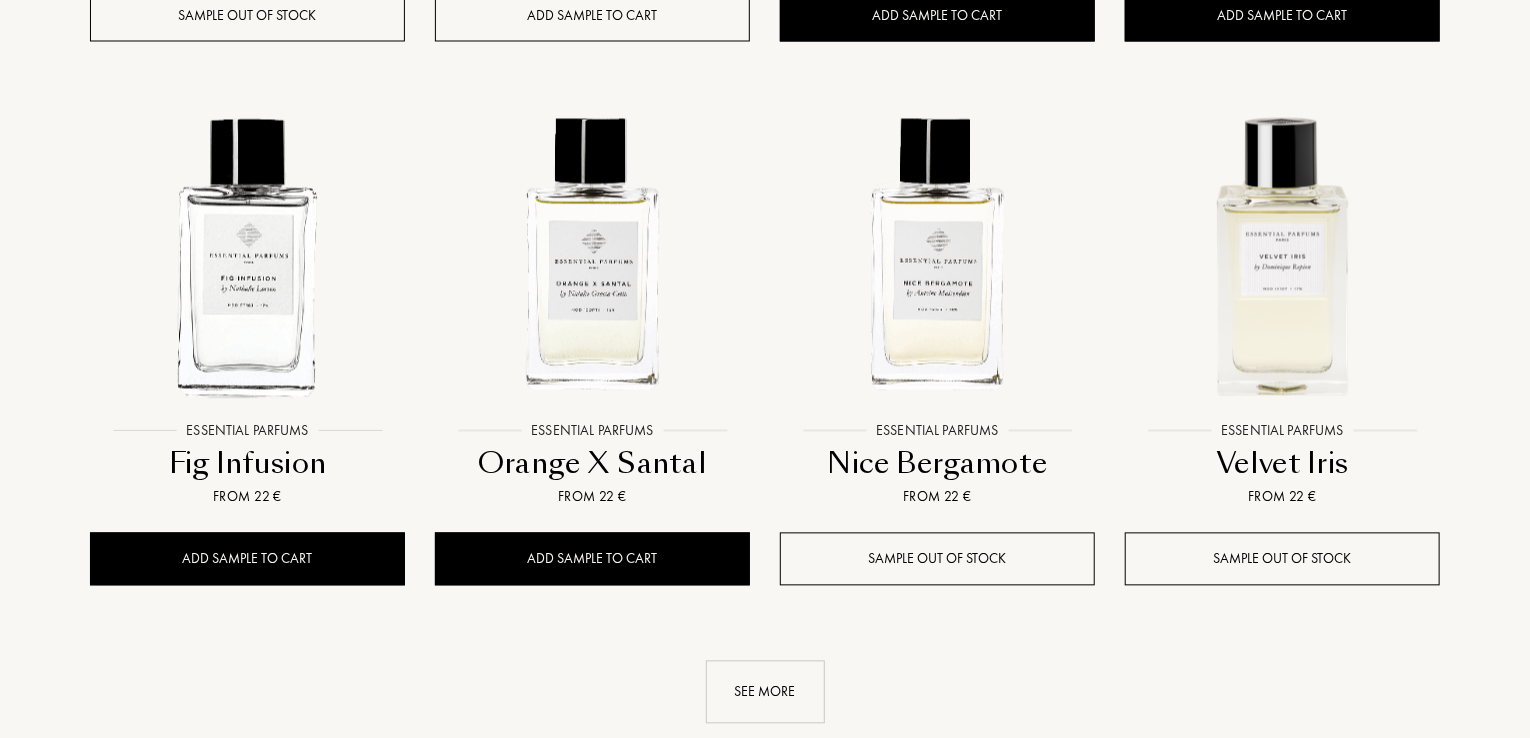 scroll, scrollTop: 2000, scrollLeft: 0, axis: vertical 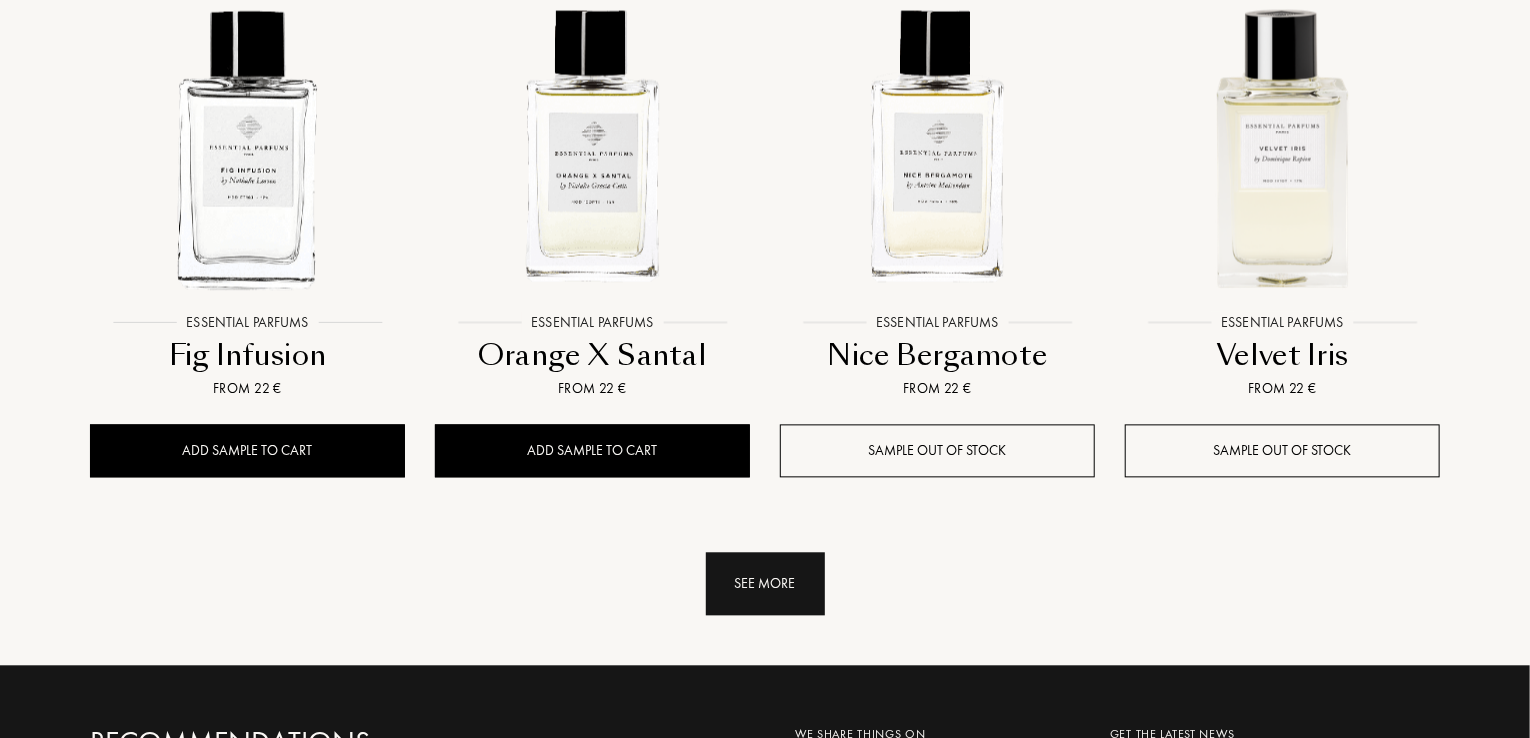 click on "See more" at bounding box center [765, 583] 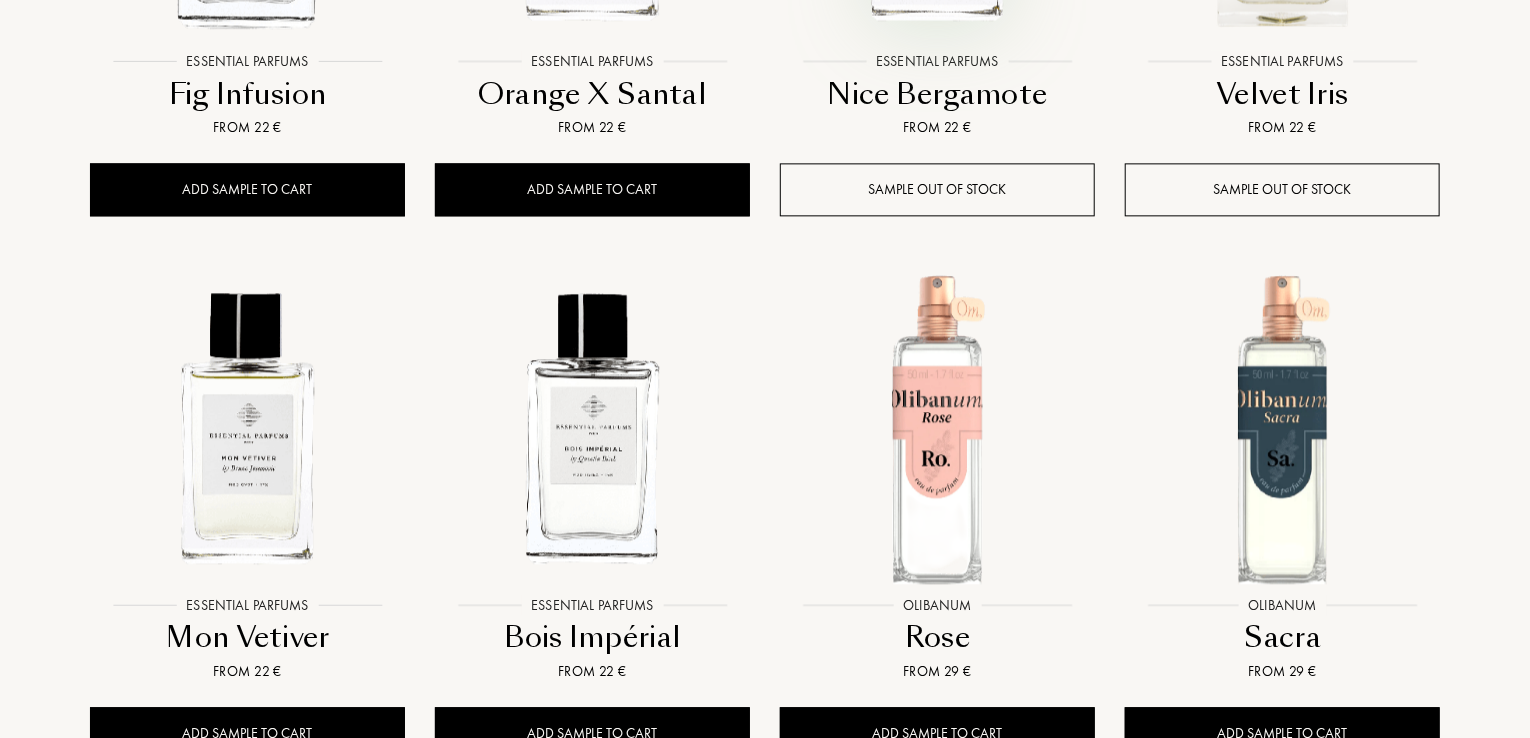 scroll, scrollTop: 2400, scrollLeft: 0, axis: vertical 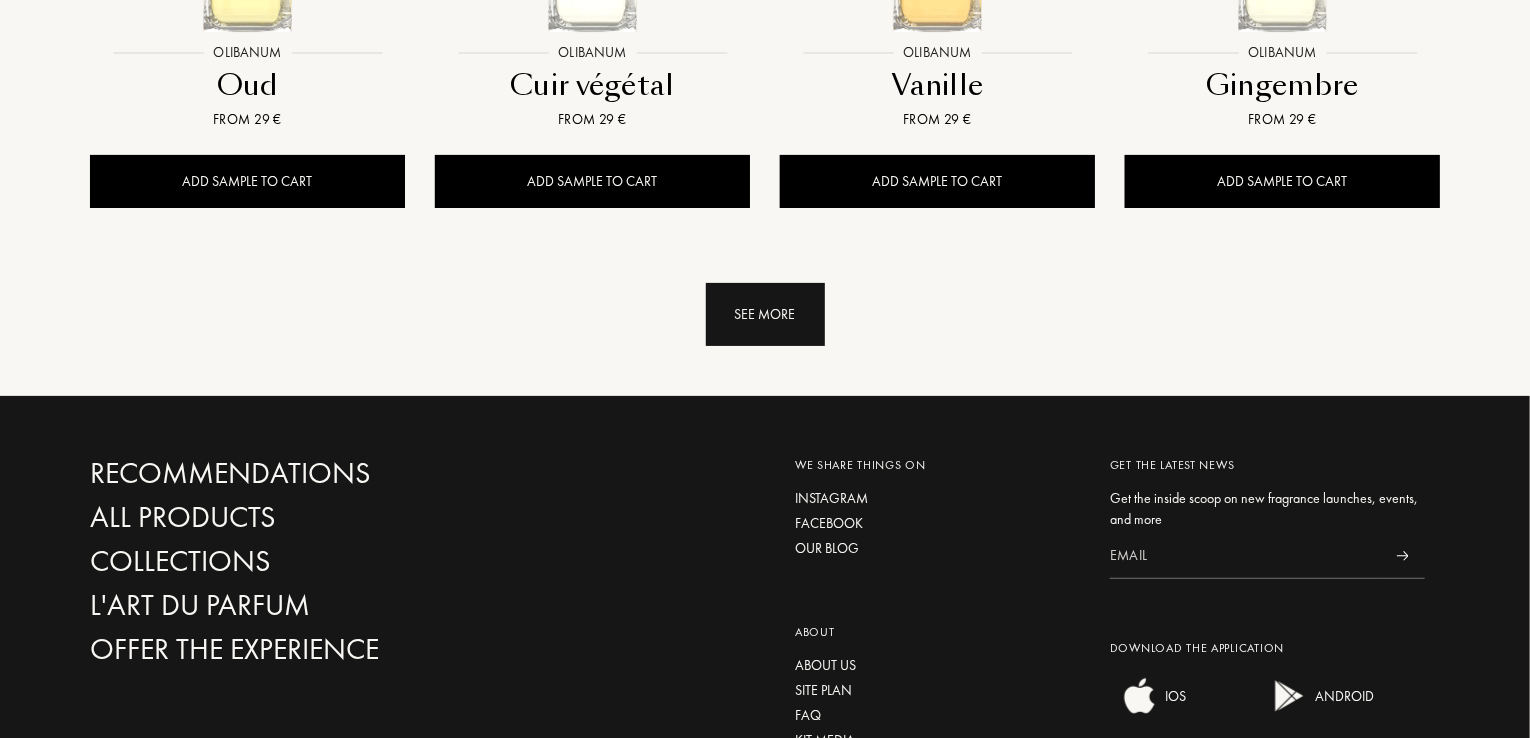 click on "See more" at bounding box center (765, 314) 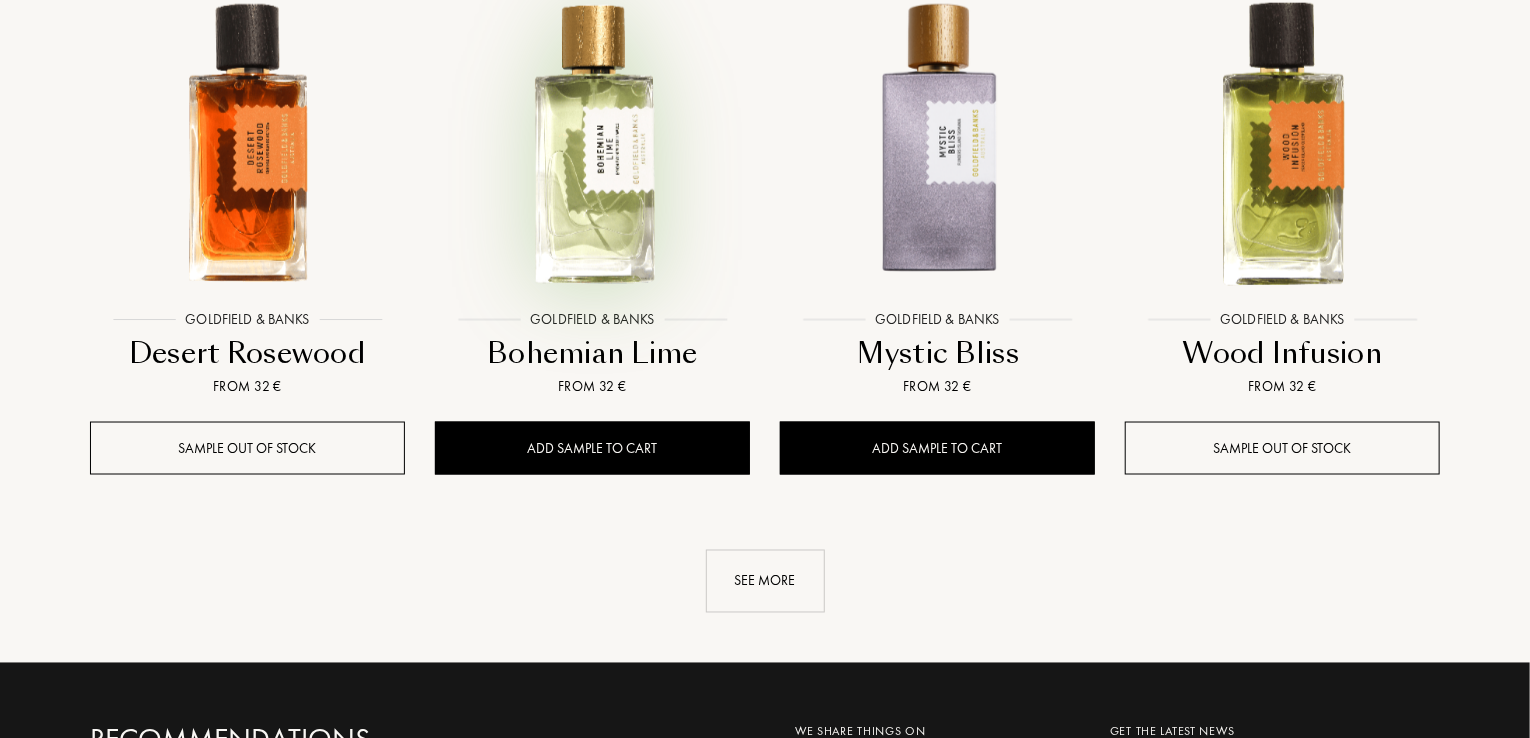 scroll, scrollTop: 5400, scrollLeft: 0, axis: vertical 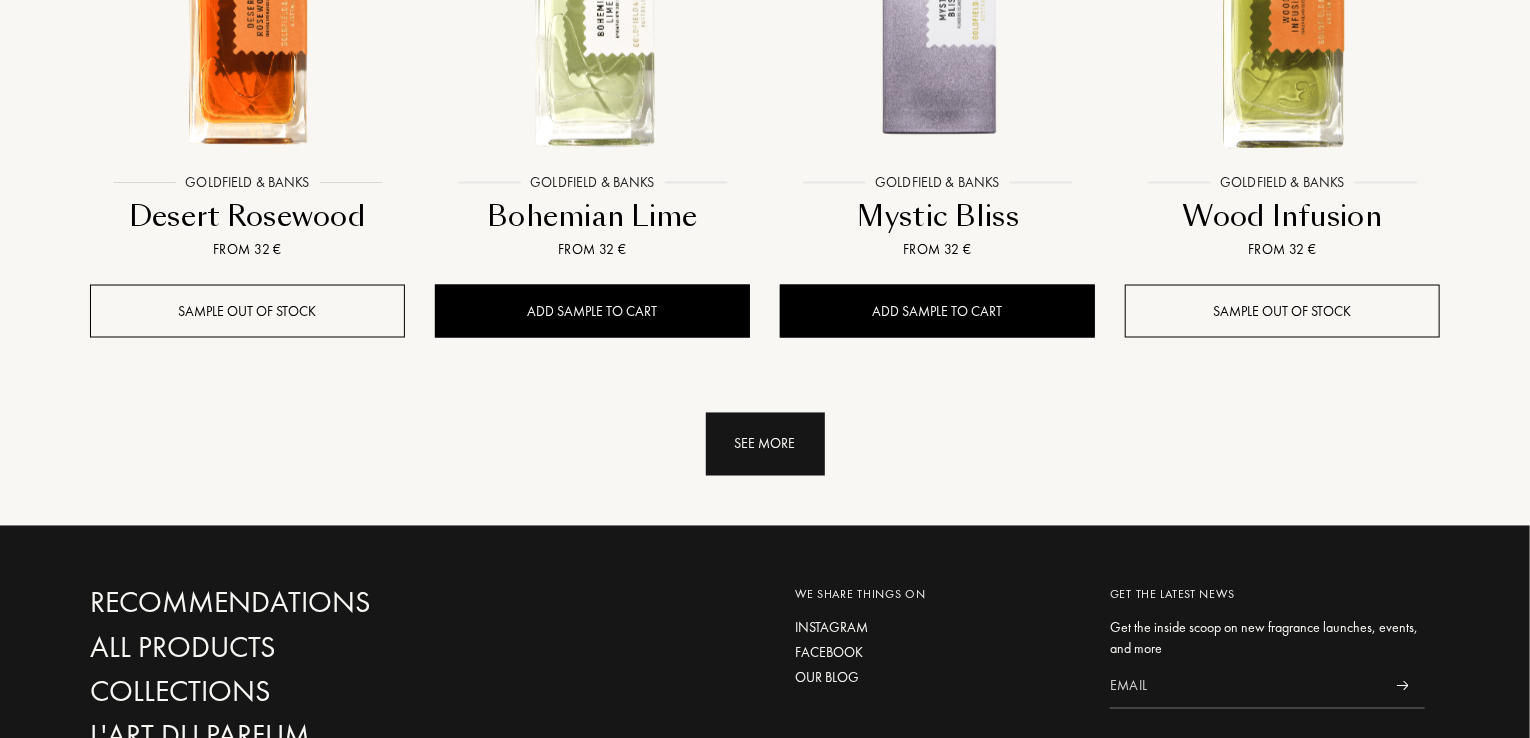 click on "See more" at bounding box center (765, 444) 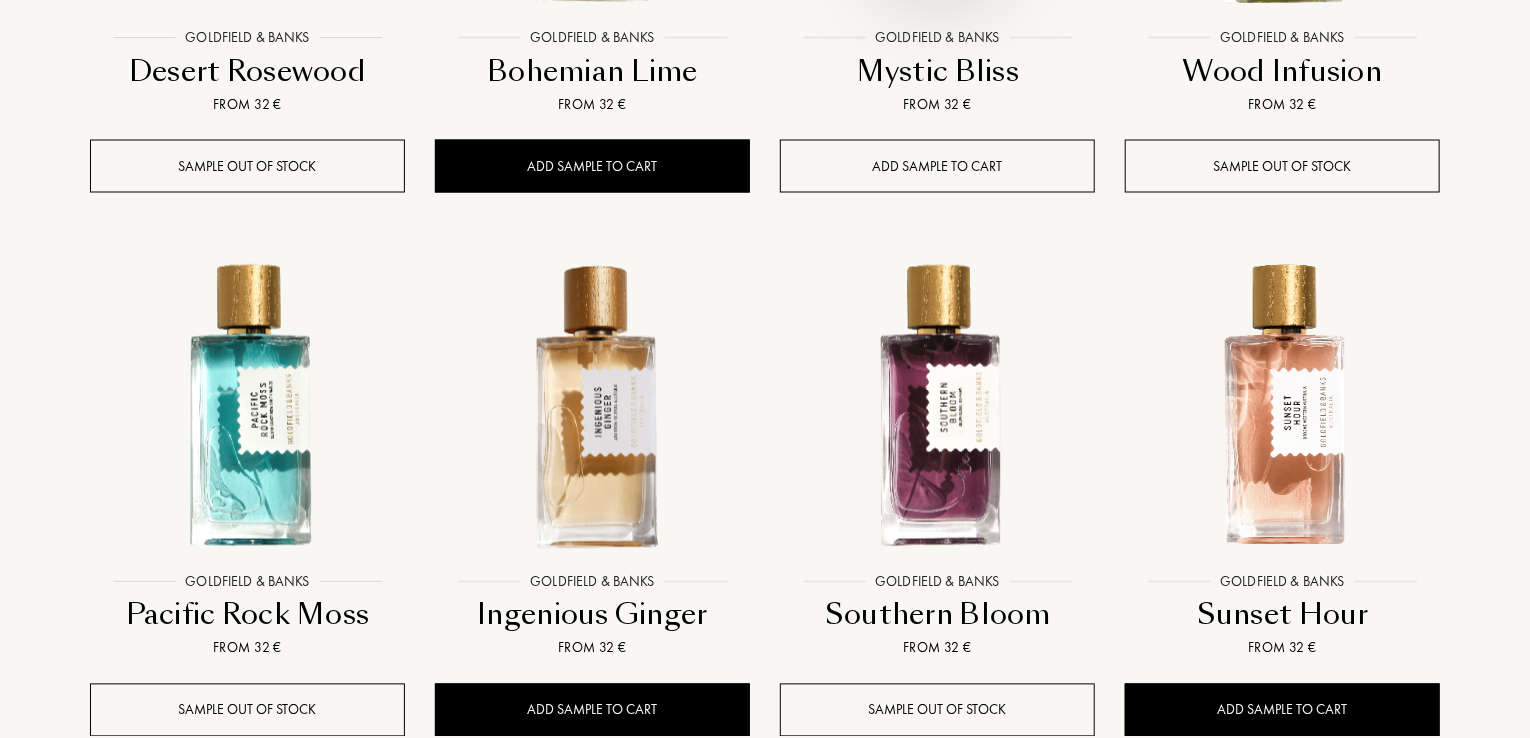 scroll, scrollTop: 5700, scrollLeft: 0, axis: vertical 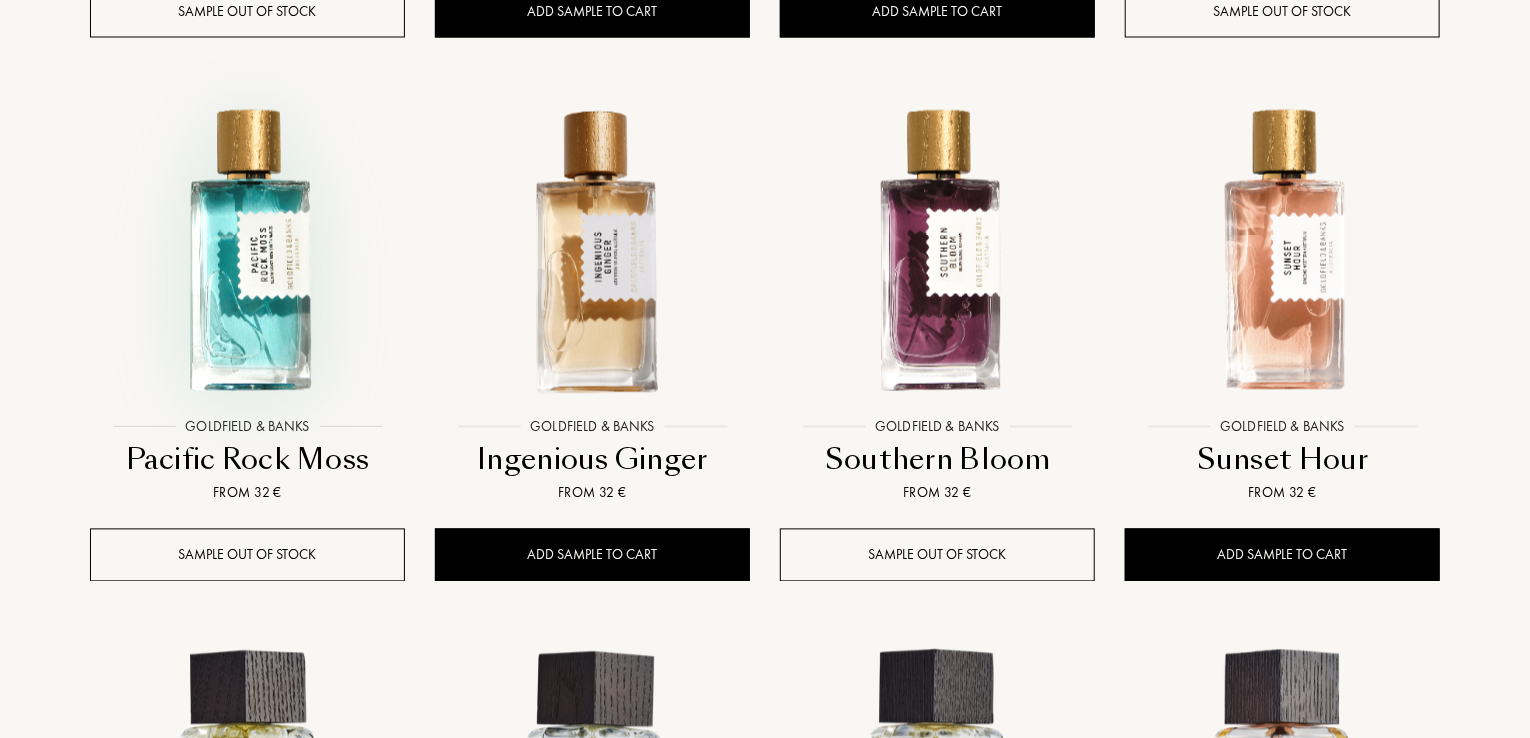 drag, startPoint x: 287, startPoint y: 173, endPoint x: 334, endPoint y: 185, distance: 48.507732 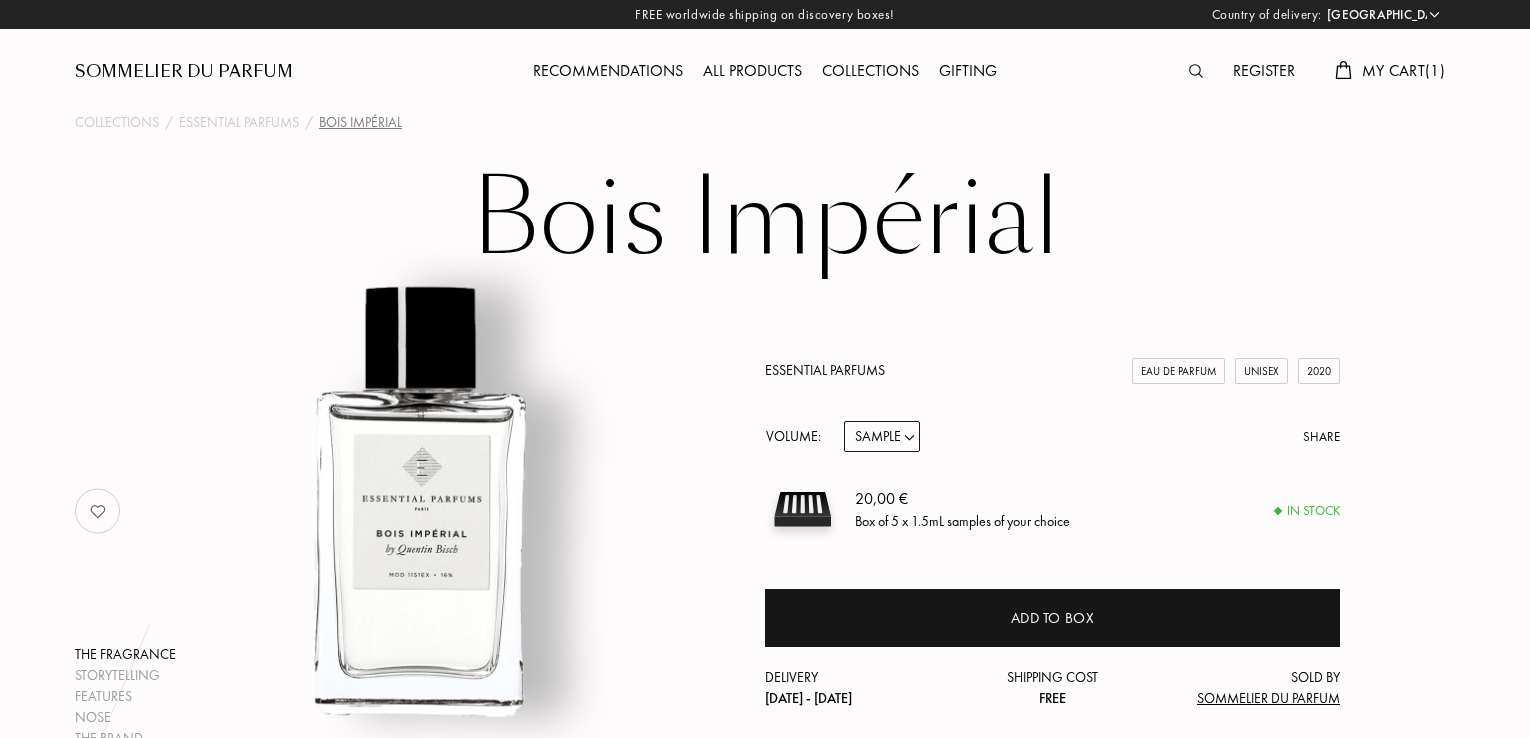 select on "SI" 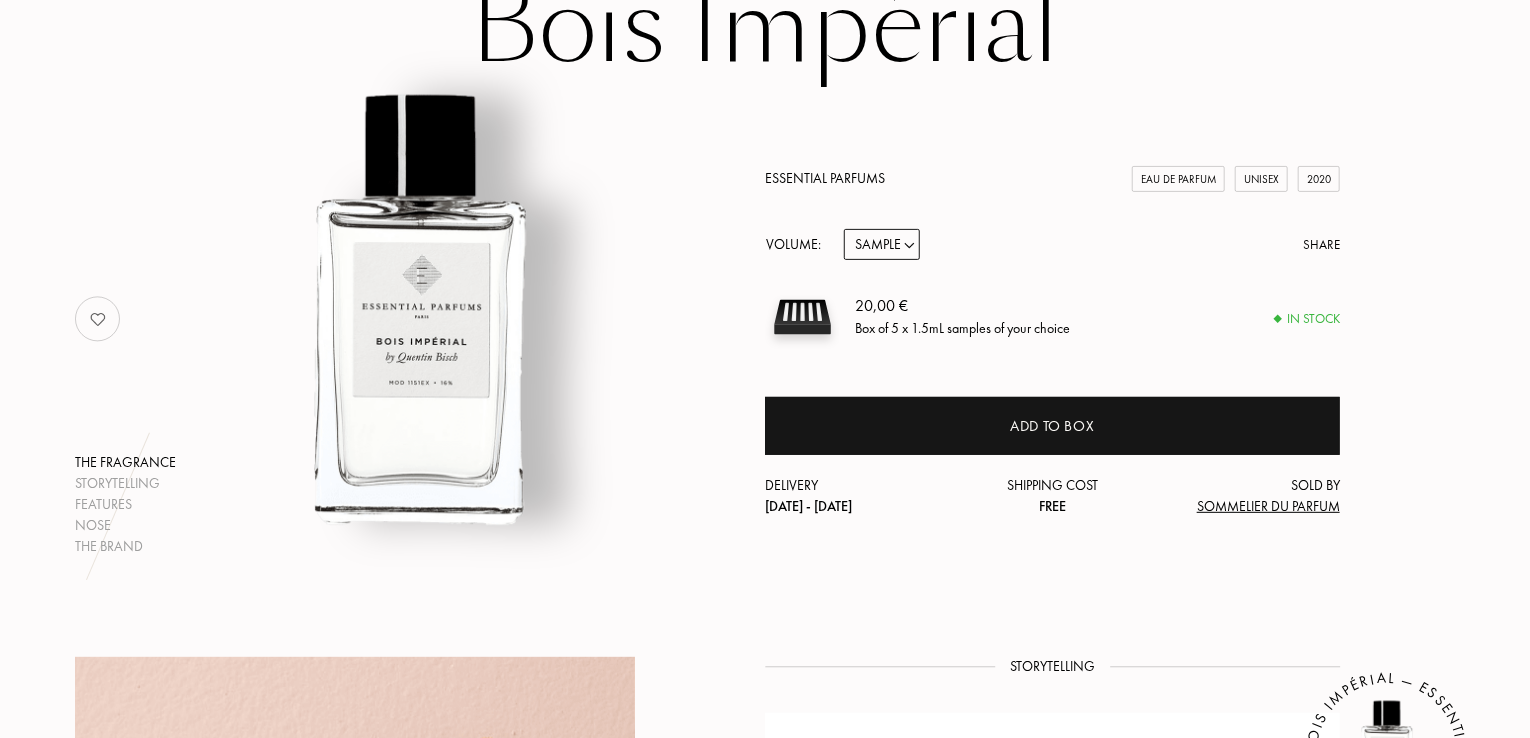 scroll, scrollTop: 300, scrollLeft: 0, axis: vertical 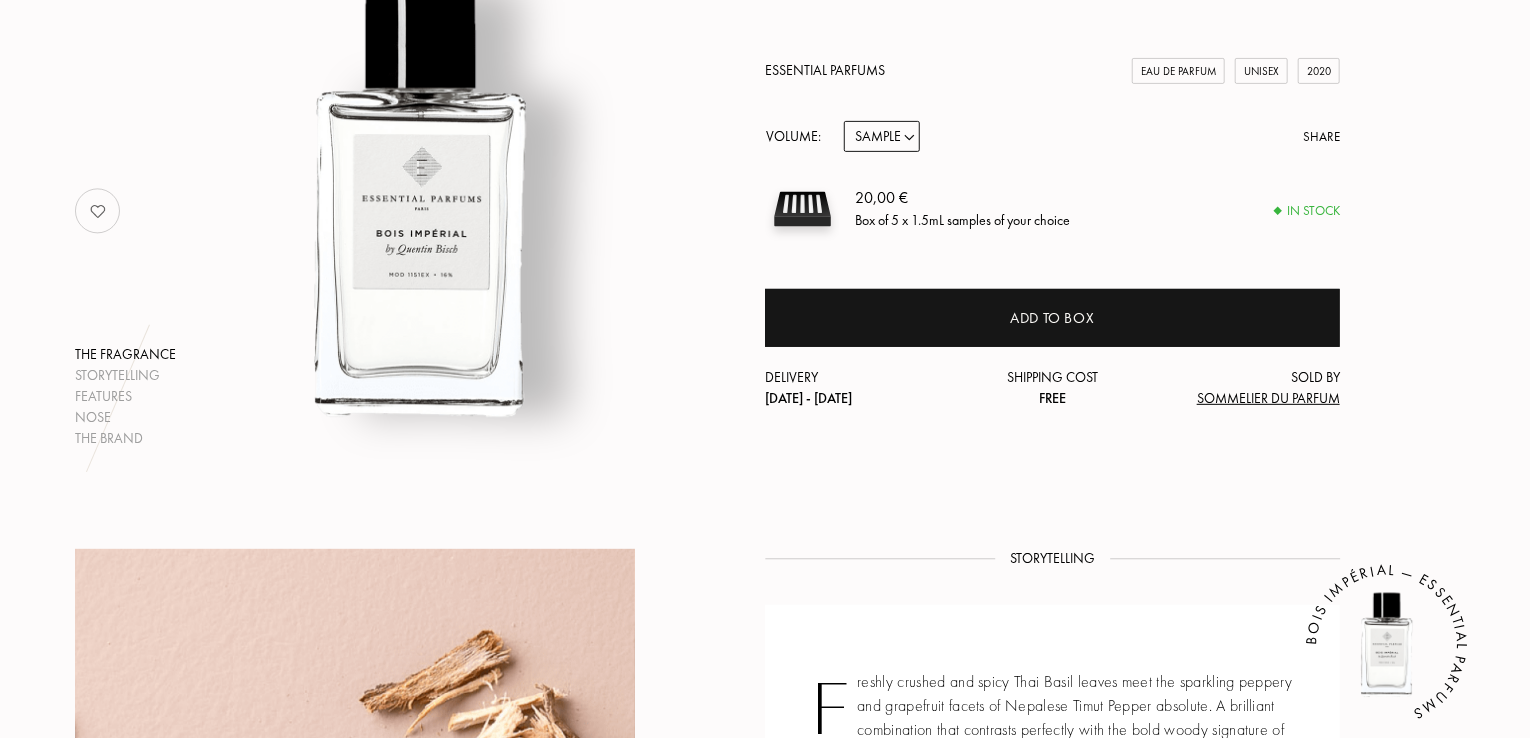 click on "Sample 10mL 100mL 150mL" at bounding box center [882, 136] 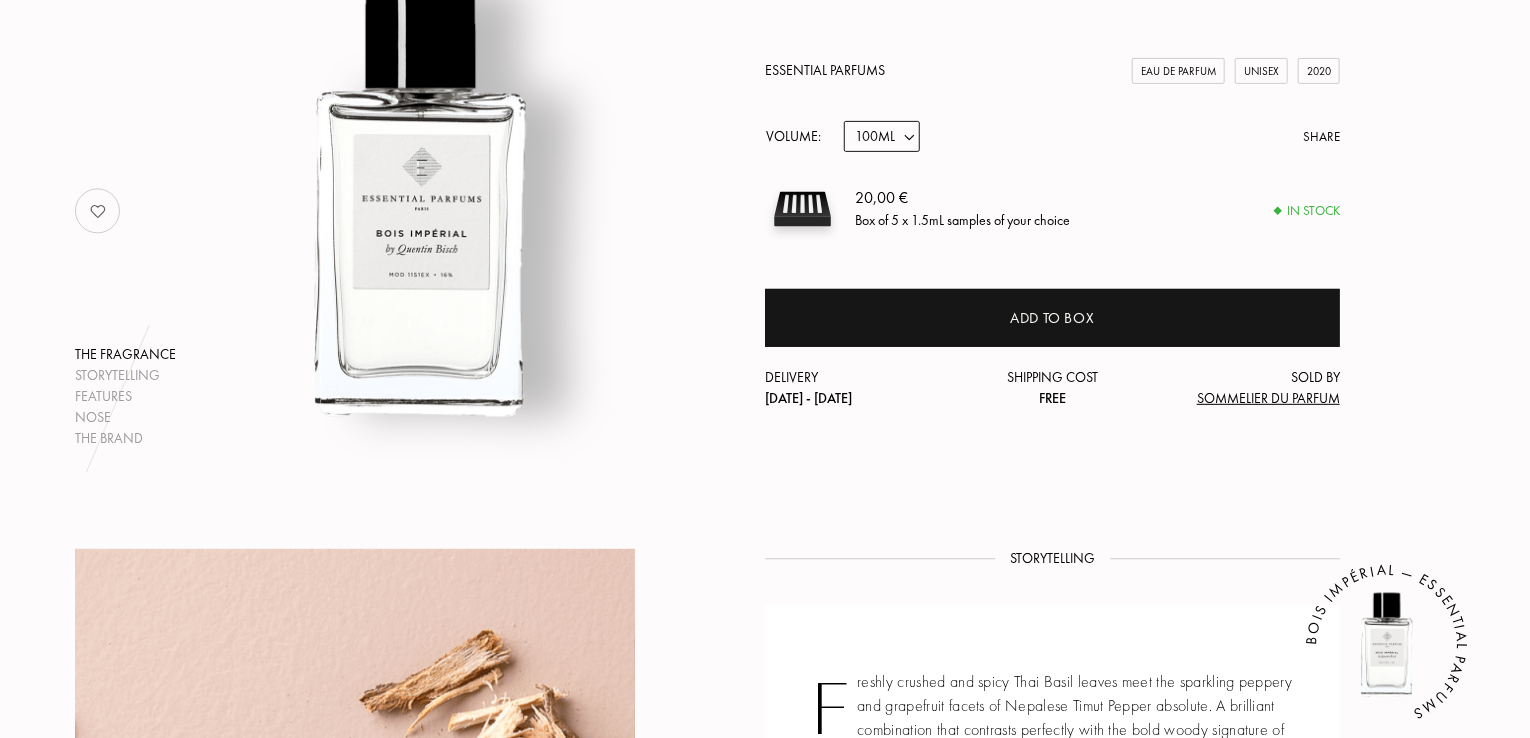click on "Sample 10mL 100mL 150mL" at bounding box center [882, 136] 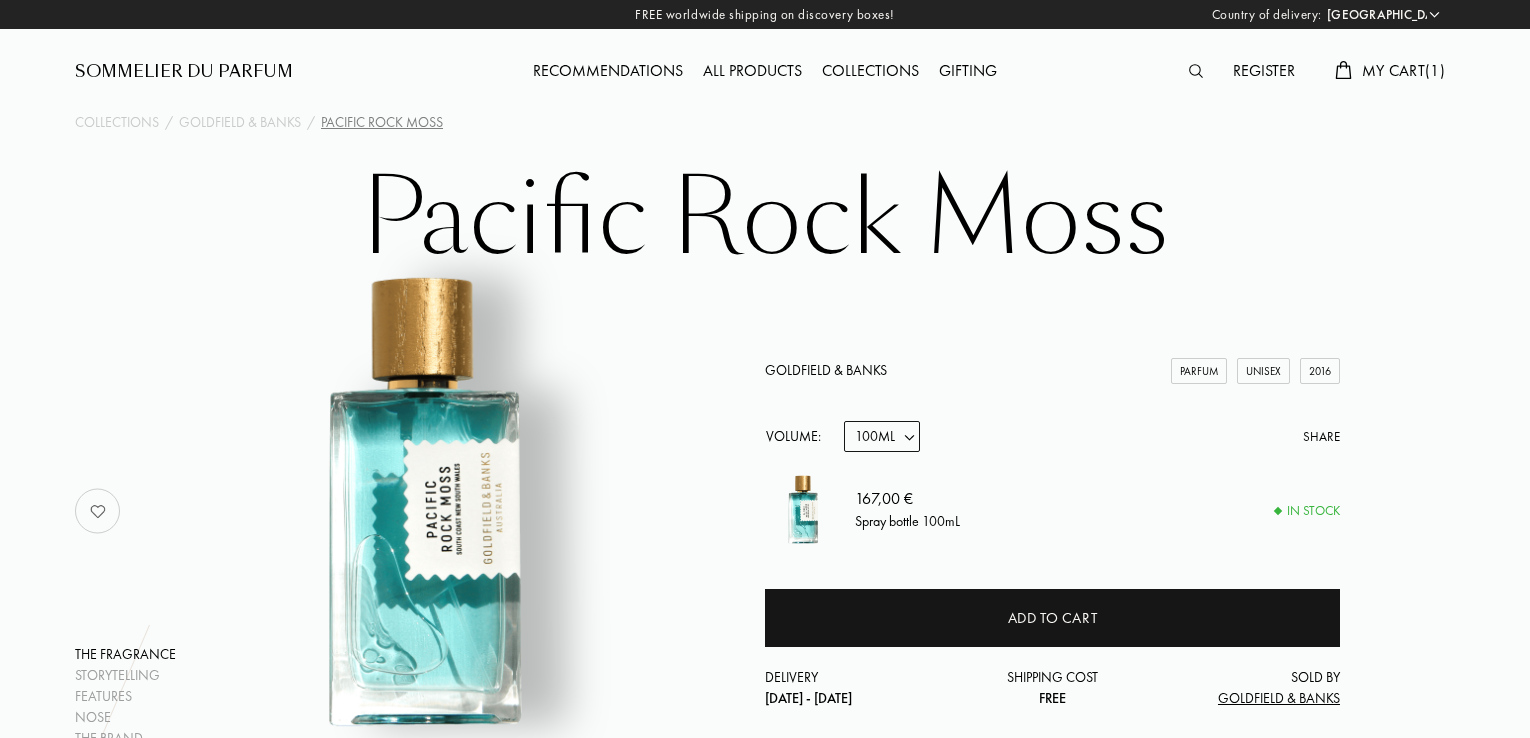 select on "SI" 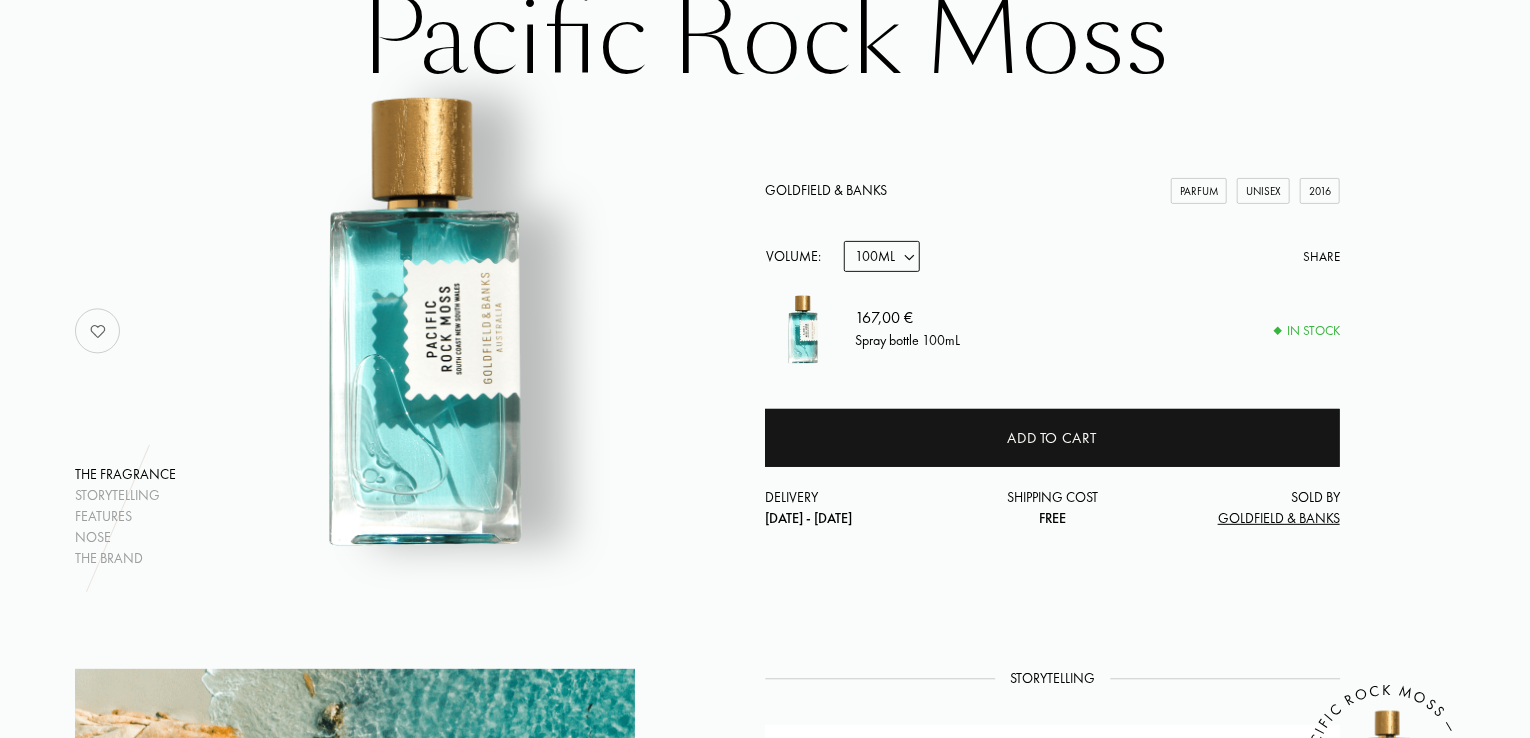 scroll, scrollTop: 200, scrollLeft: 0, axis: vertical 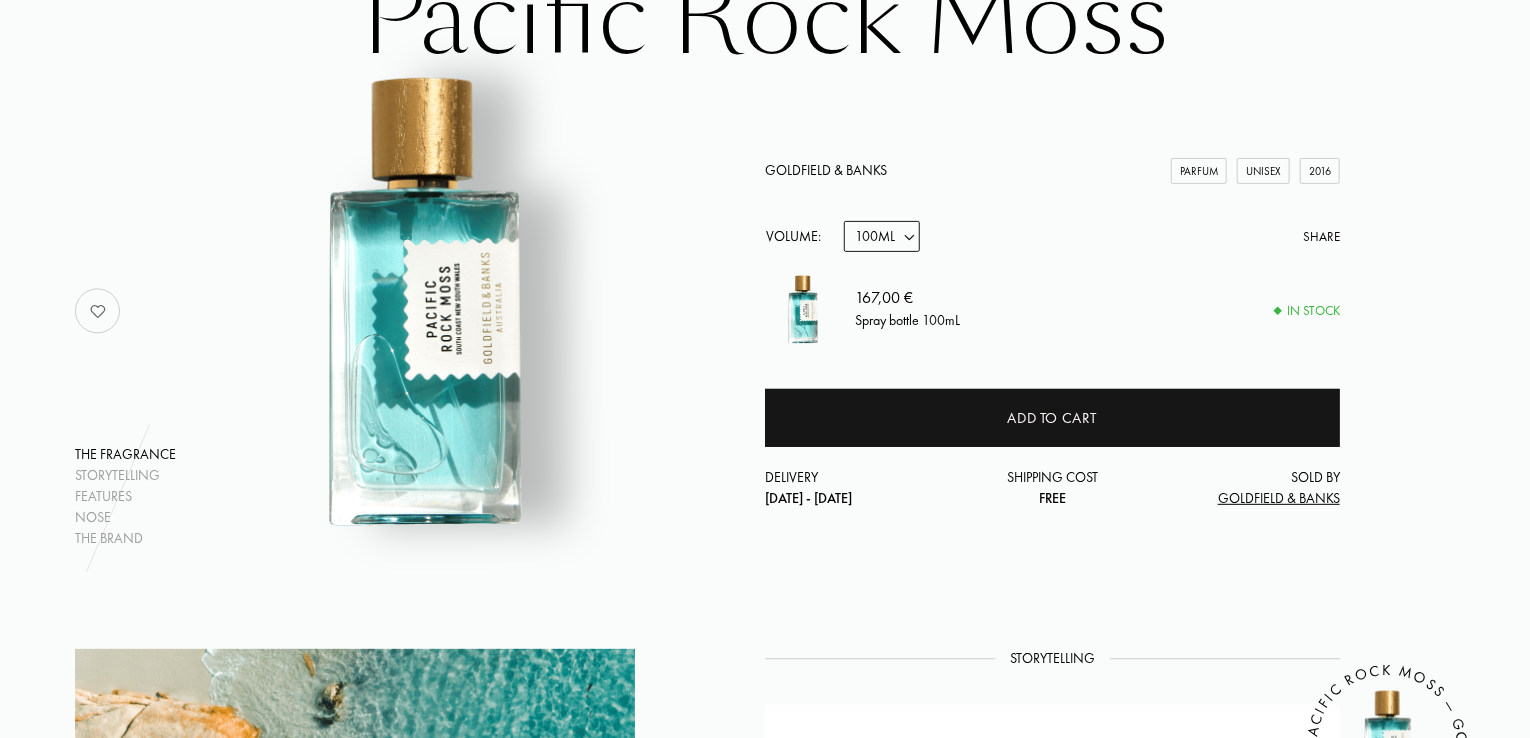click on "Sample 10mL 50mL 100mL" at bounding box center (882, 236) 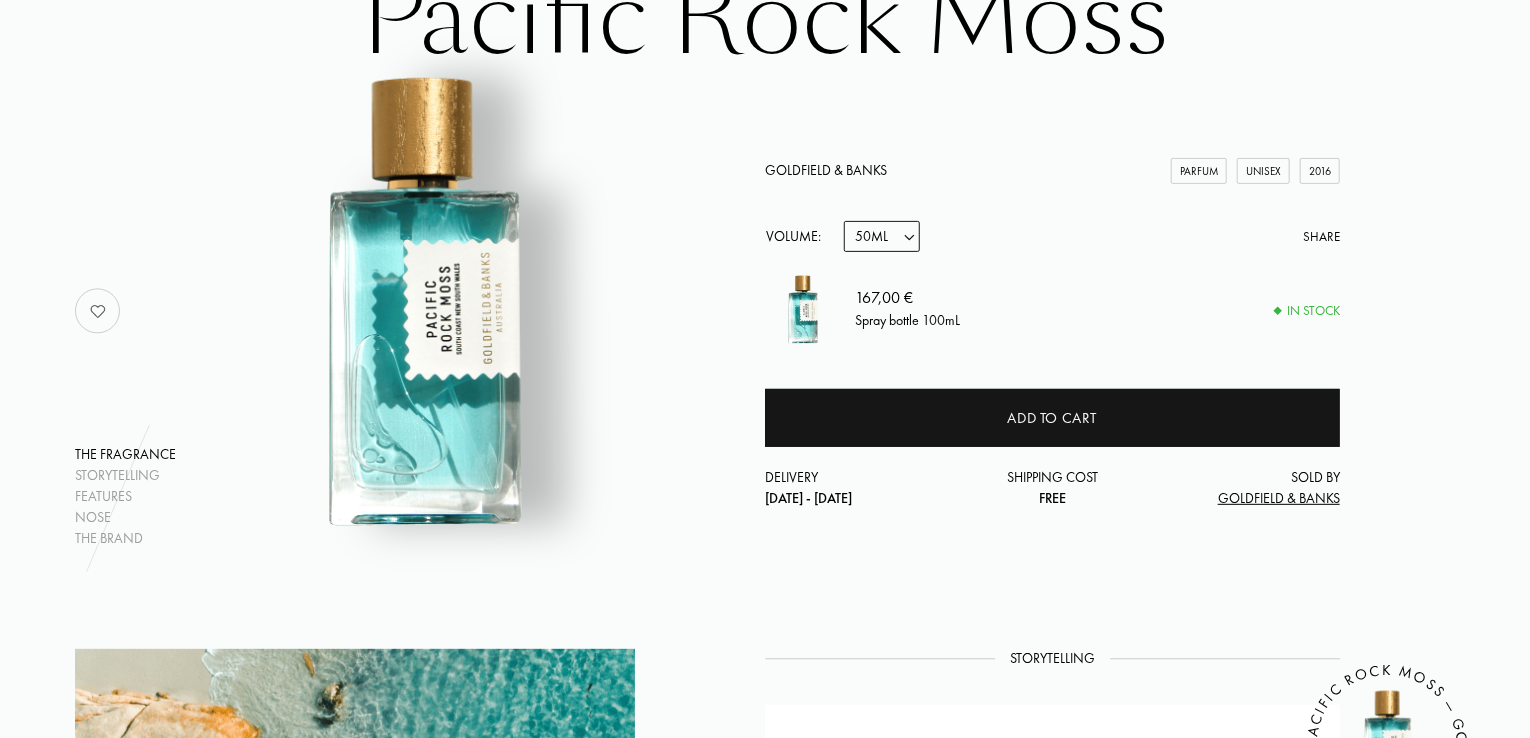 click on "Sample 10mL 50mL 100mL" at bounding box center [882, 236] 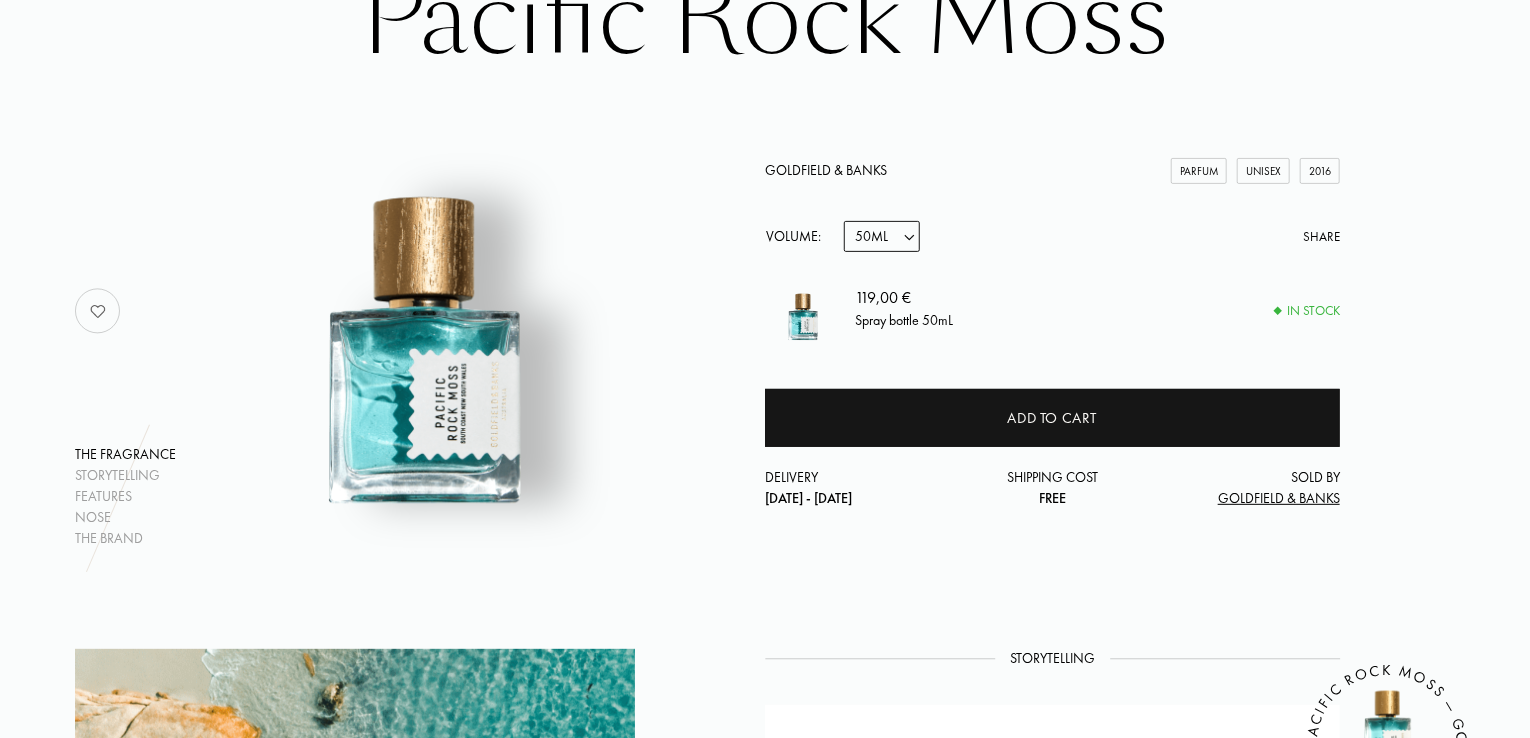 click on "Sample 10mL 50mL 100mL" at bounding box center [882, 236] 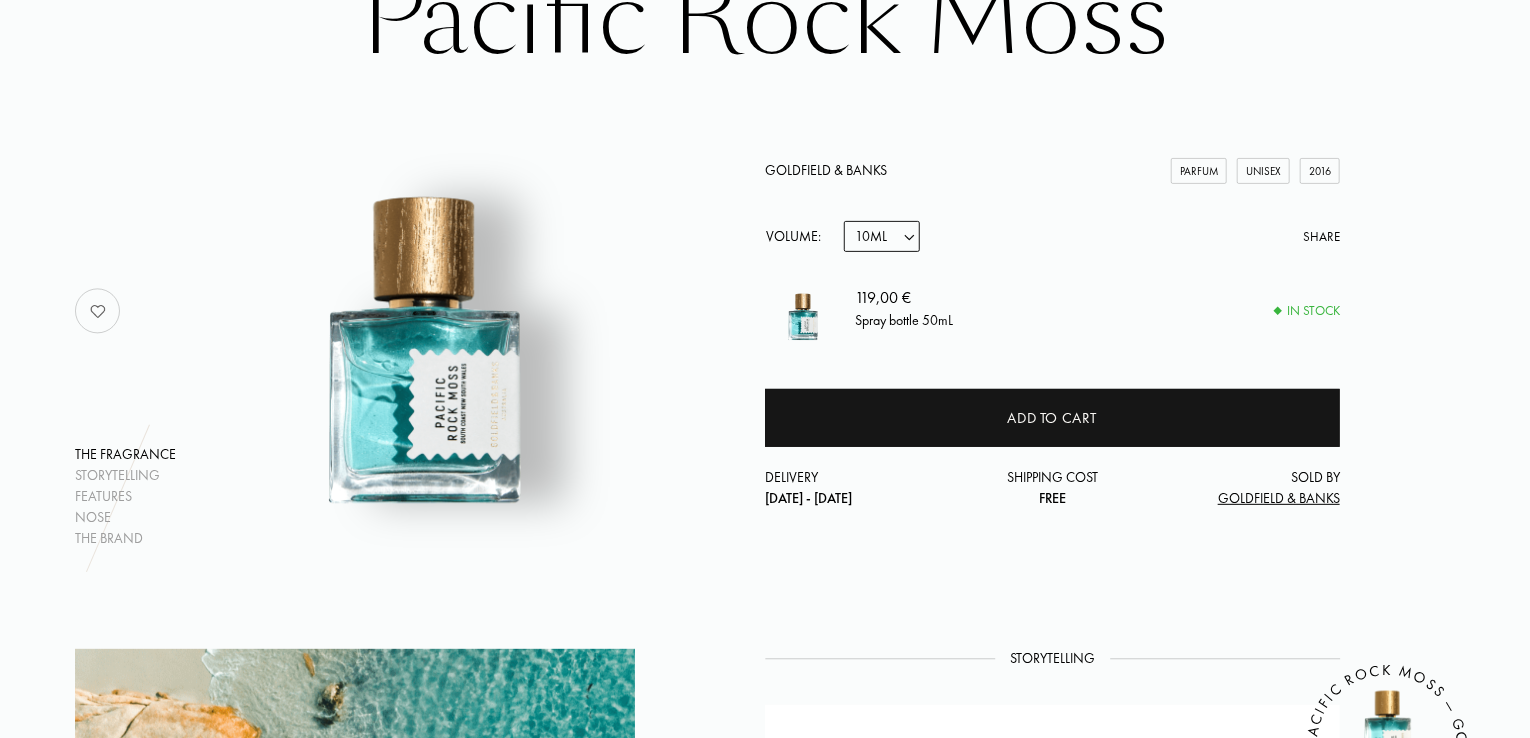 click on "Sample 10mL 50mL 100mL" at bounding box center (882, 236) 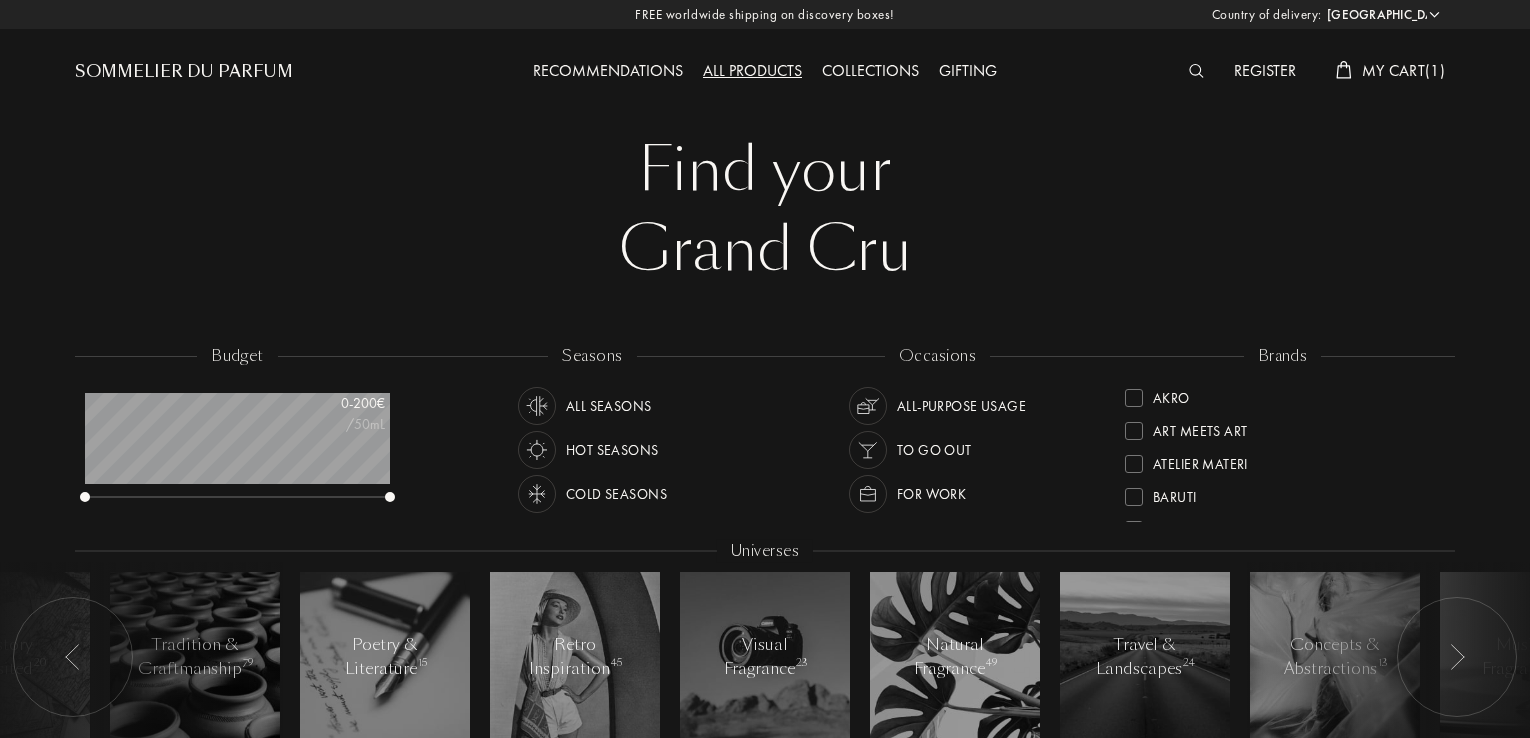 select on "SI" 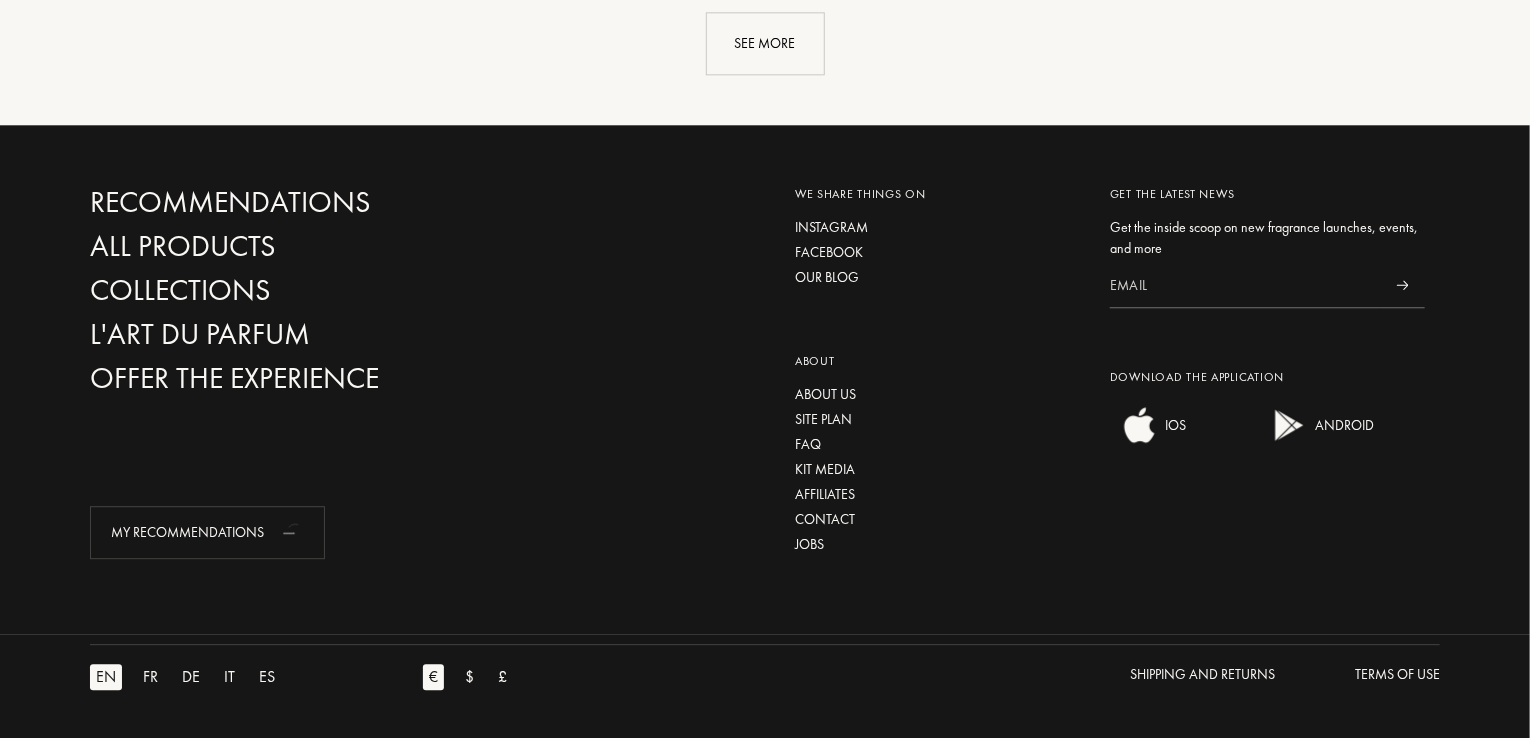 scroll, scrollTop: 999900, scrollLeft: 999695, axis: both 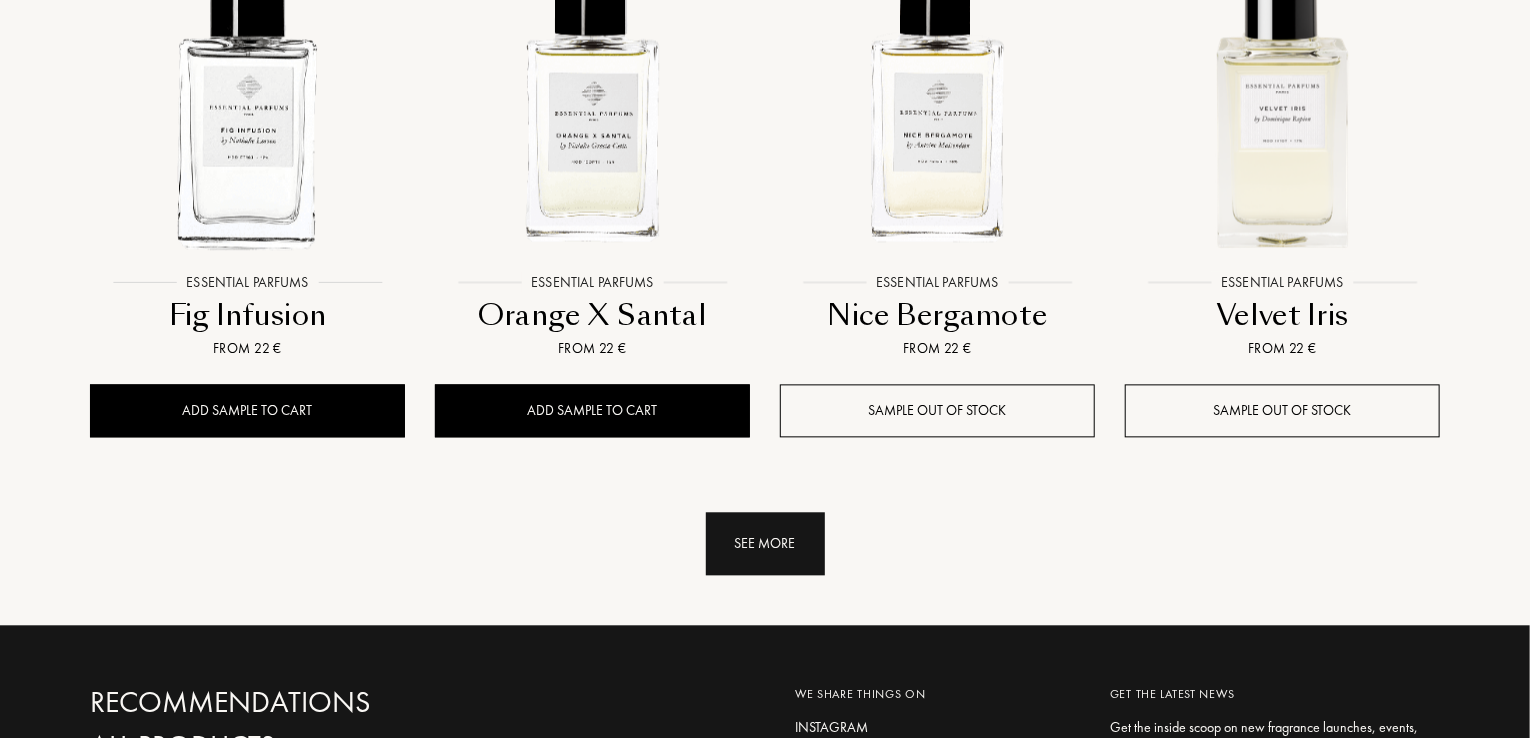 click on "See more" at bounding box center (765, 543) 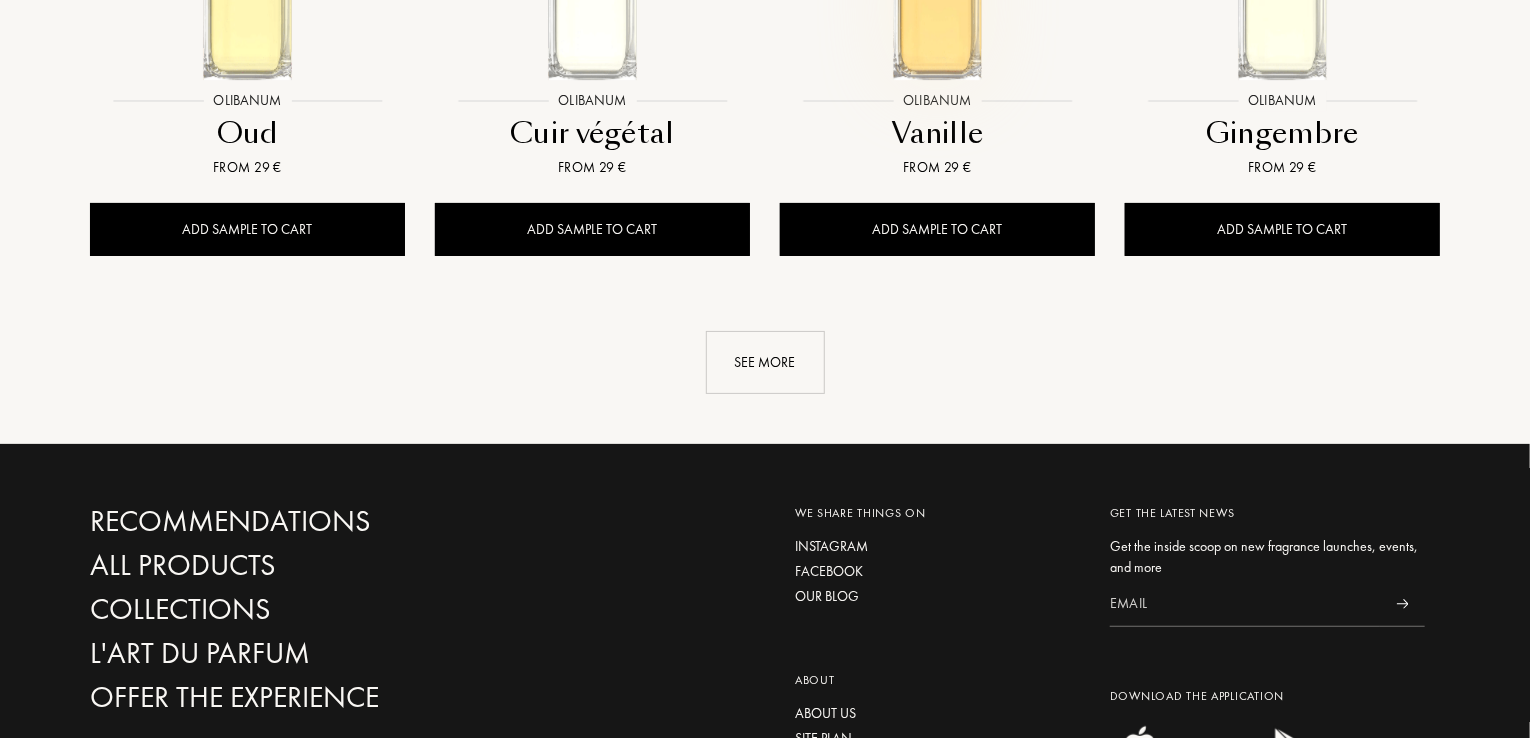 scroll, scrollTop: 3770, scrollLeft: 0, axis: vertical 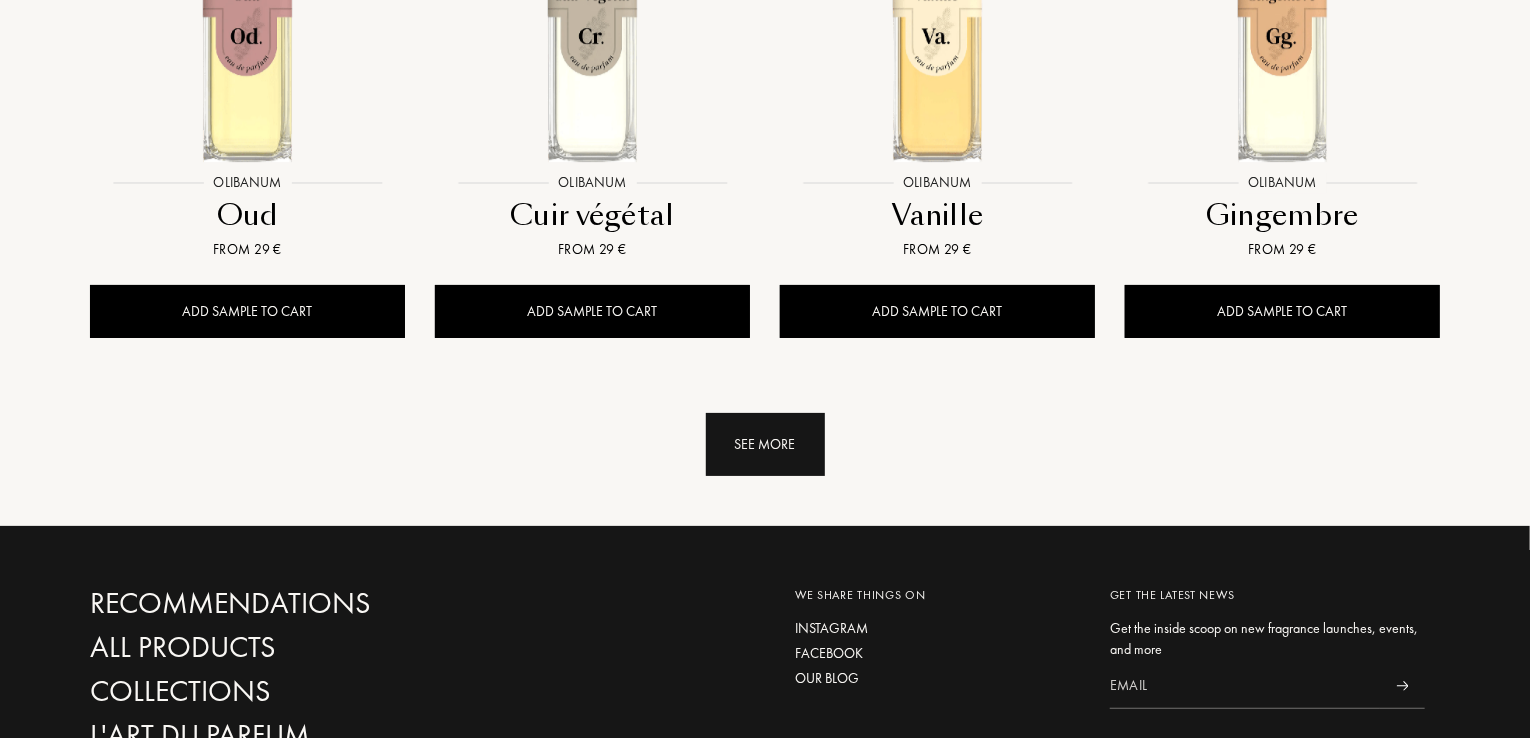 click on "See more" at bounding box center [765, 444] 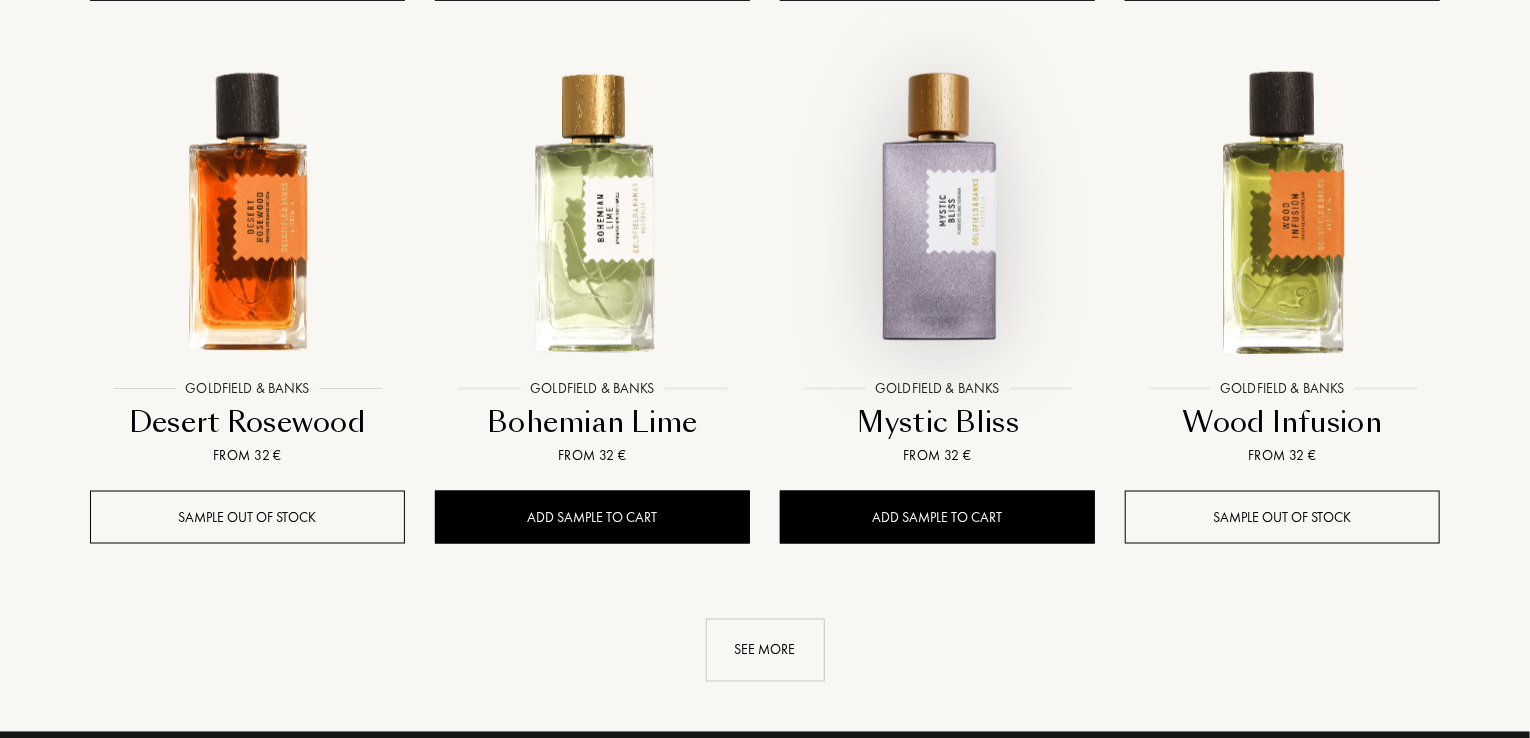 scroll, scrollTop: 5270, scrollLeft: 0, axis: vertical 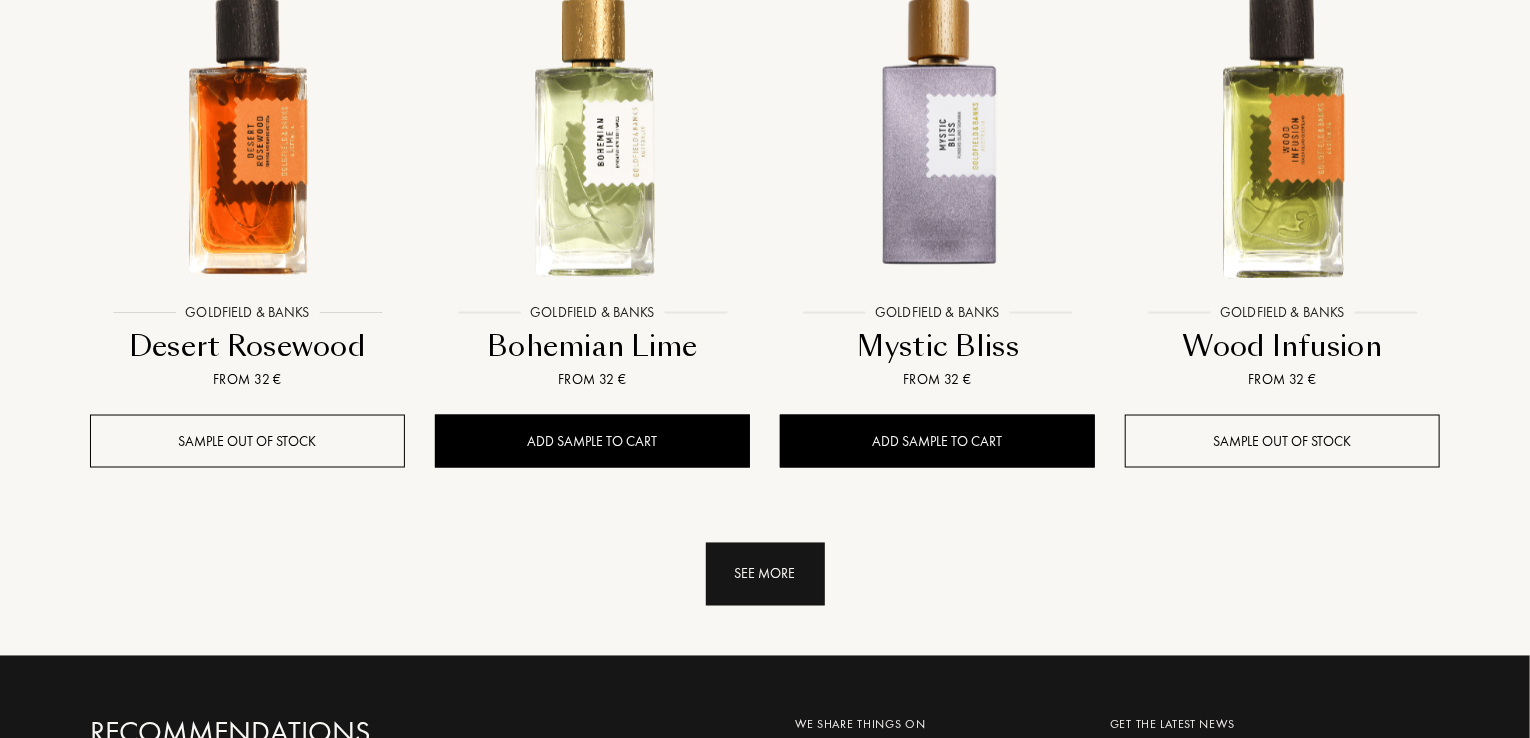 click on "See more" at bounding box center [765, 574] 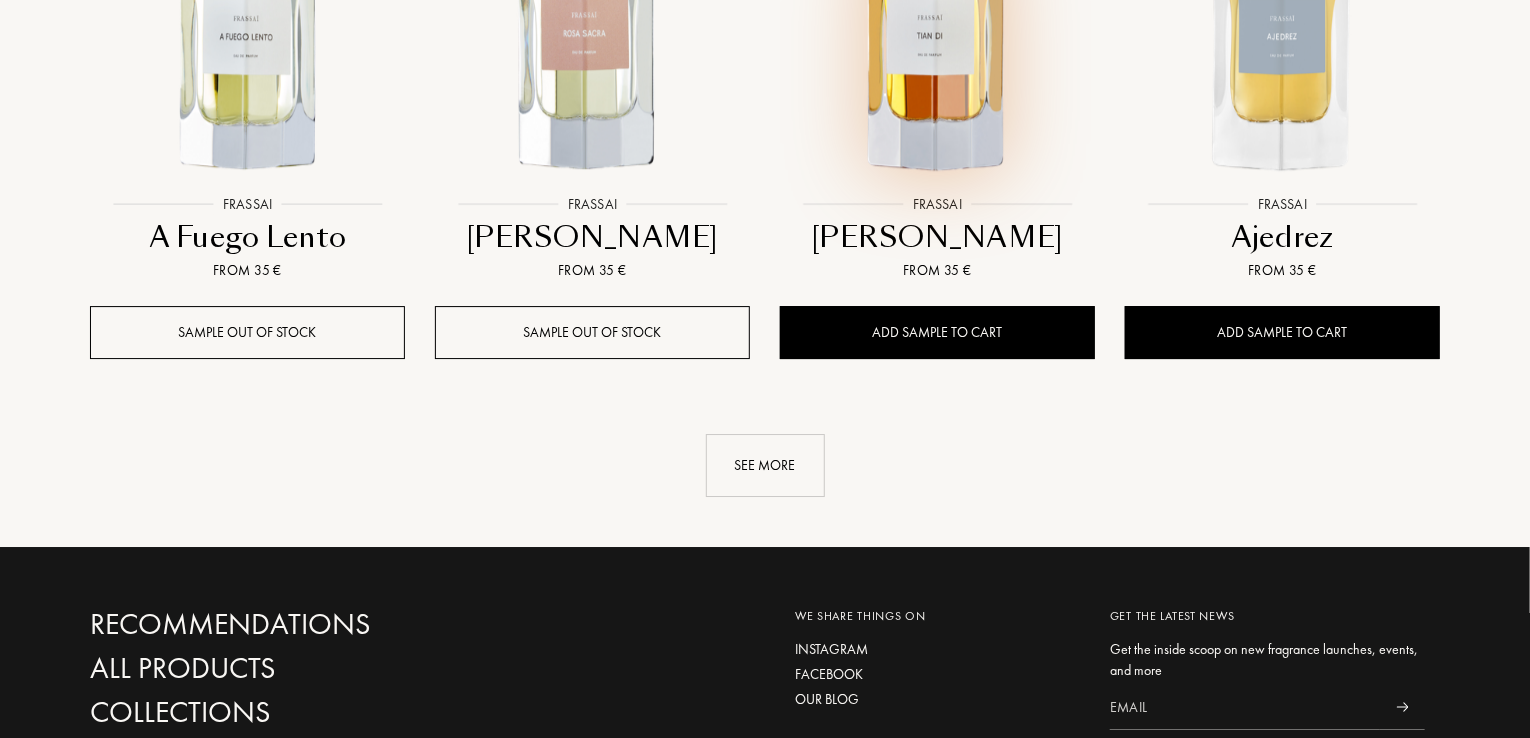 scroll, scrollTop: 7070, scrollLeft: 0, axis: vertical 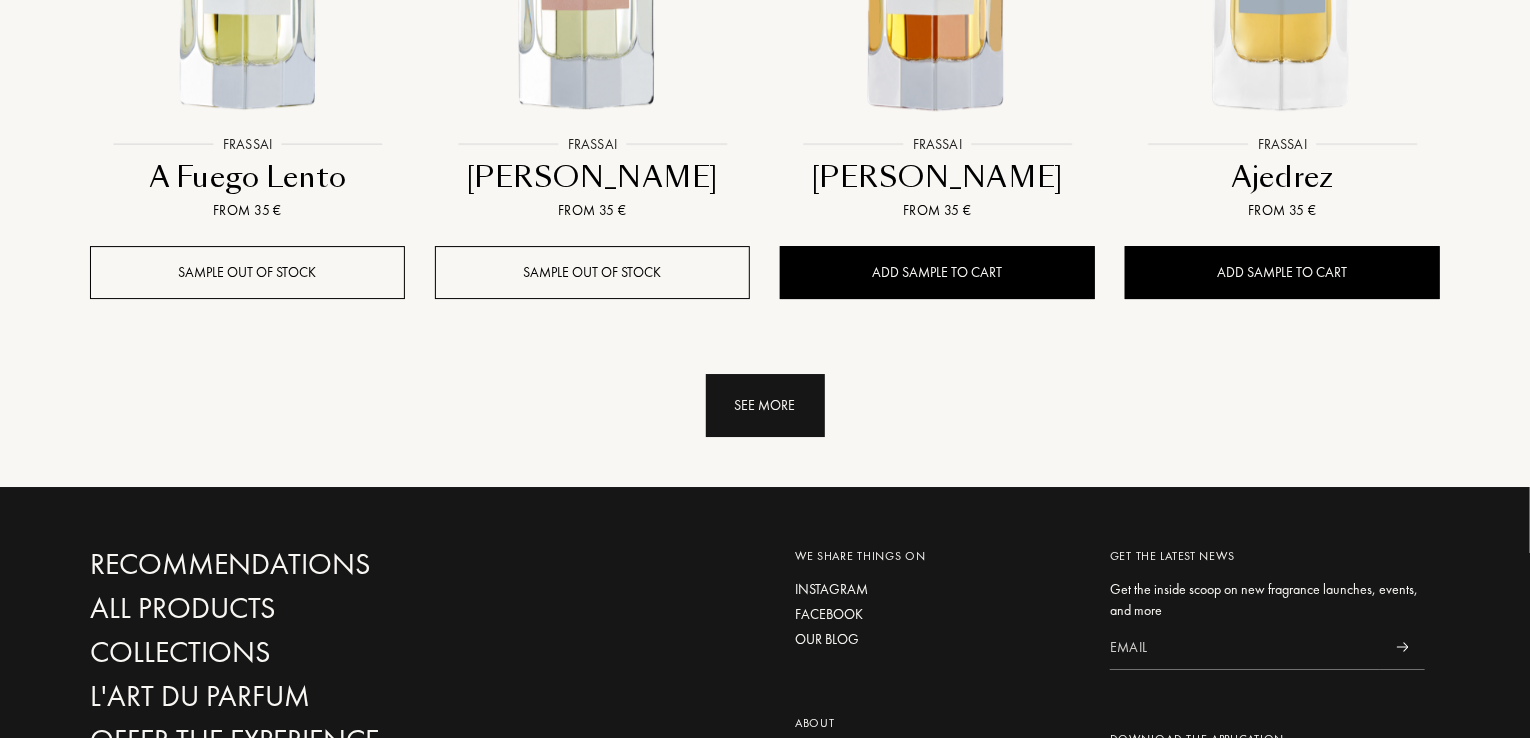 click on "See more" at bounding box center [765, 405] 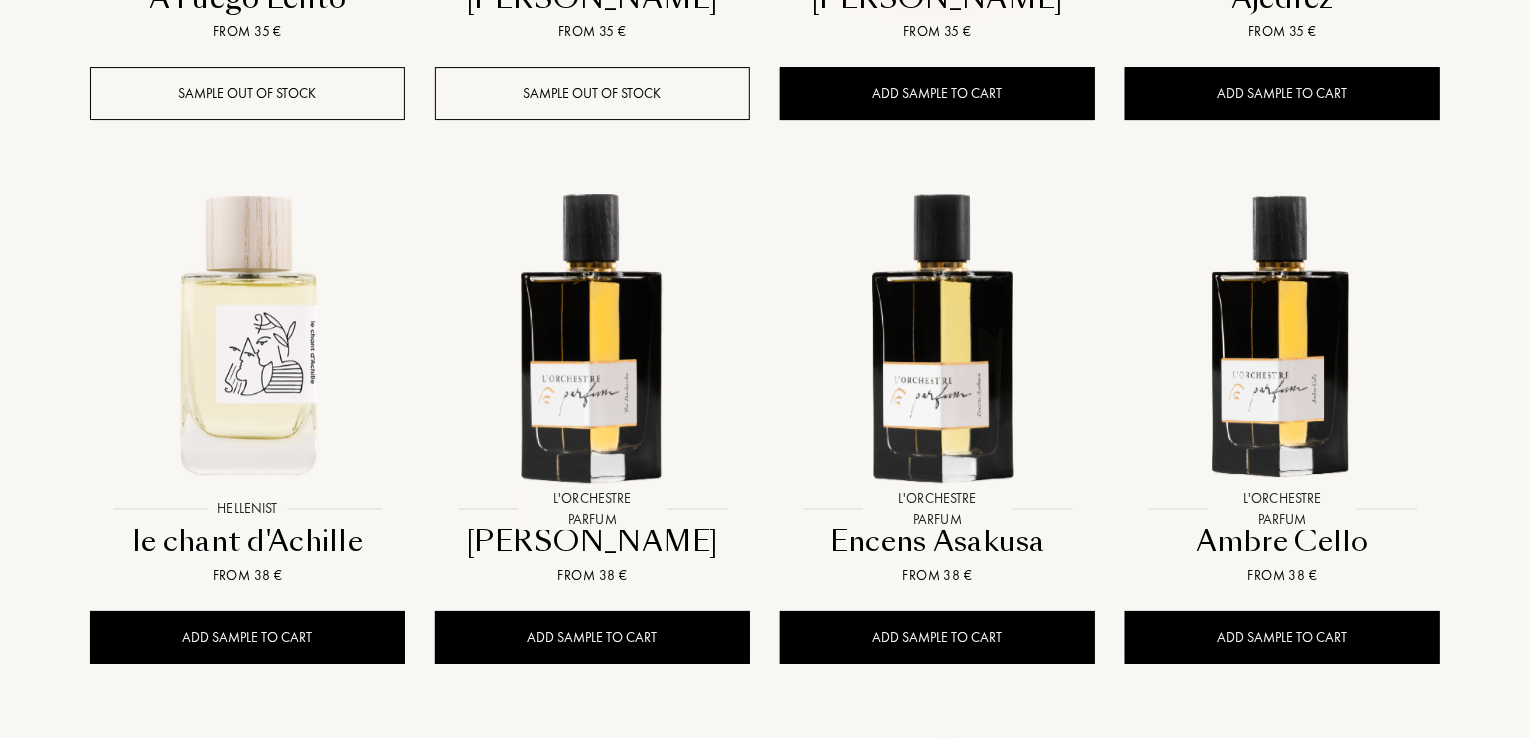 scroll, scrollTop: 7370, scrollLeft: 0, axis: vertical 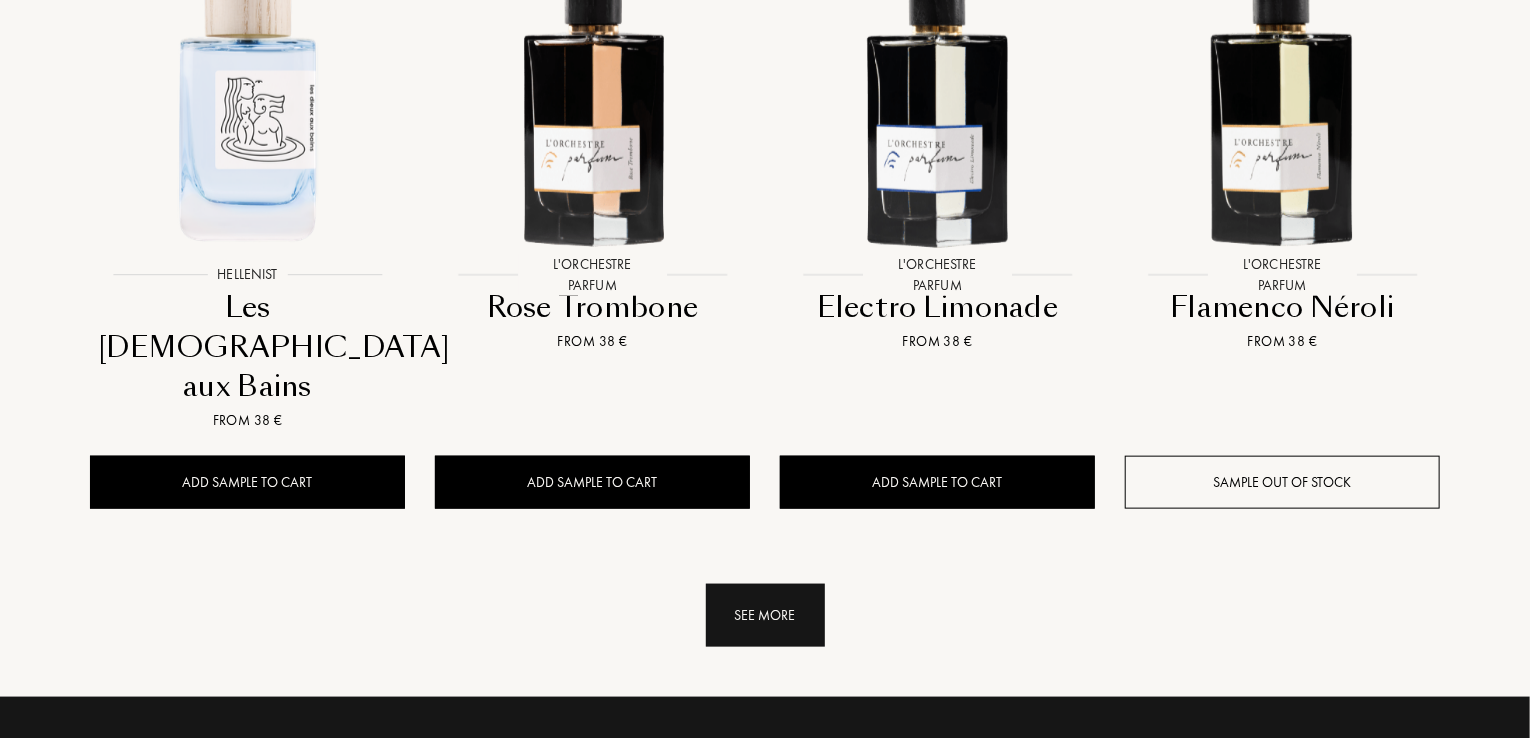 click on "See more" at bounding box center [765, 615] 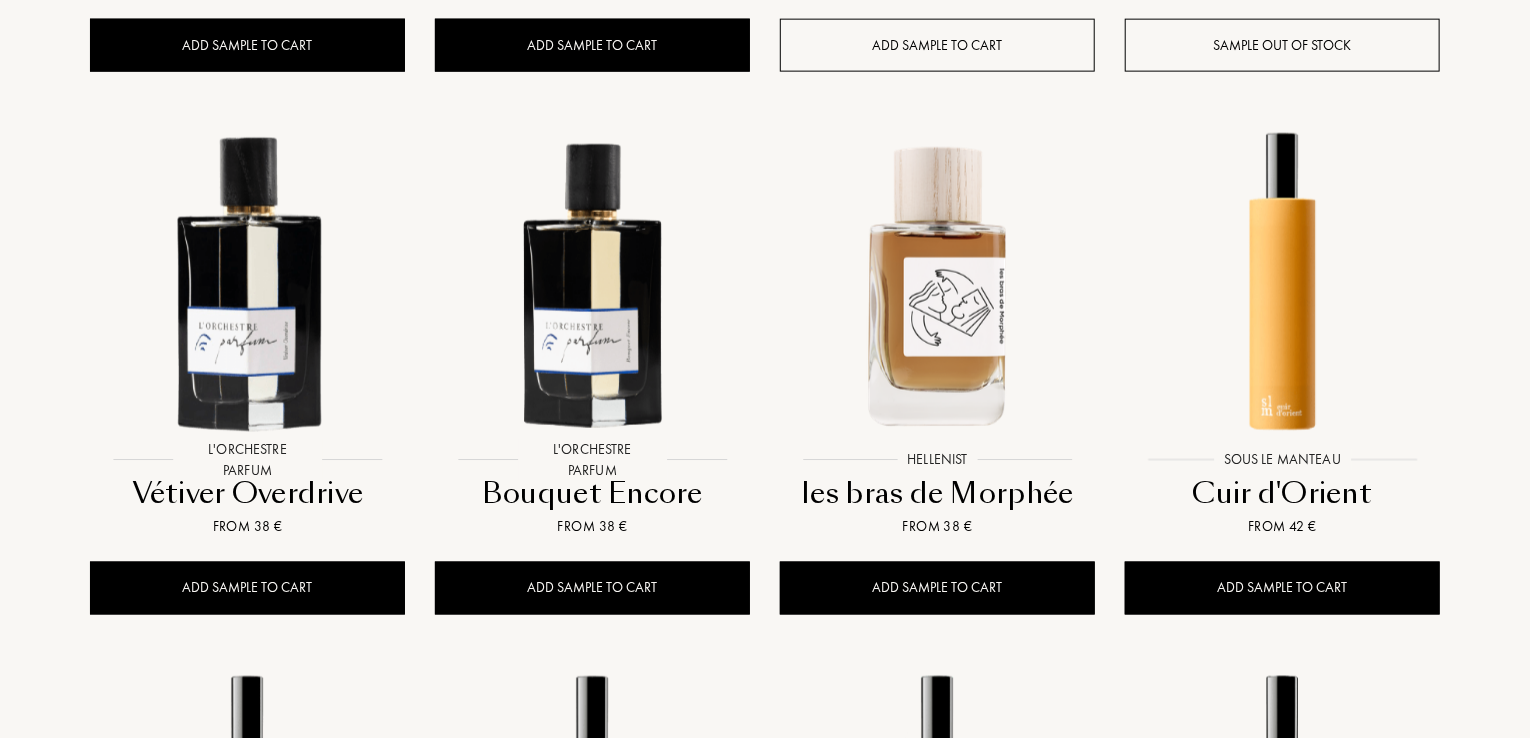 scroll, scrollTop: 9170, scrollLeft: 0, axis: vertical 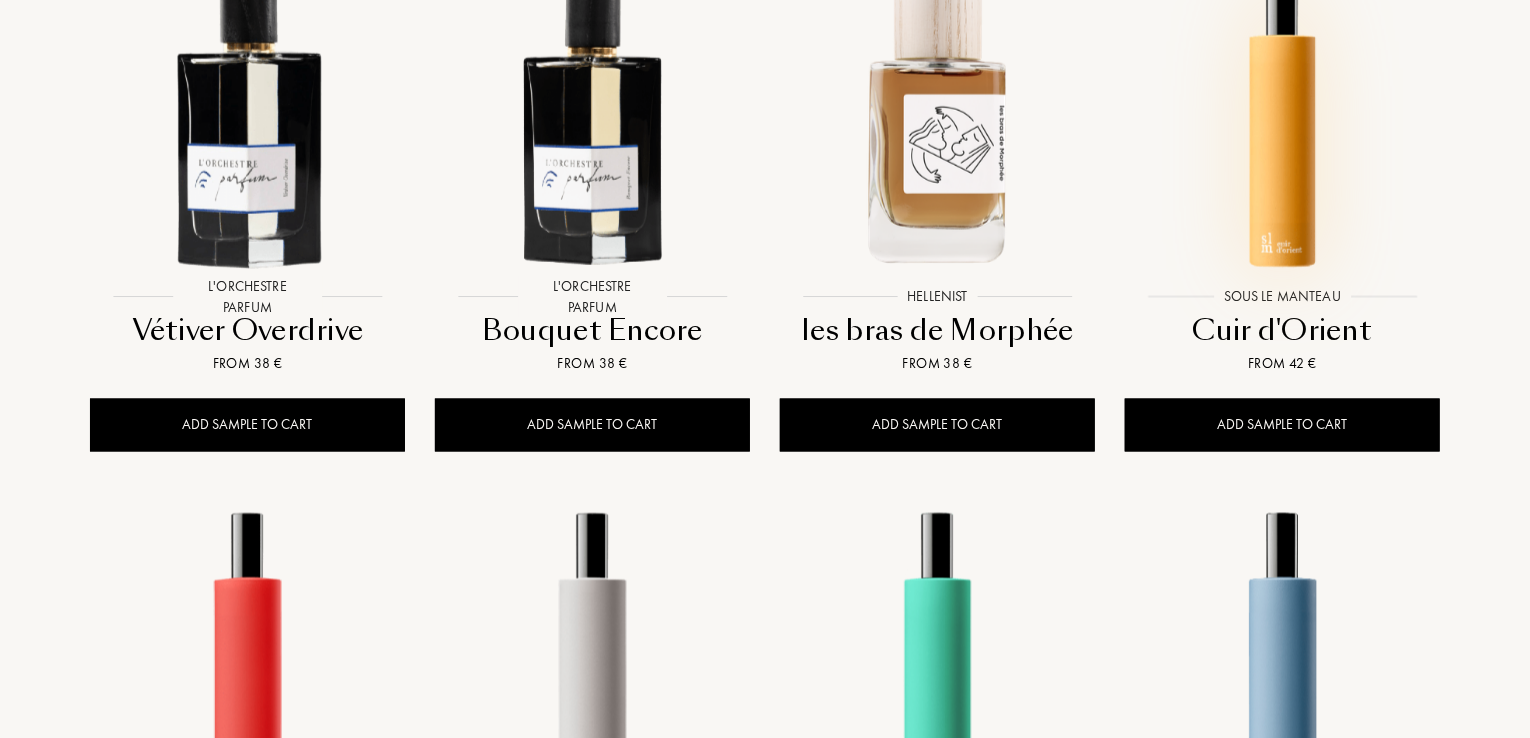 click at bounding box center [1282, 121] 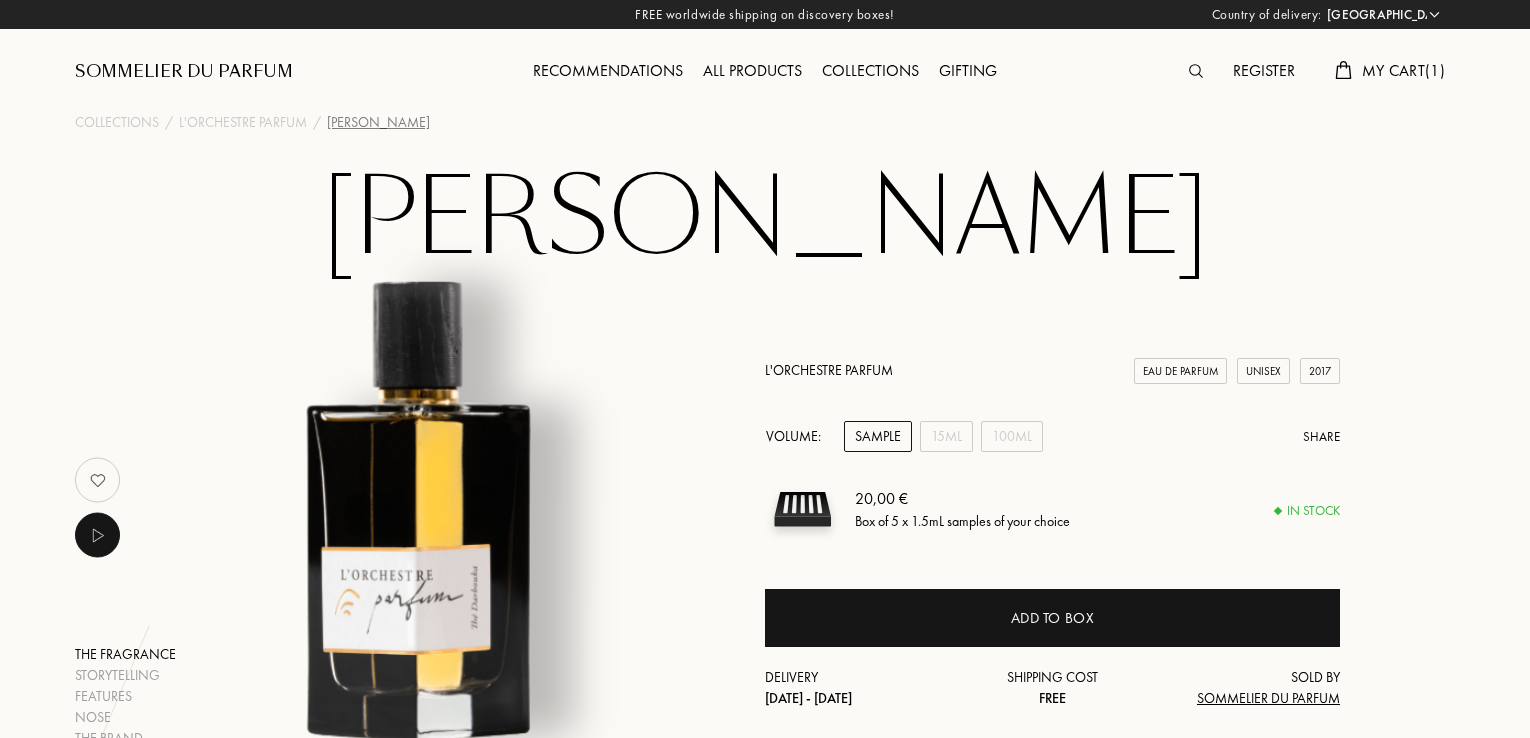 select on "SI" 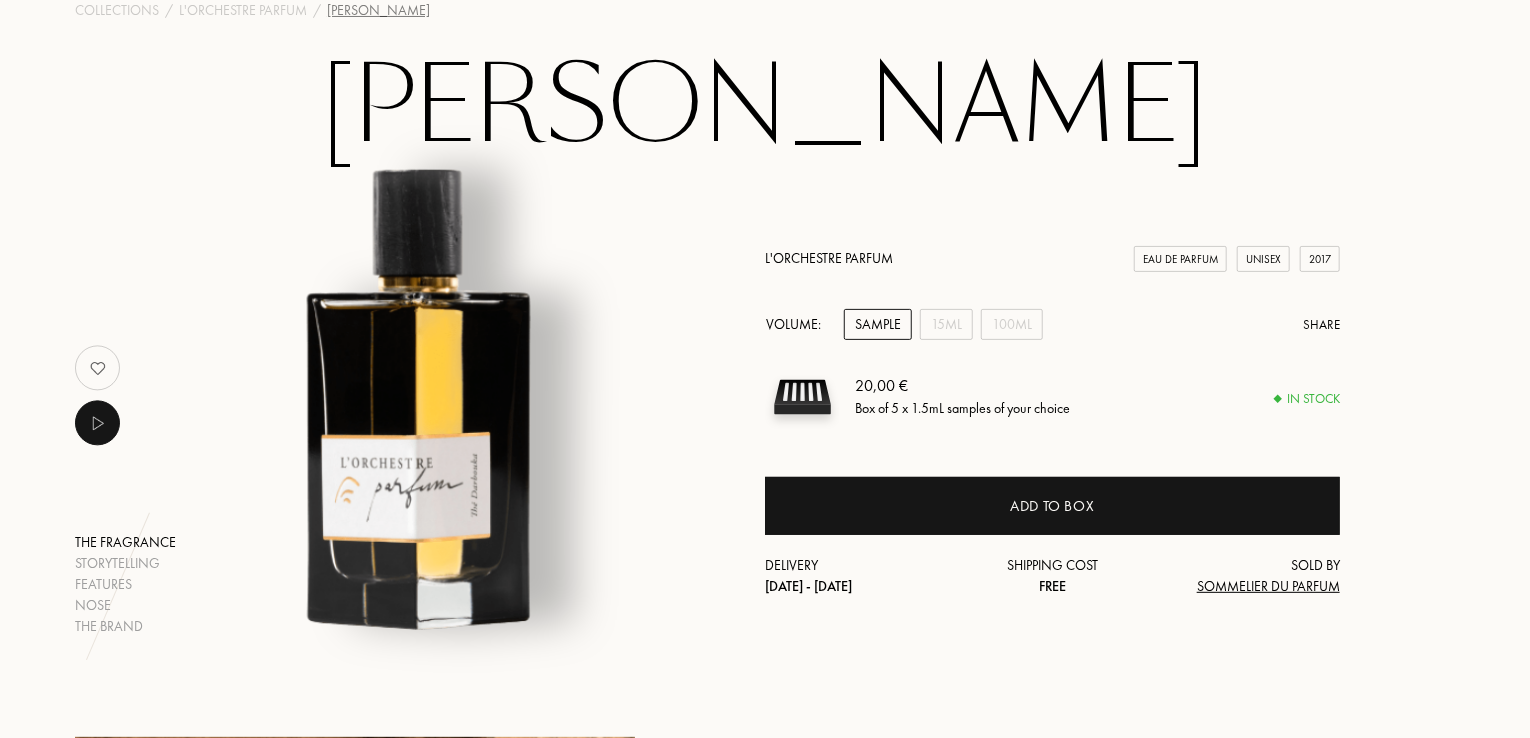 scroll, scrollTop: 200, scrollLeft: 0, axis: vertical 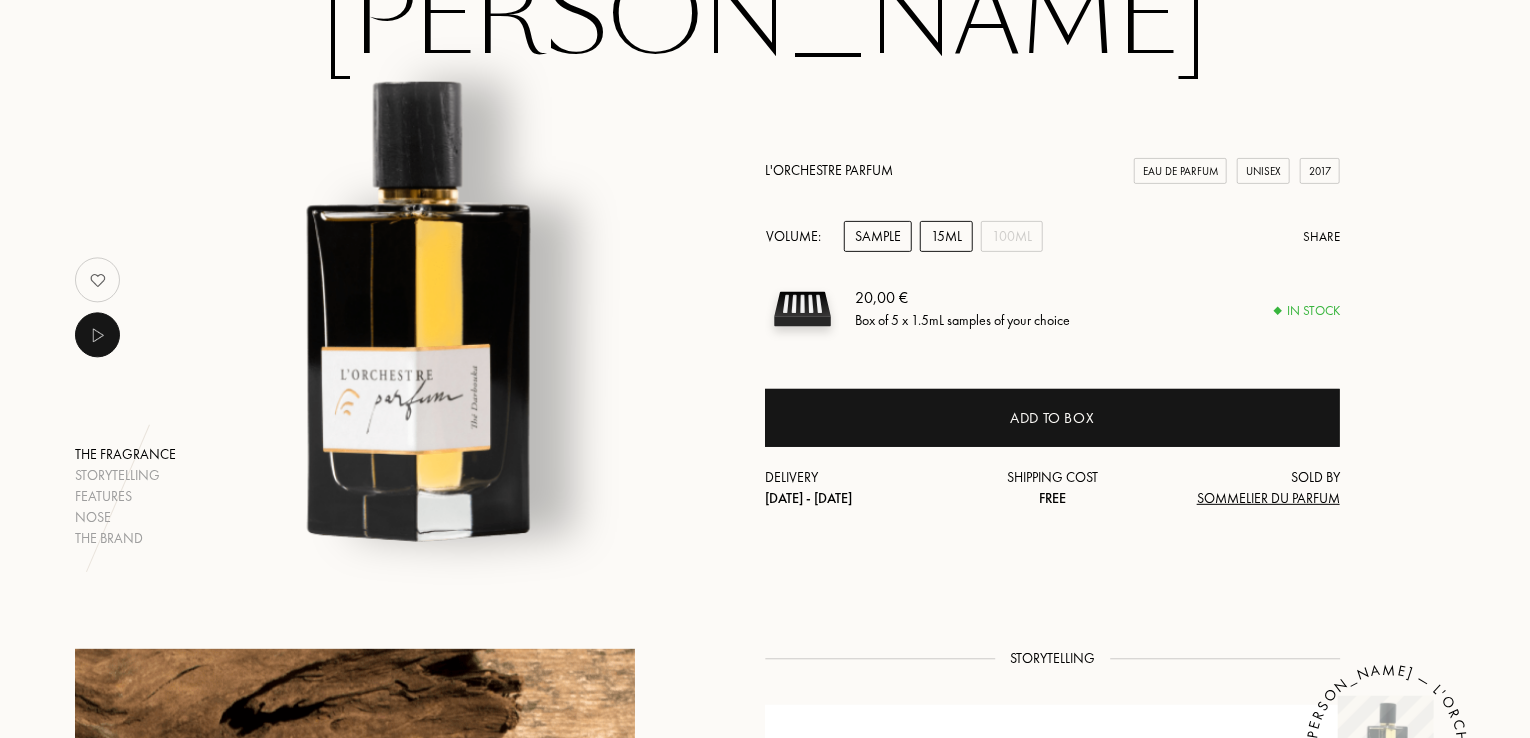 click on "15mL" at bounding box center (946, 236) 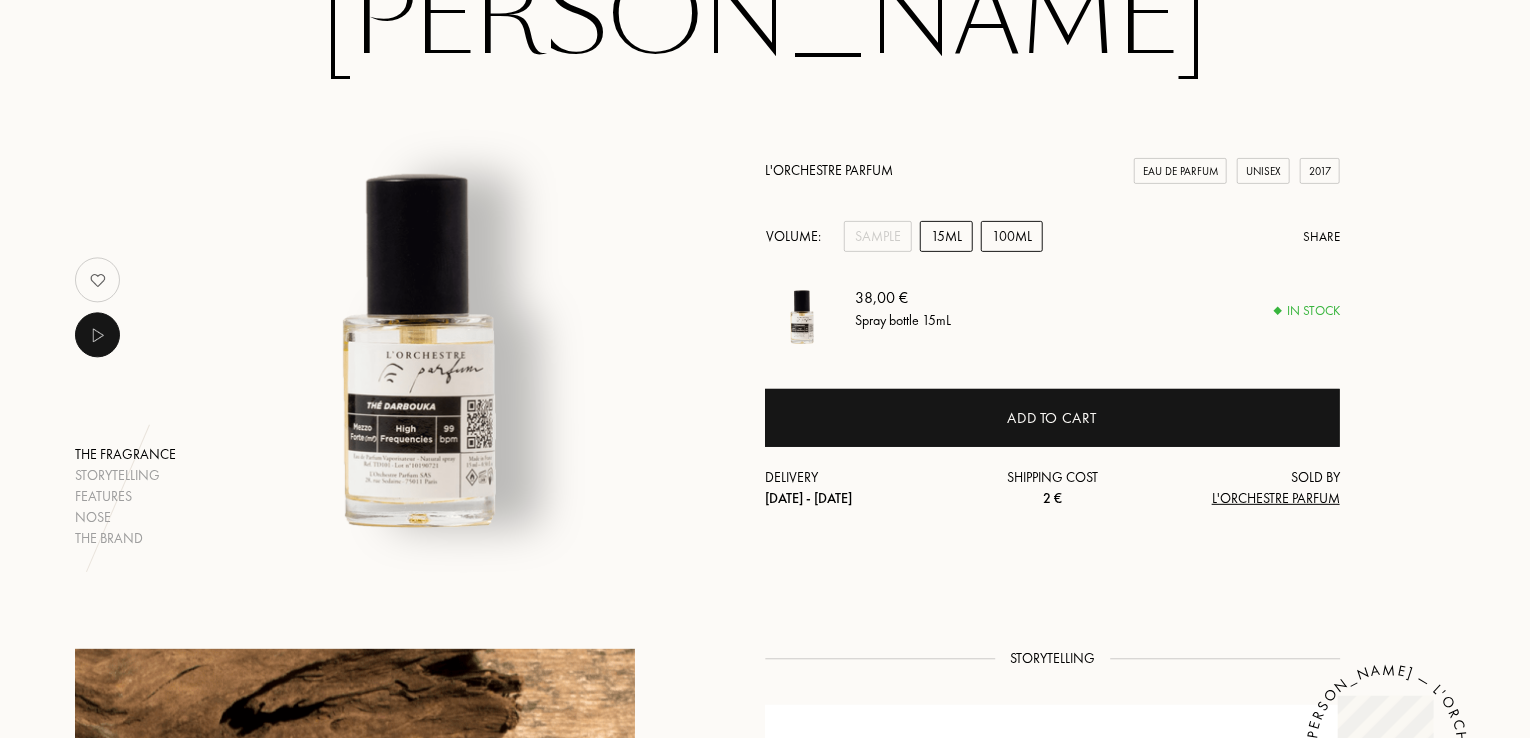 click on "100mL" at bounding box center [1012, 236] 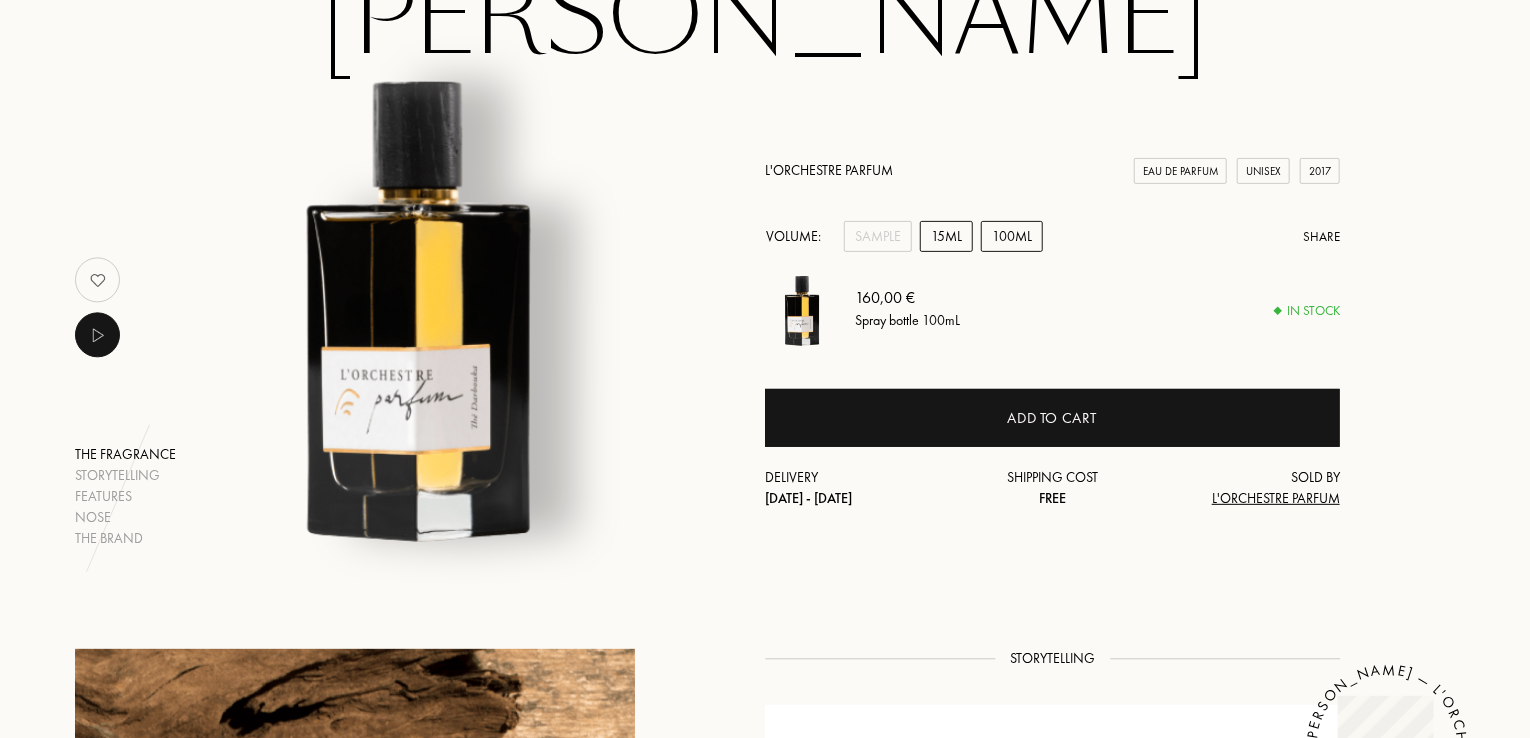 click on "15mL" at bounding box center [946, 236] 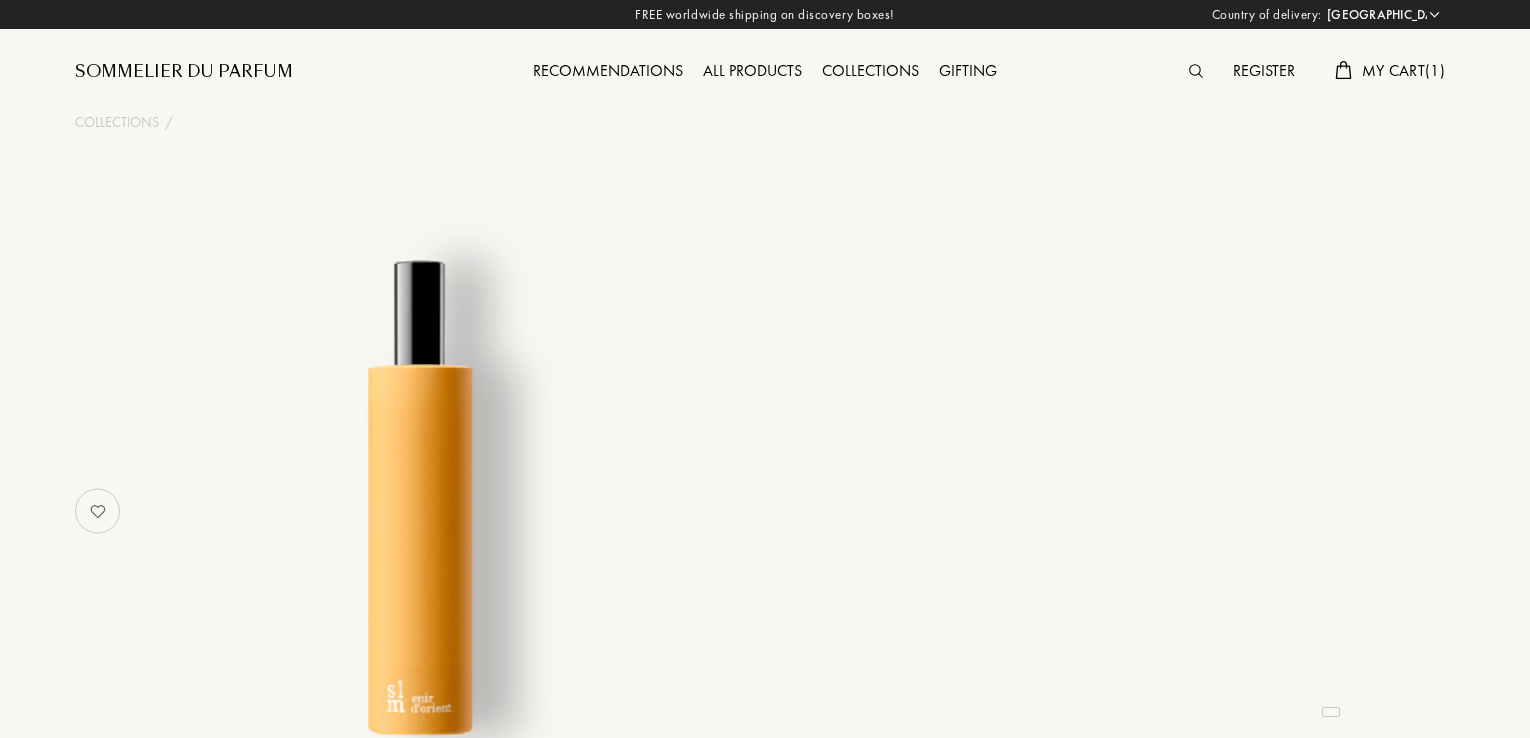 select on "SI" 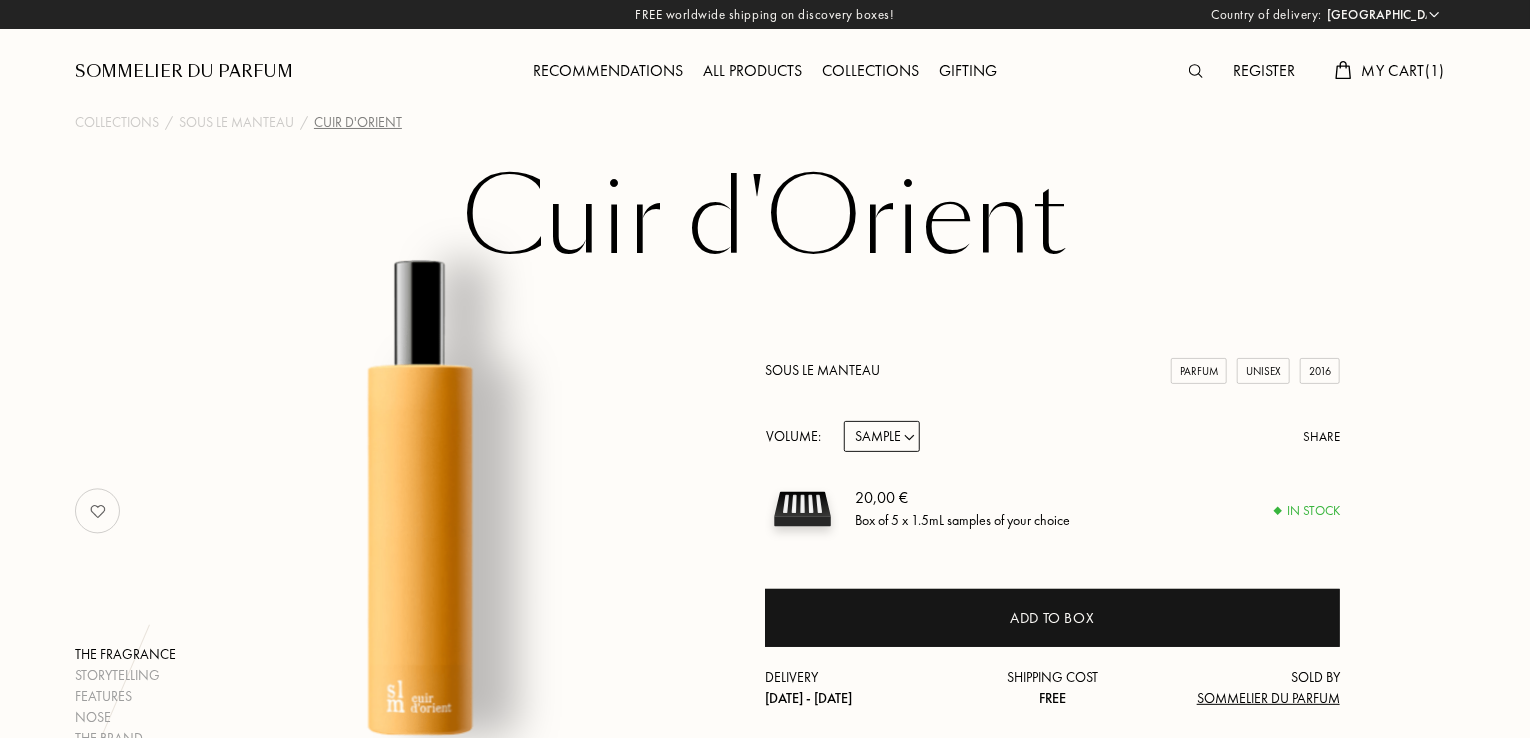 click on "Sample 14mL 50mL 100mL" at bounding box center (882, 436) 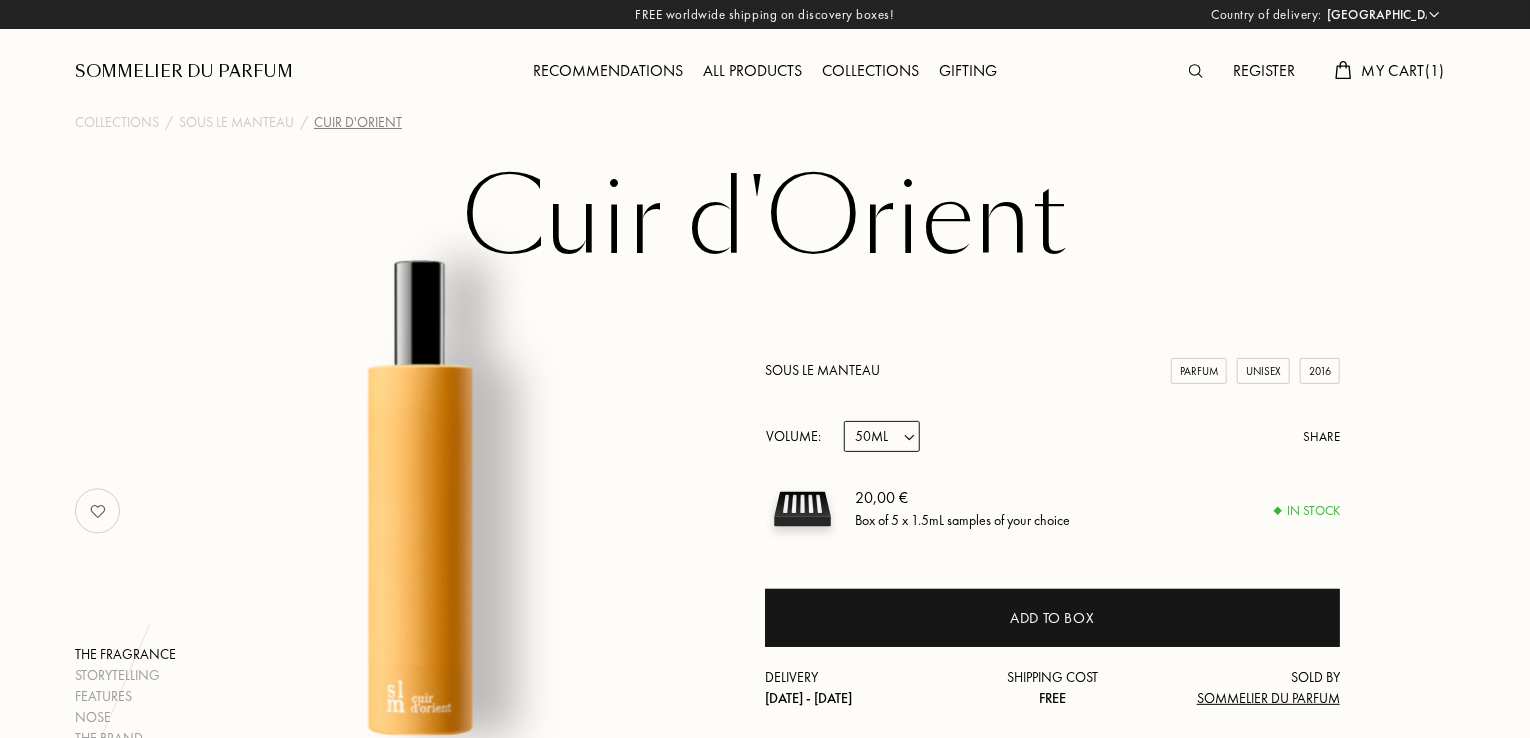 click on "Sample 14mL 50mL 100mL" at bounding box center (882, 436) 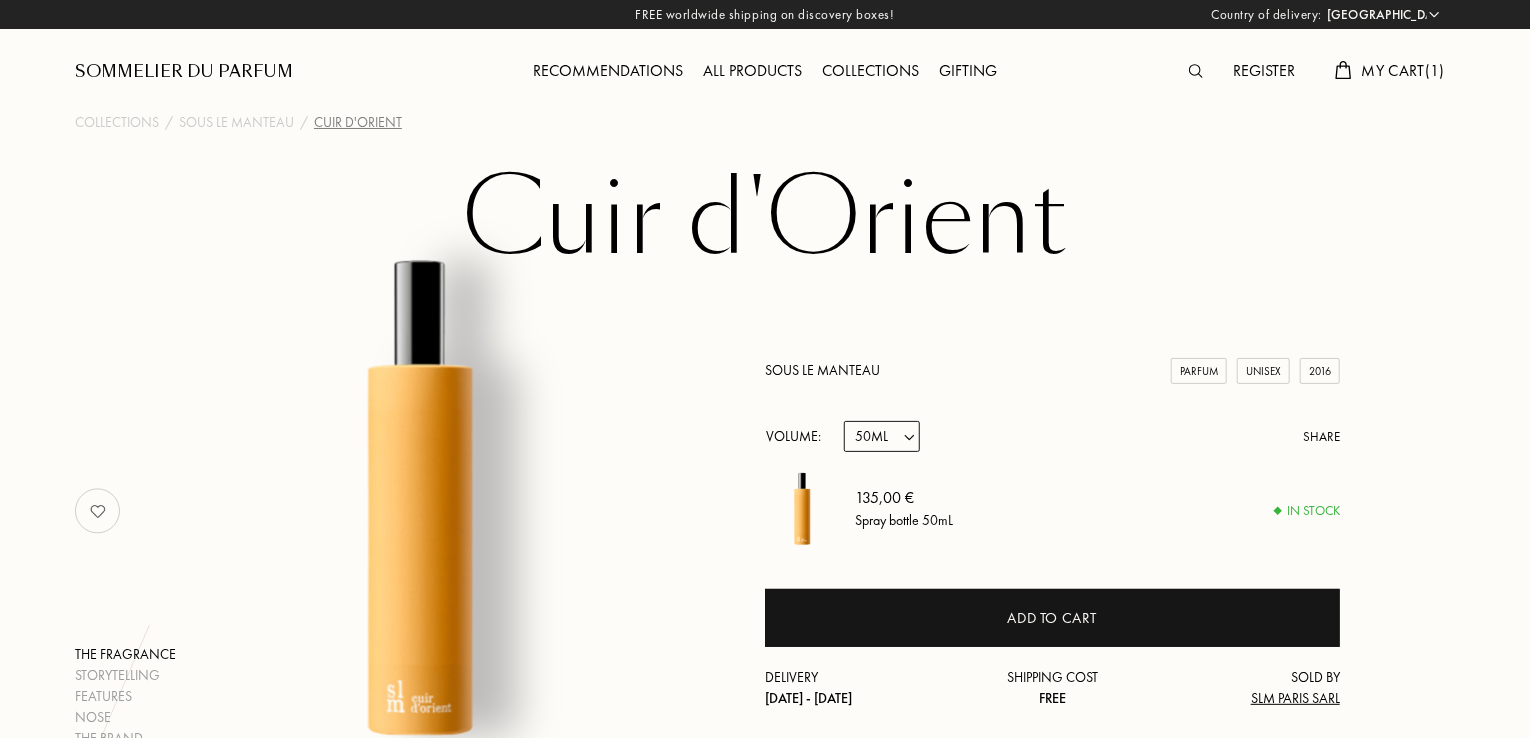 click on "Sample 14mL 50mL 100mL" at bounding box center [882, 436] 